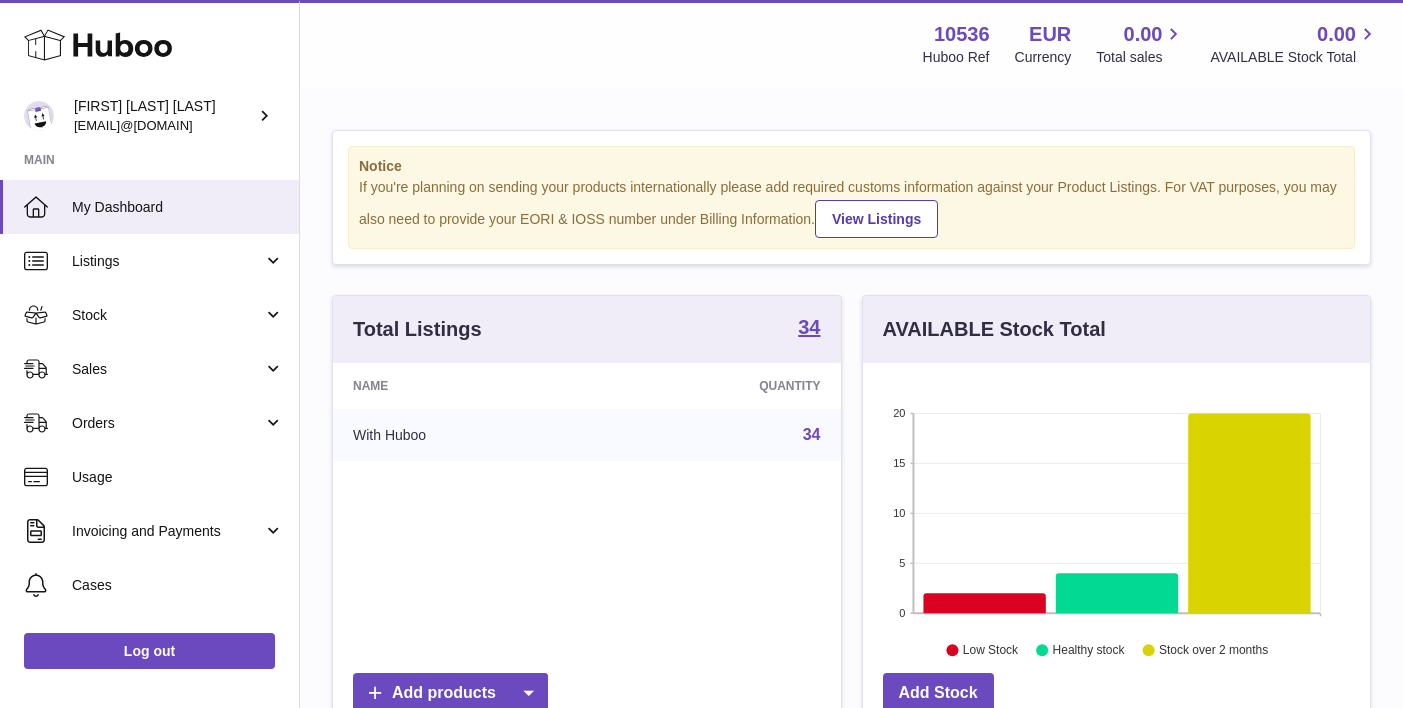 scroll, scrollTop: 0, scrollLeft: 0, axis: both 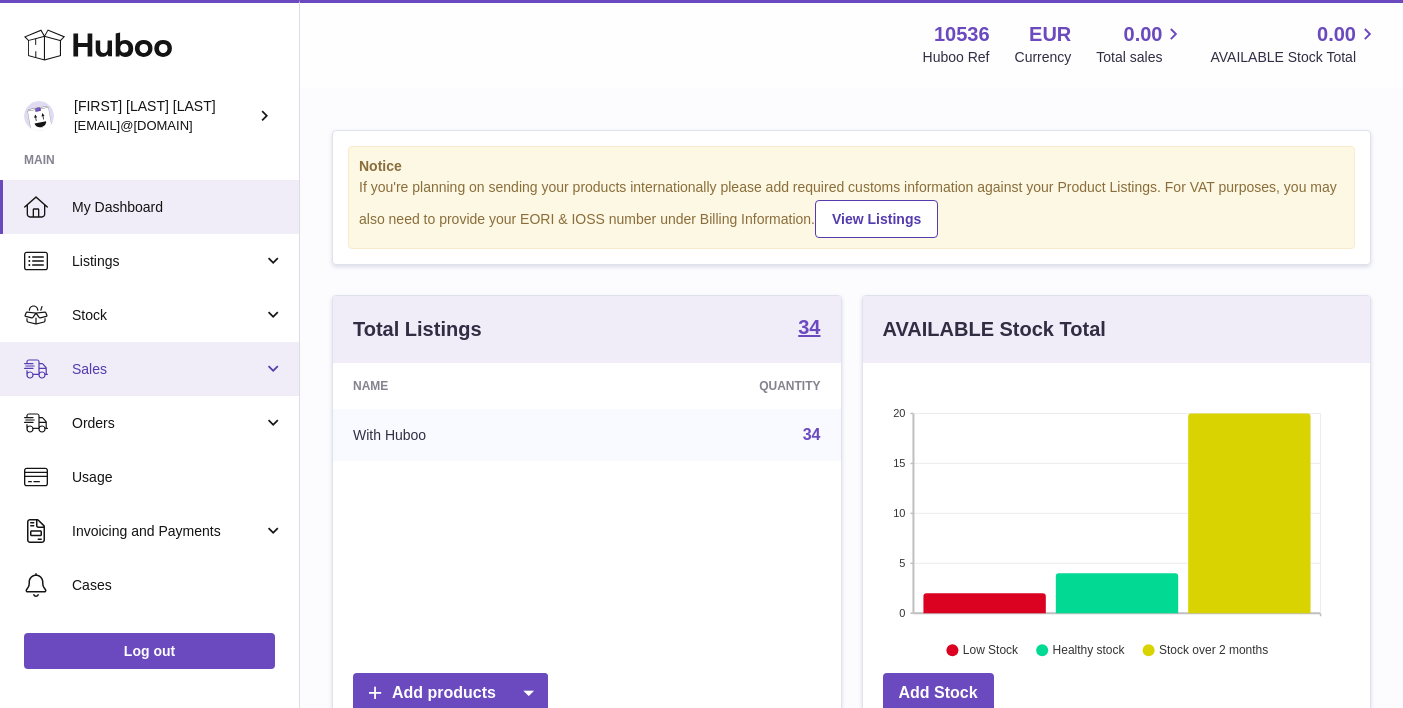 click on "Sales" at bounding box center [167, 369] 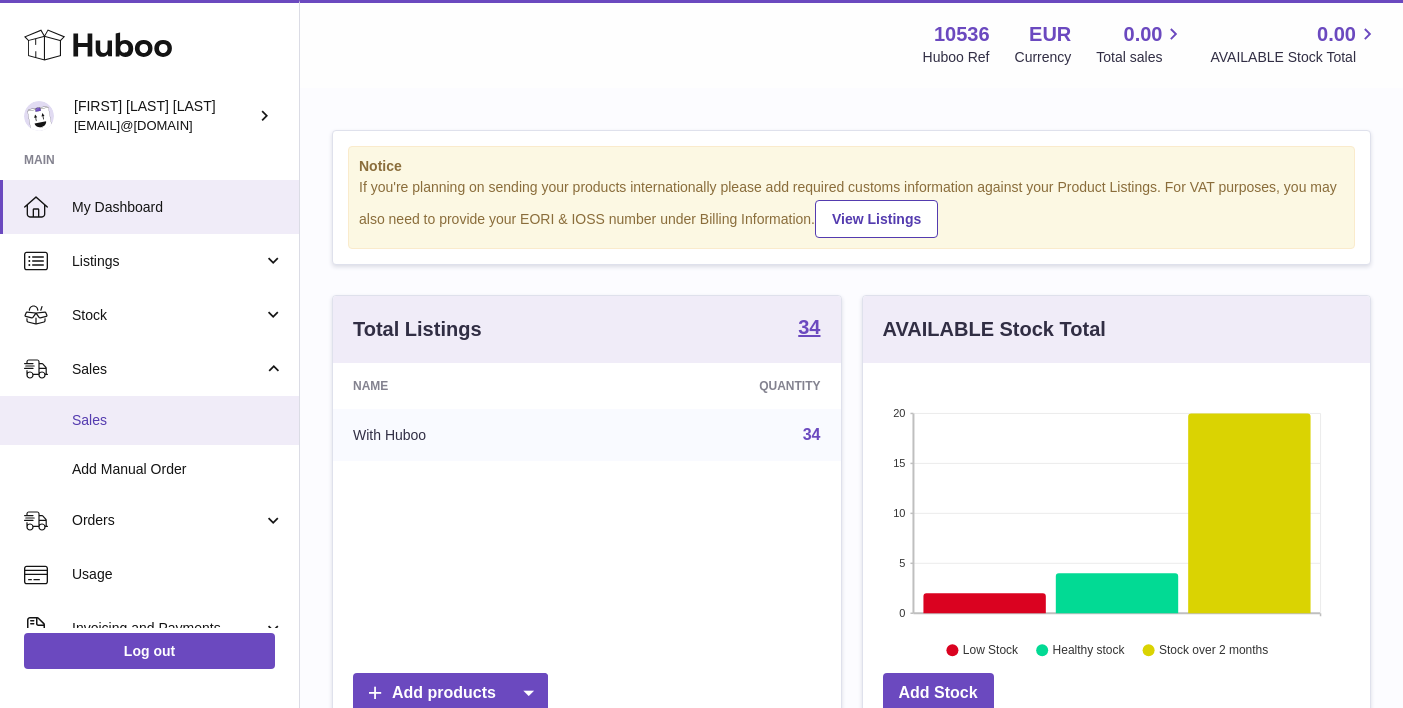 click on "Sales" at bounding box center [178, 420] 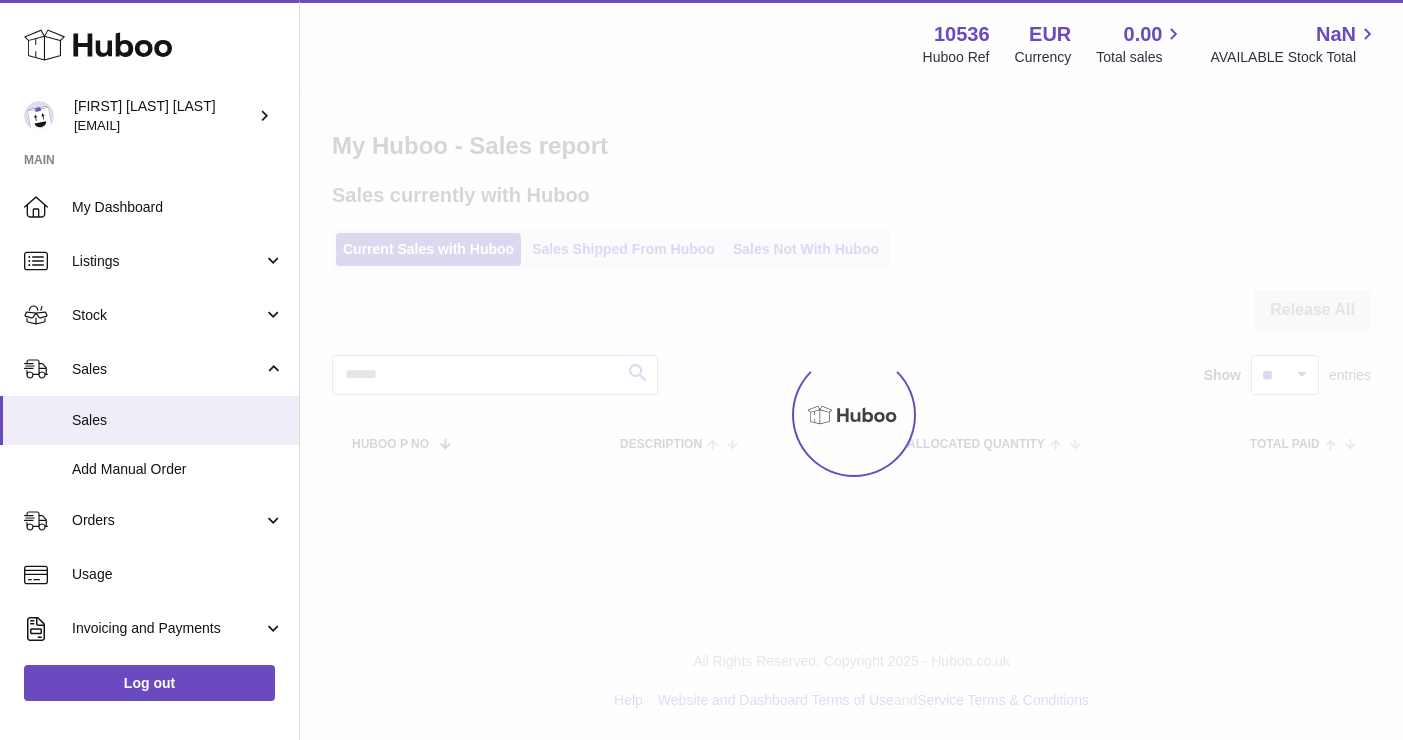 scroll, scrollTop: 0, scrollLeft: 0, axis: both 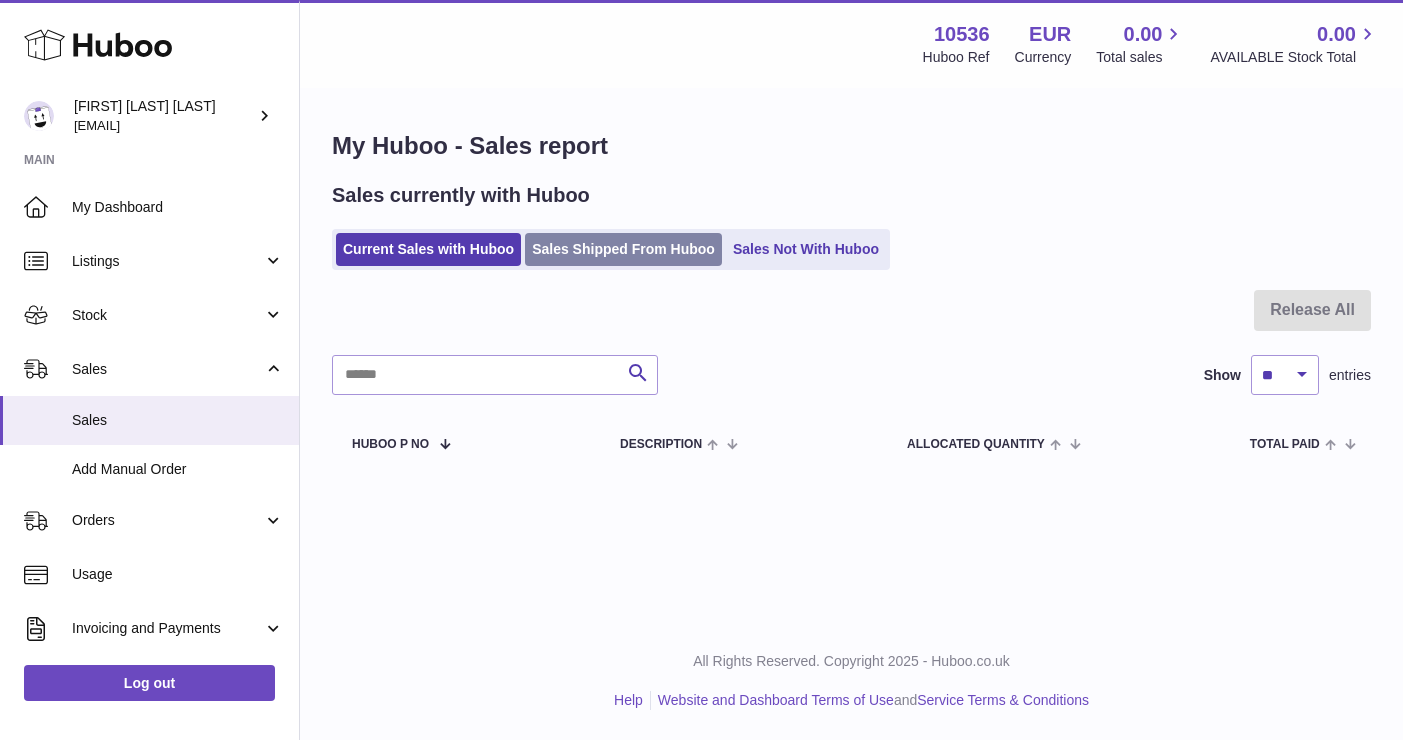 click on "Sales Shipped From Huboo" at bounding box center (623, 249) 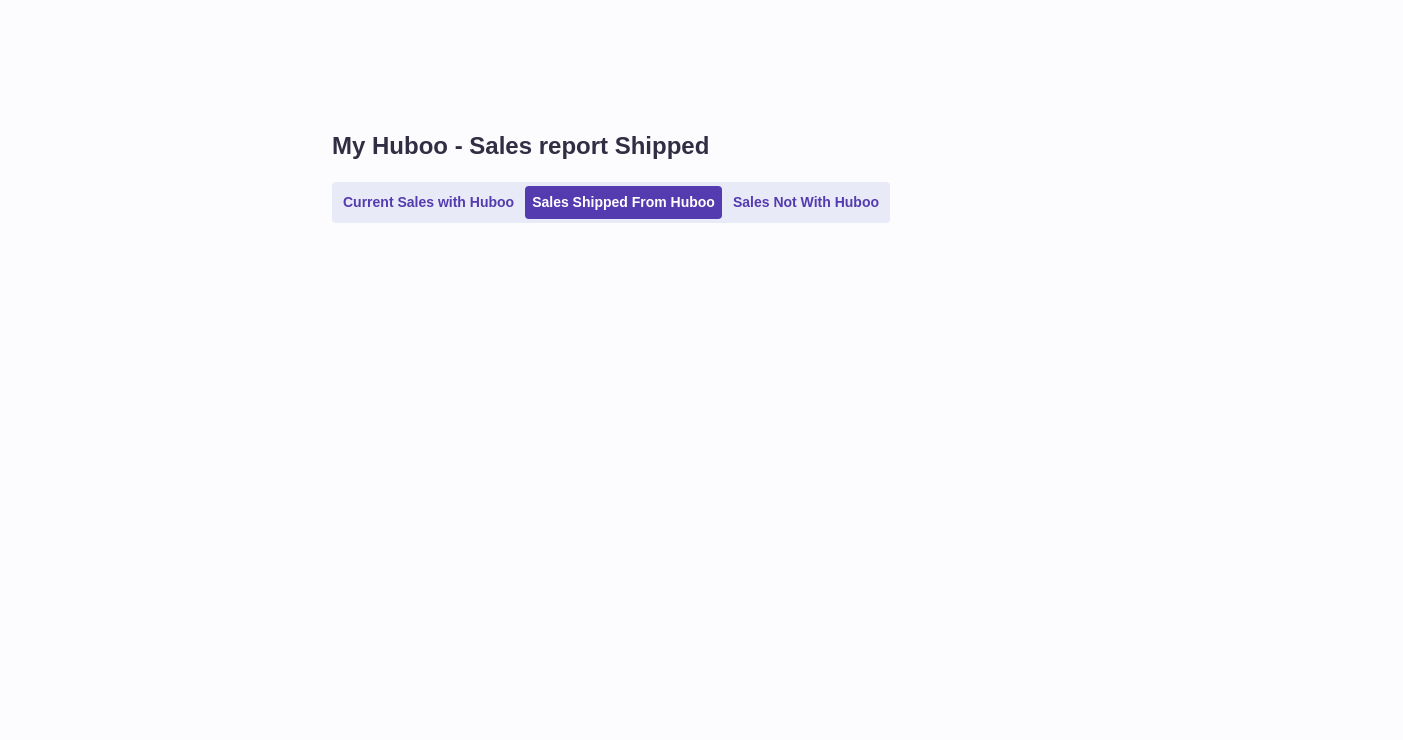 scroll, scrollTop: 0, scrollLeft: 0, axis: both 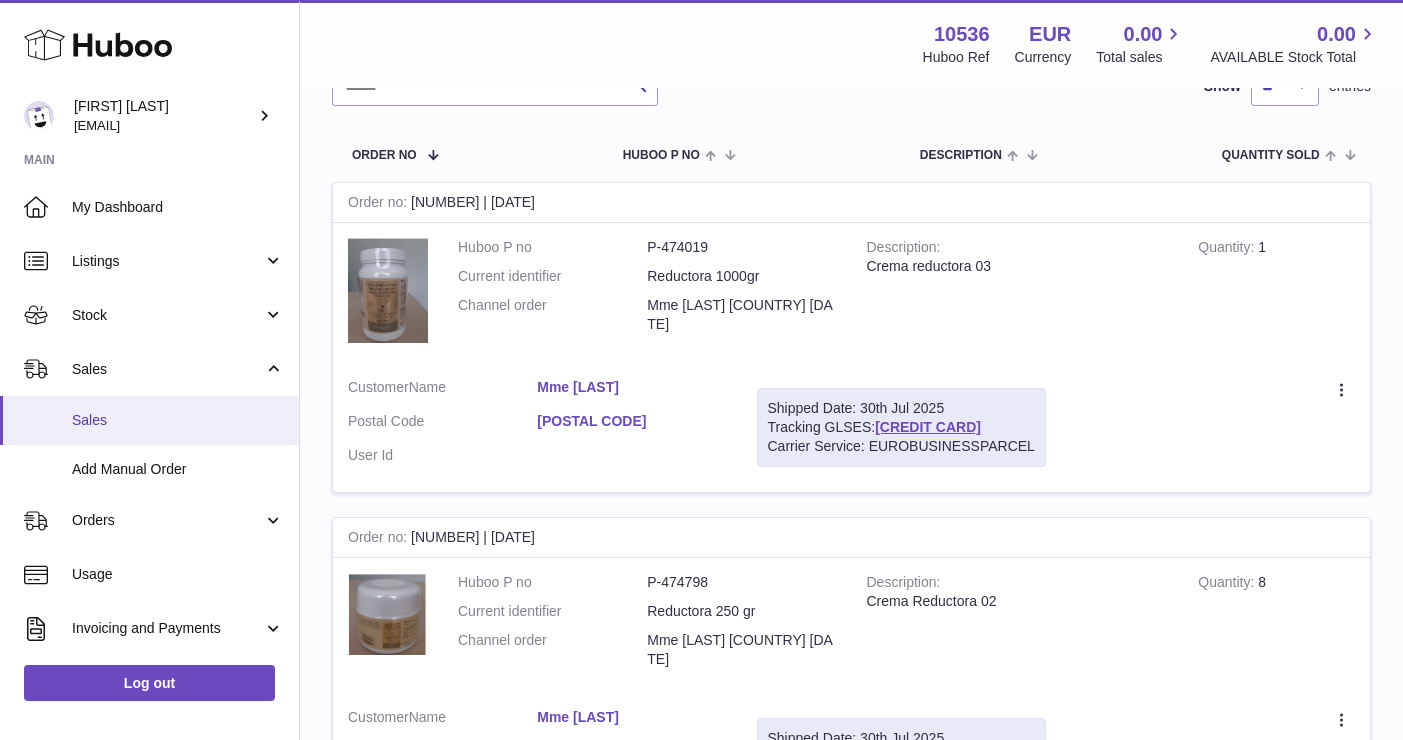click on "Sales" at bounding box center [178, 420] 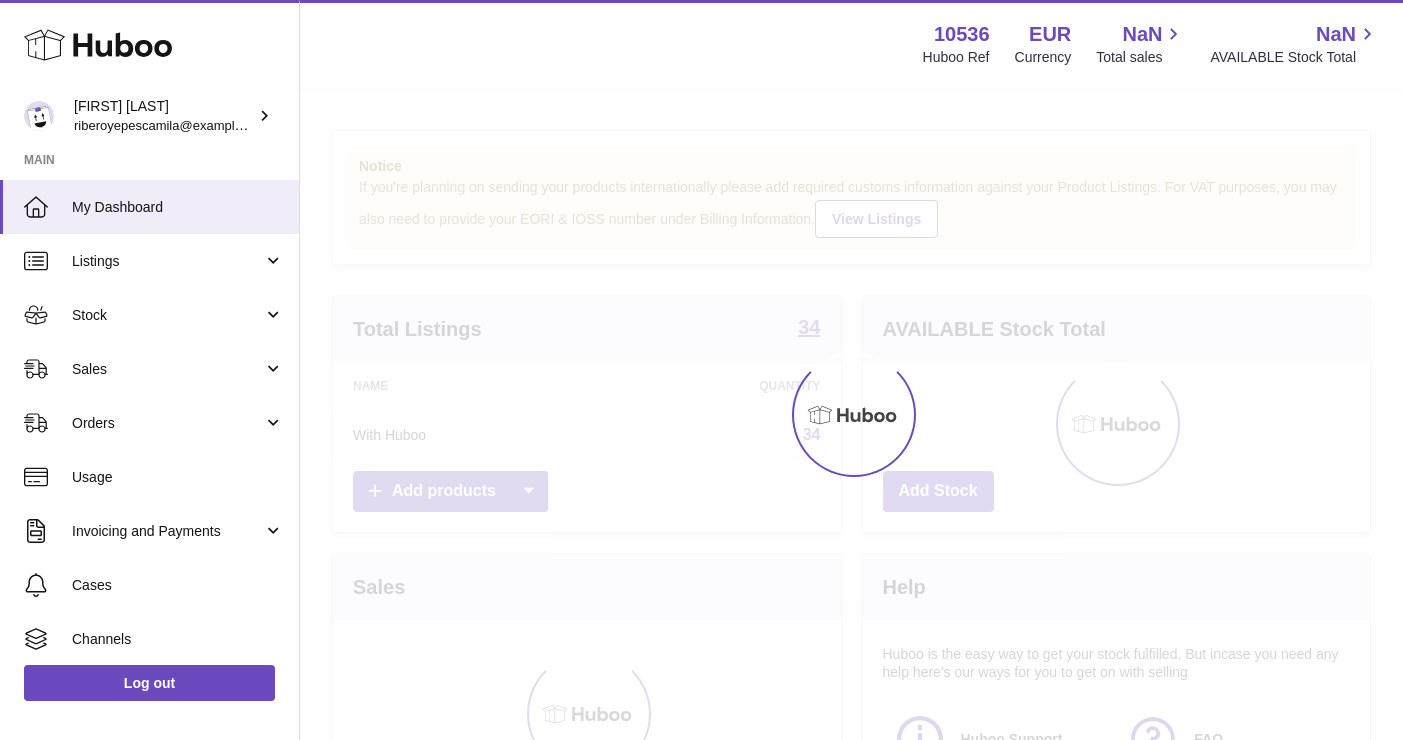 scroll, scrollTop: 0, scrollLeft: 0, axis: both 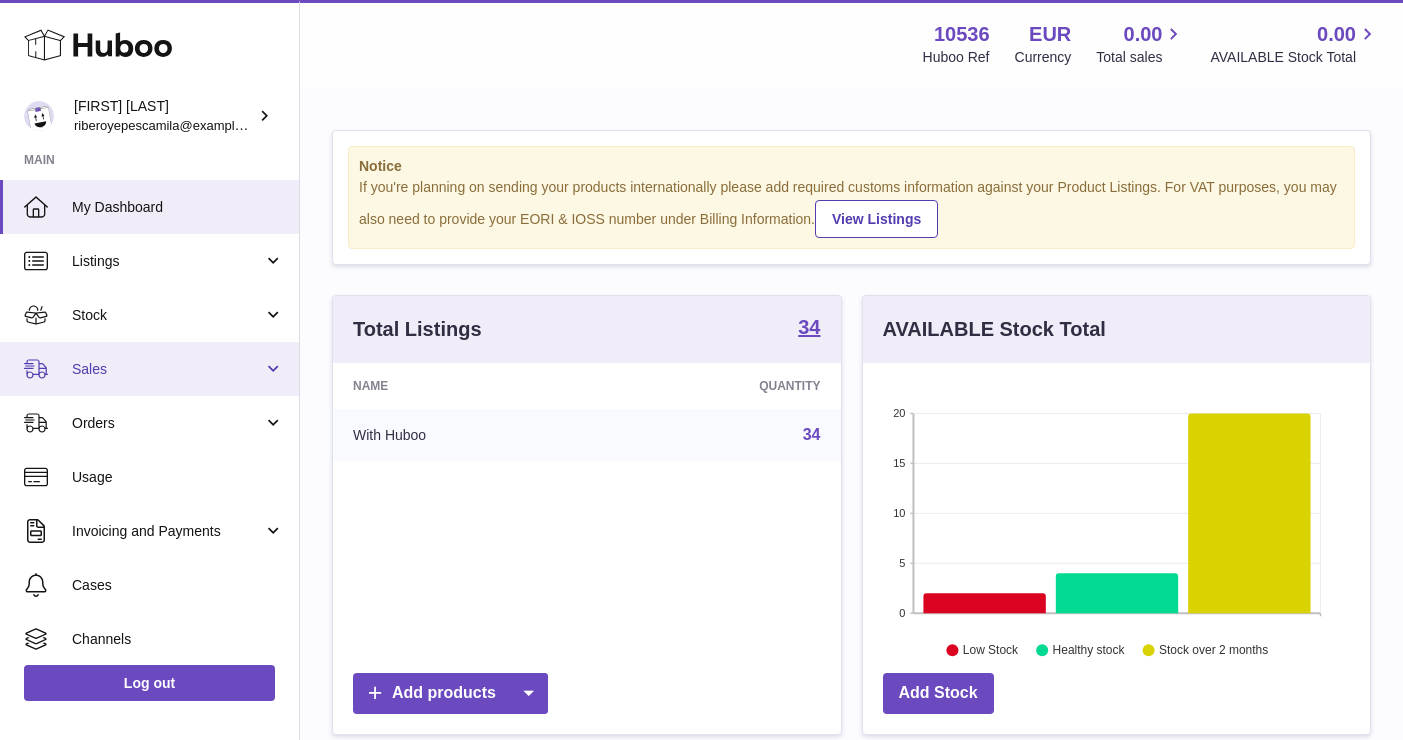 click on "Sales" at bounding box center [149, 369] 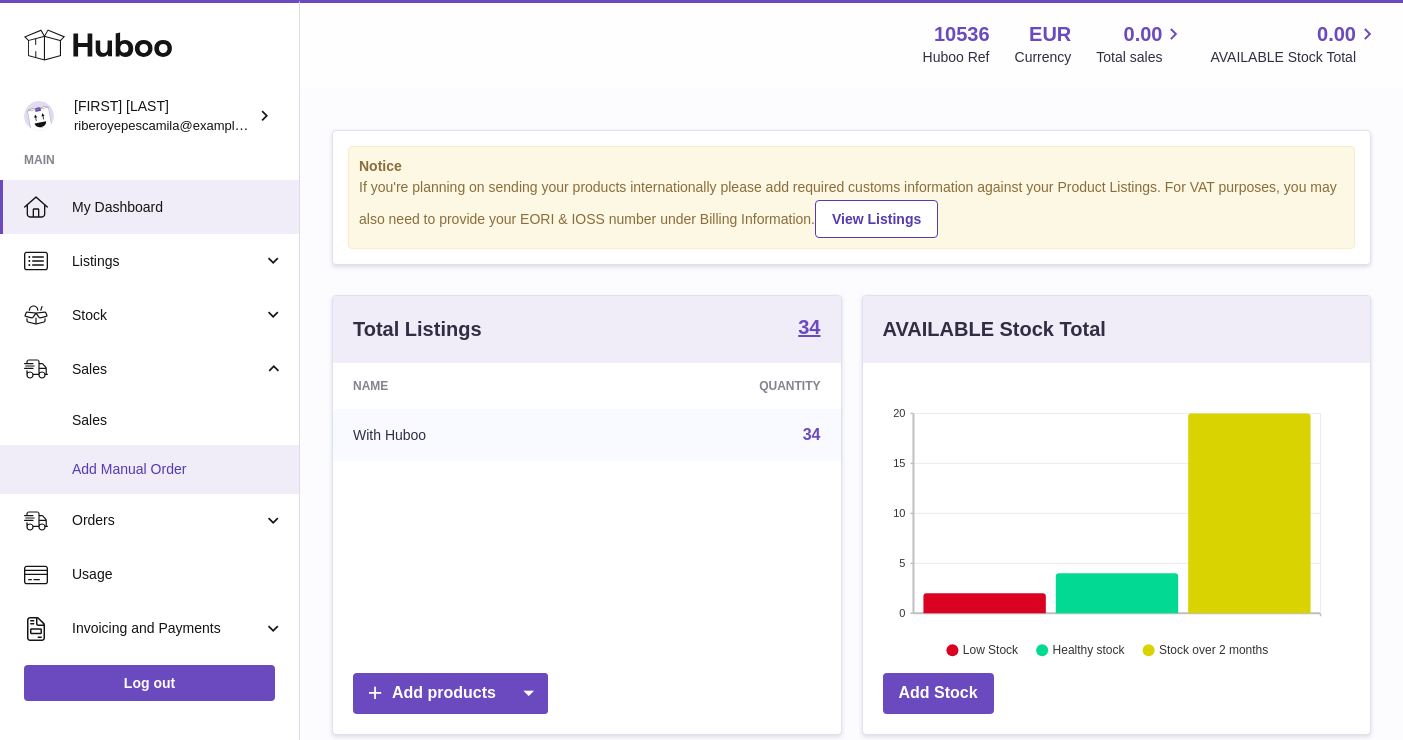 click on "Add Manual Order" at bounding box center (149, 469) 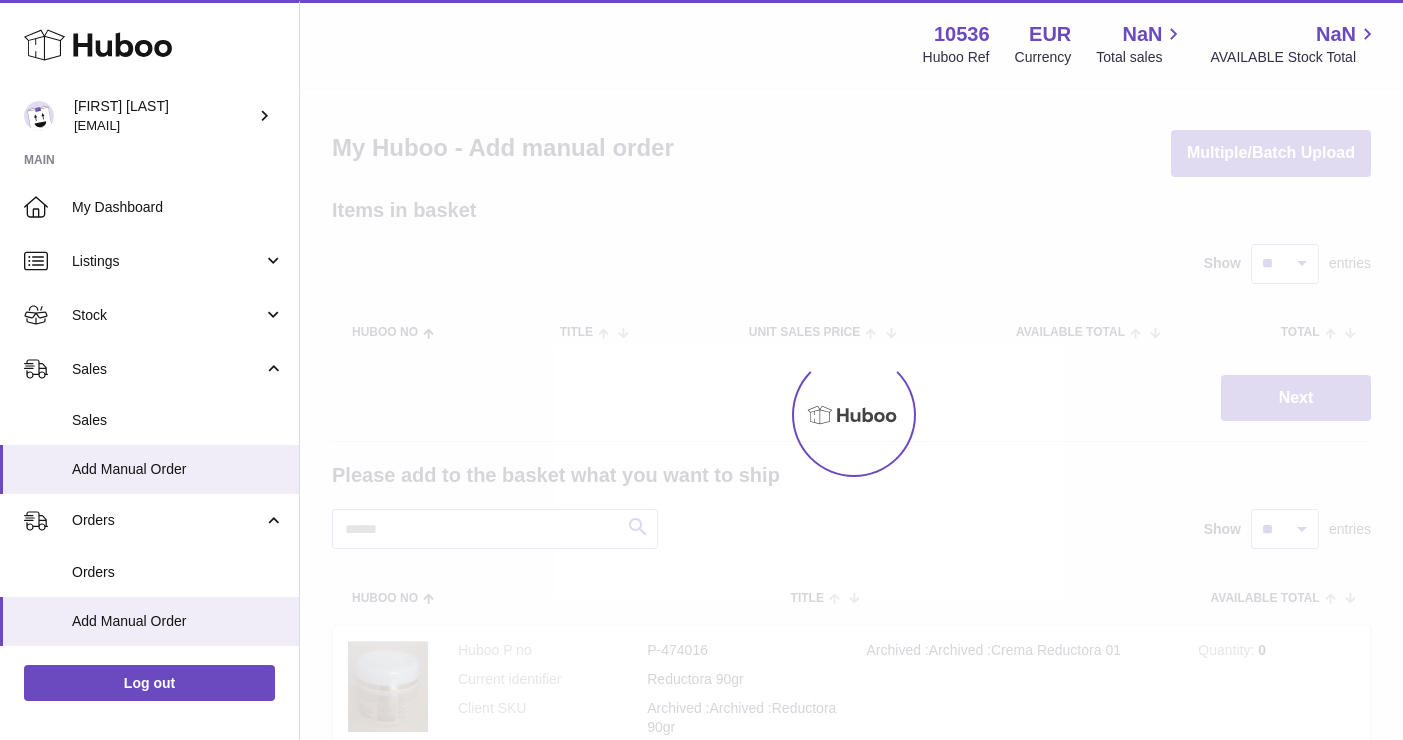 scroll, scrollTop: 0, scrollLeft: 0, axis: both 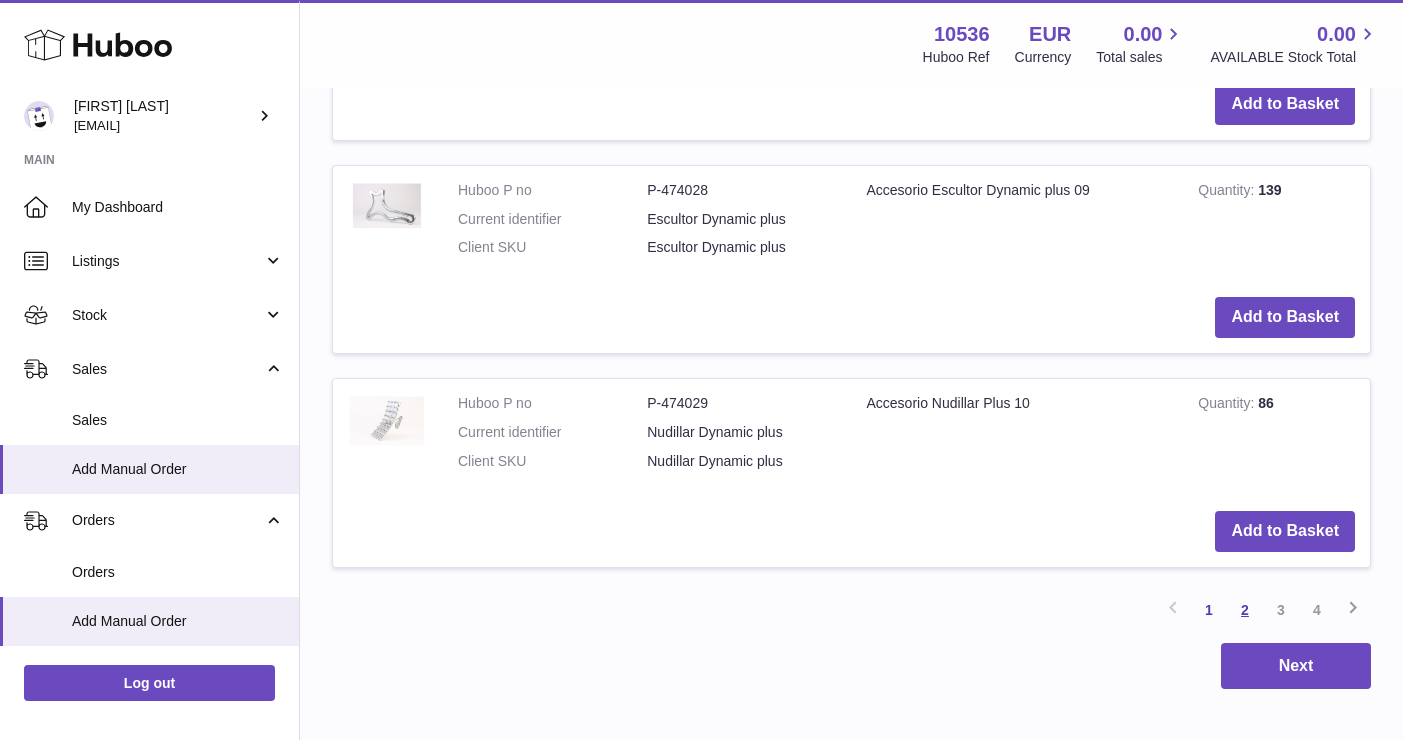 click on "2" at bounding box center (1245, 610) 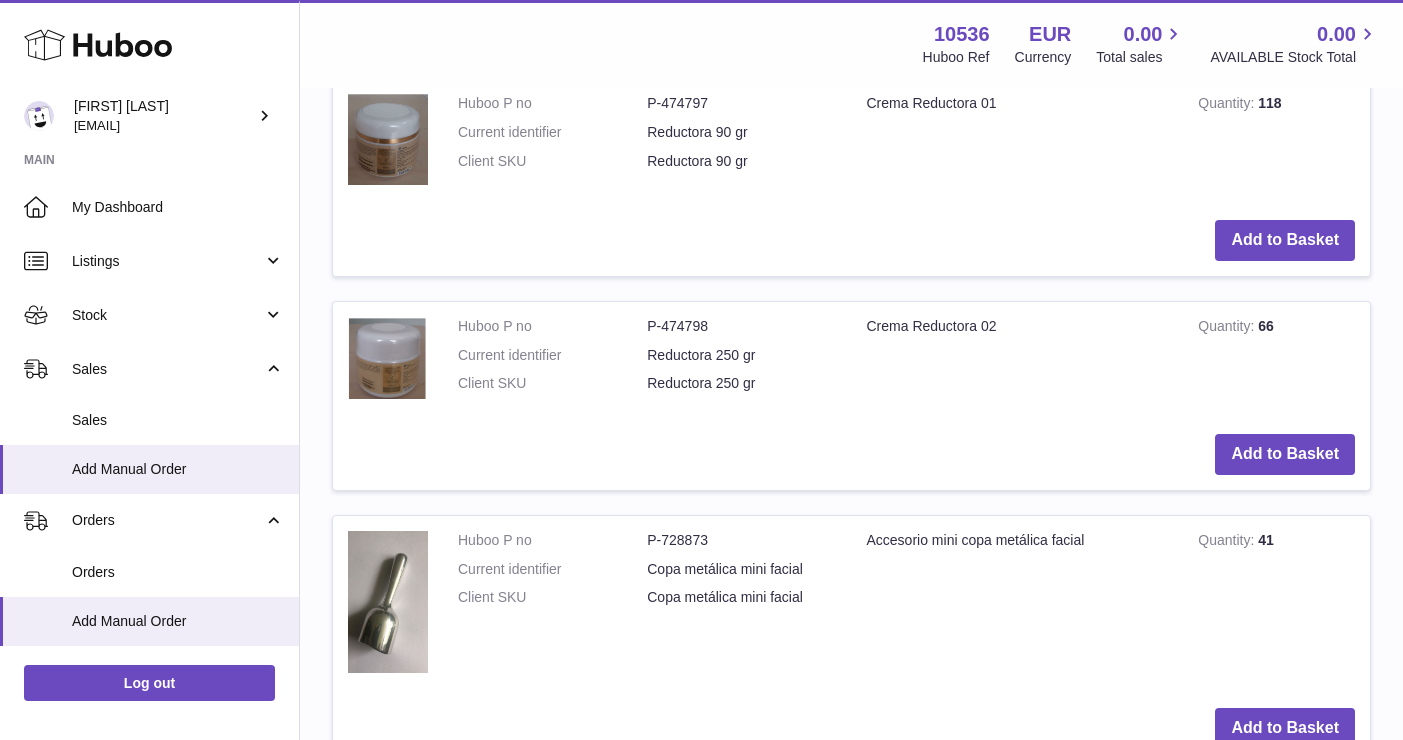 scroll, scrollTop: 547, scrollLeft: 0, axis: vertical 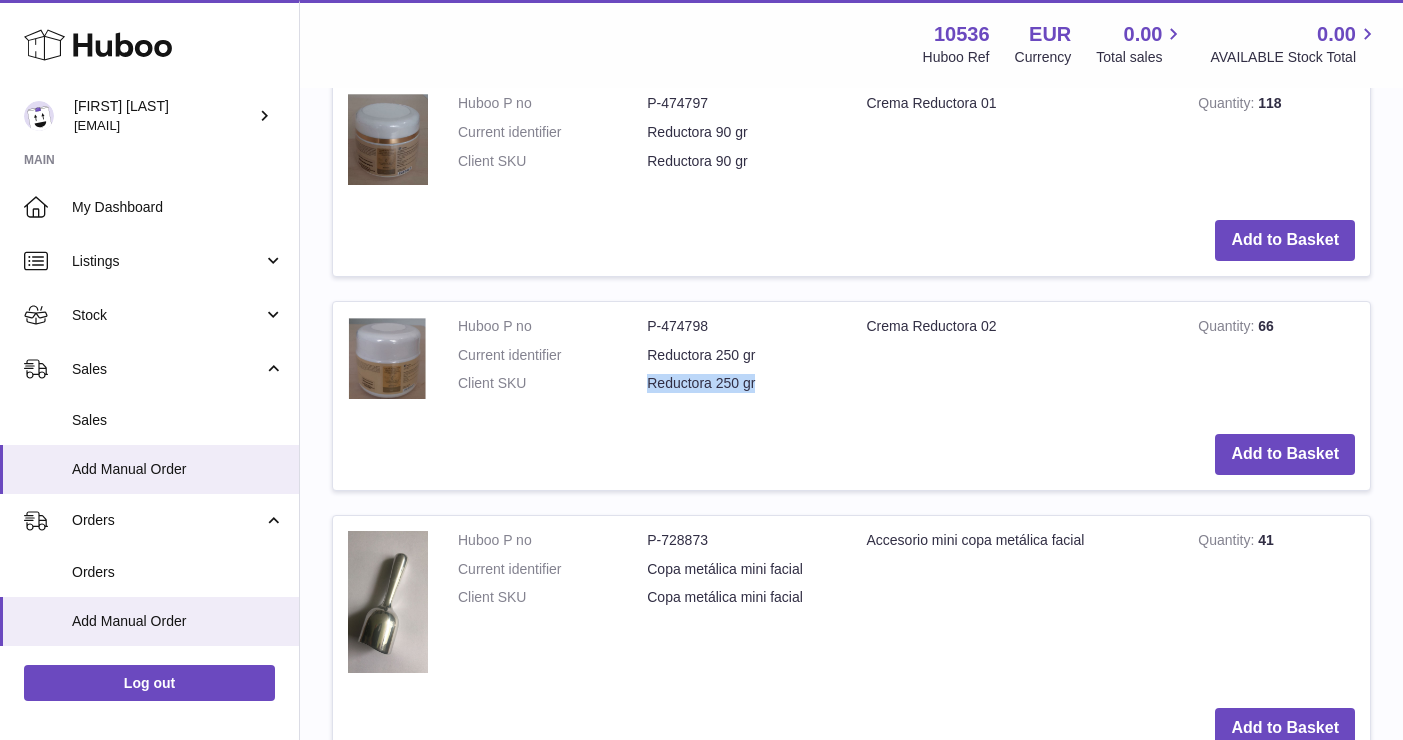 drag, startPoint x: 643, startPoint y: 380, endPoint x: 806, endPoint y: 379, distance: 163.00307 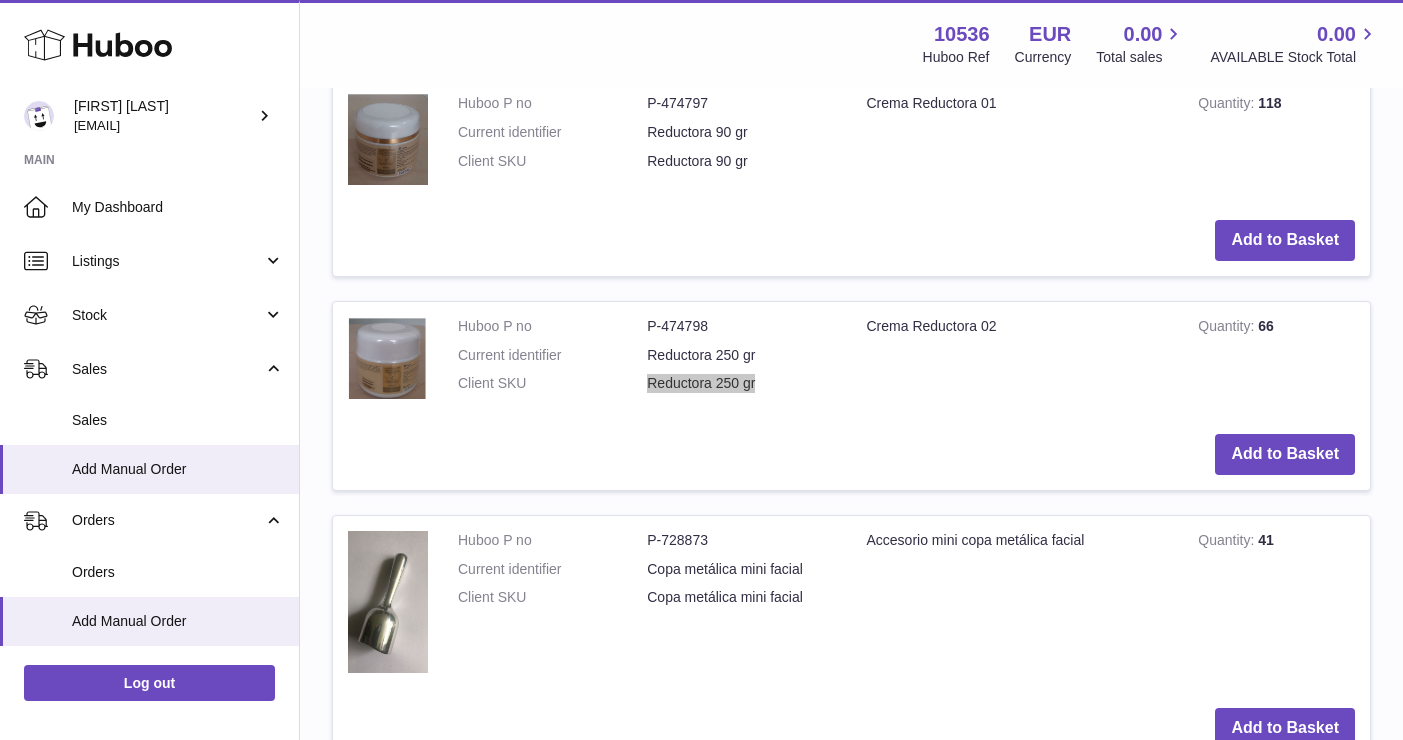 drag, startPoint x: 618, startPoint y: 738, endPoint x: 841, endPoint y: 387, distance: 415.84854 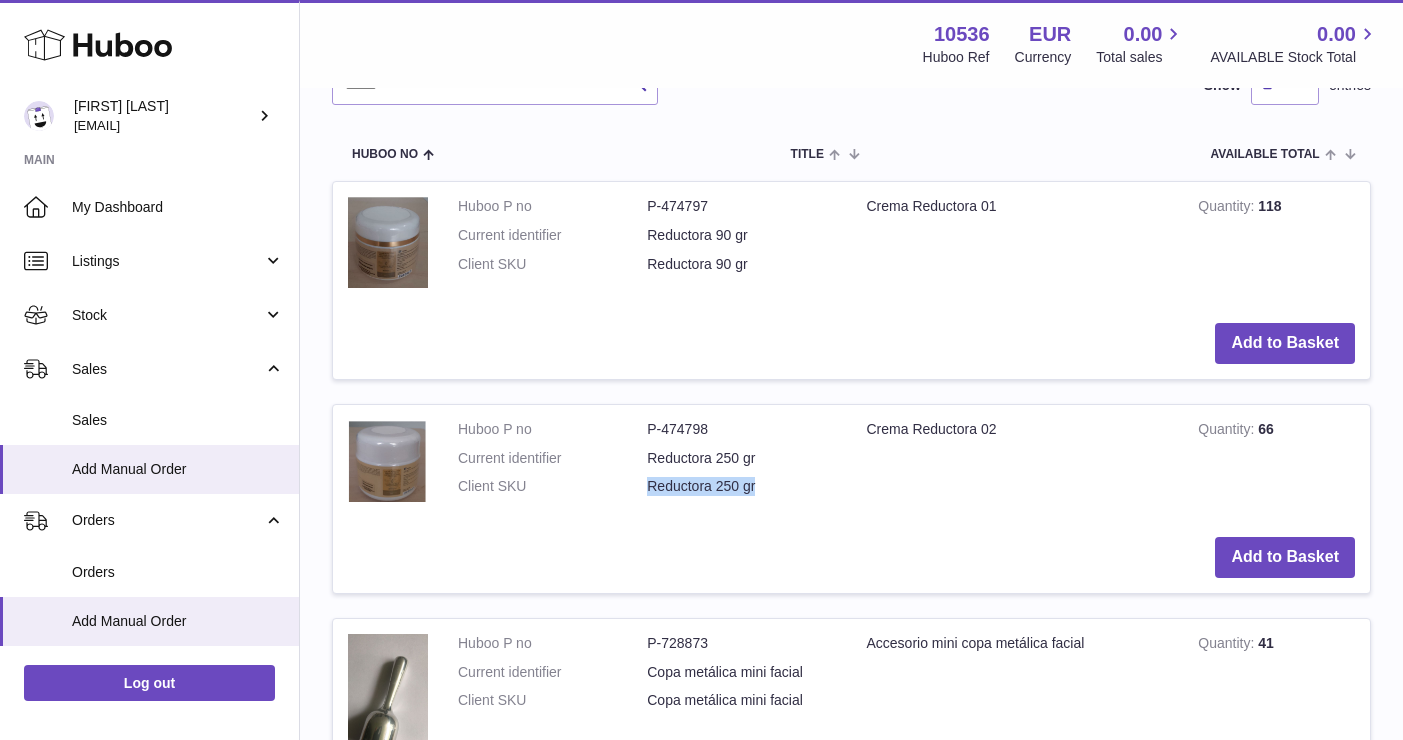scroll, scrollTop: 443, scrollLeft: 0, axis: vertical 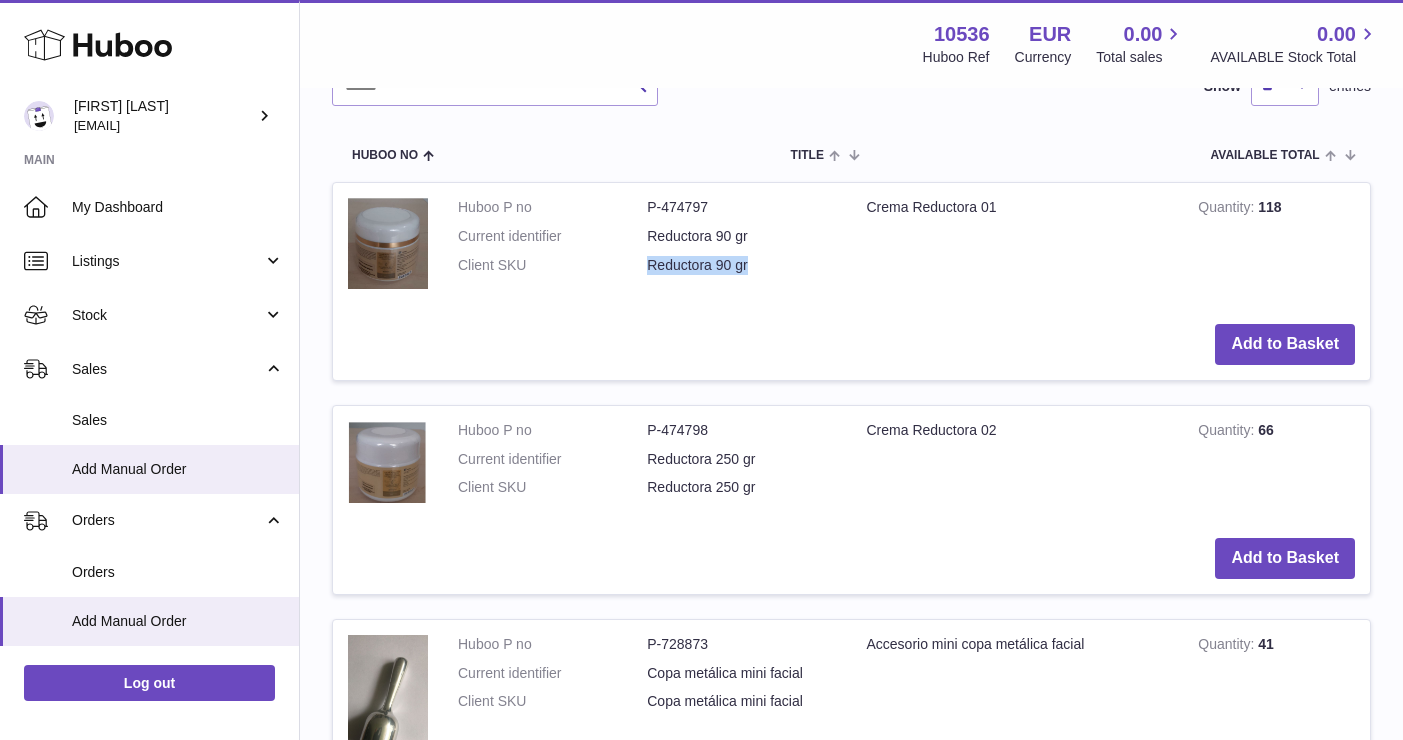 drag, startPoint x: 645, startPoint y: 262, endPoint x: 770, endPoint y: 262, distance: 125 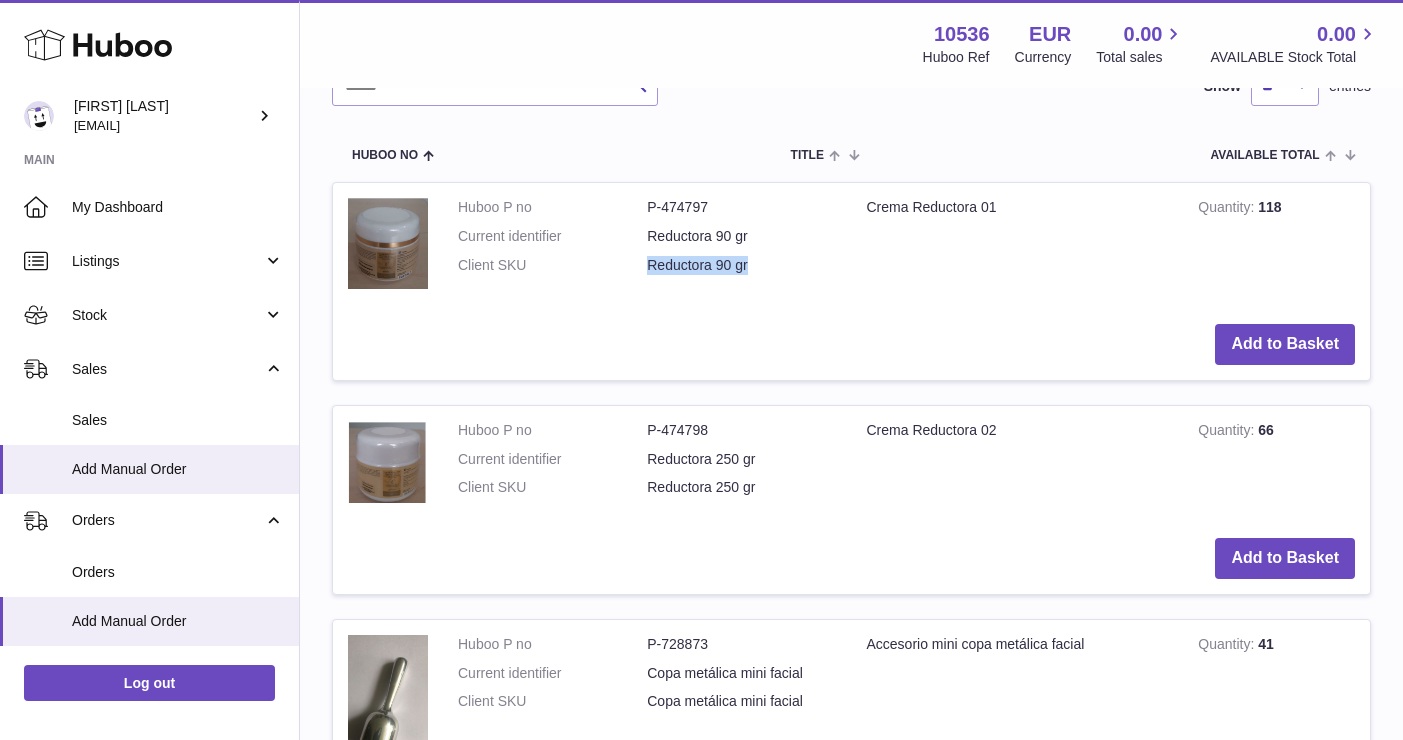 click on "Huboo P no   P-474797   Current identifier   Reductora 90 gr     Client SKU   Reductora 90 gr" at bounding box center (647, 241) 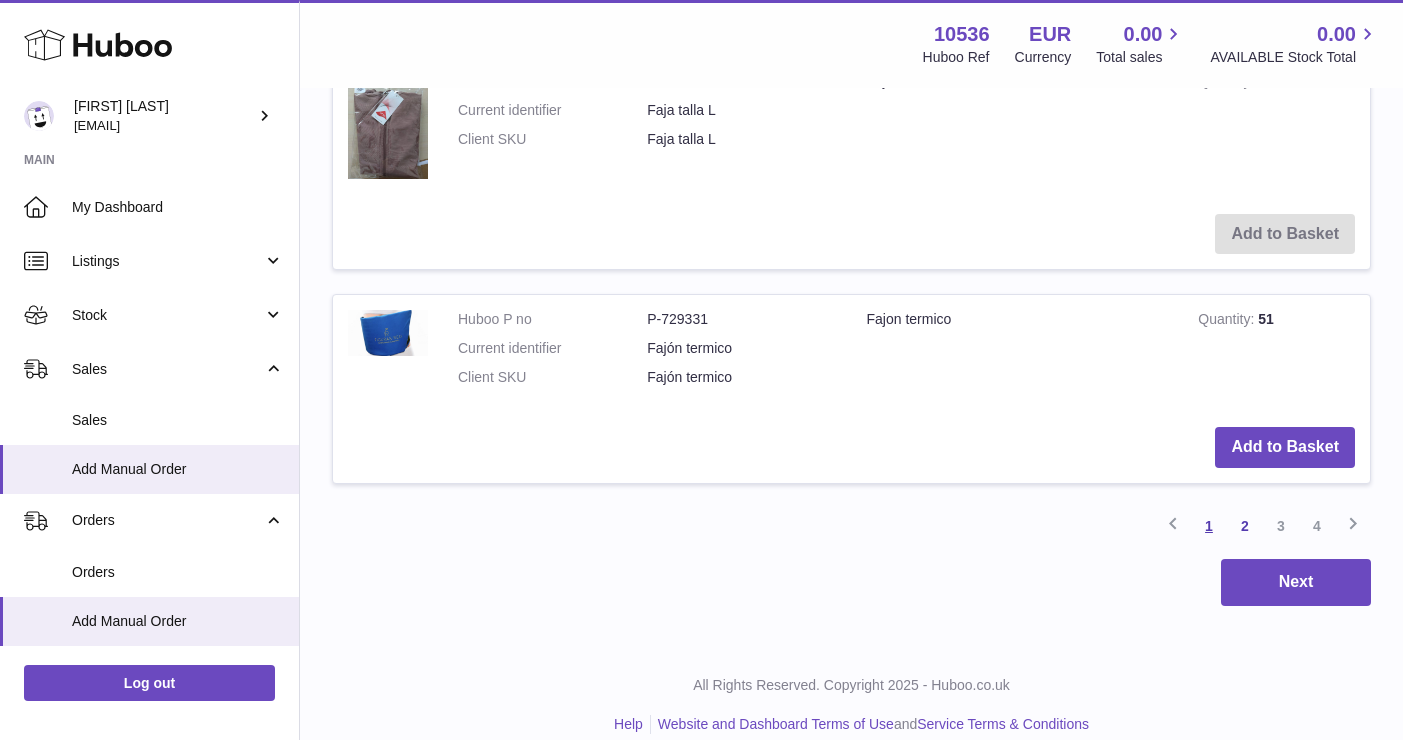 click on "1" at bounding box center [1209, 526] 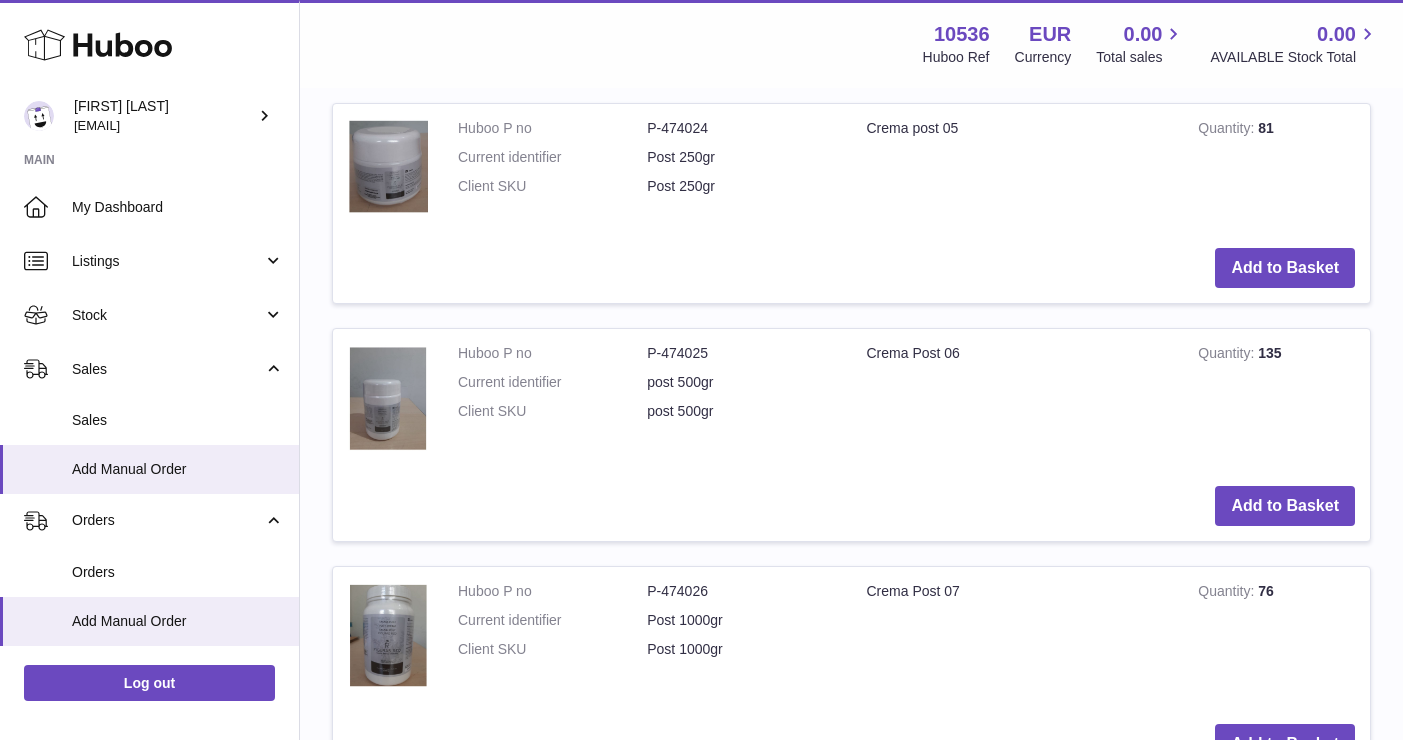 scroll, scrollTop: 1629, scrollLeft: 0, axis: vertical 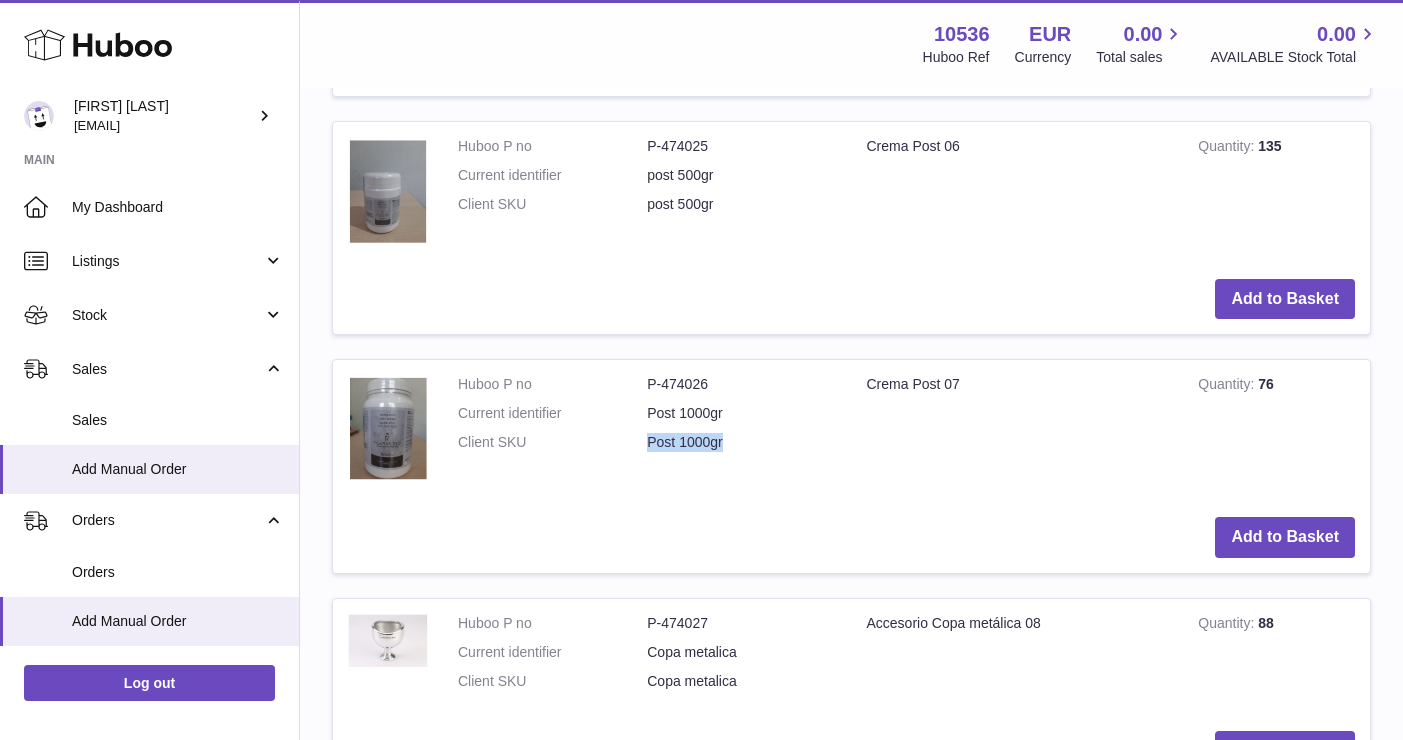 drag, startPoint x: 629, startPoint y: 419, endPoint x: 780, endPoint y: 419, distance: 151 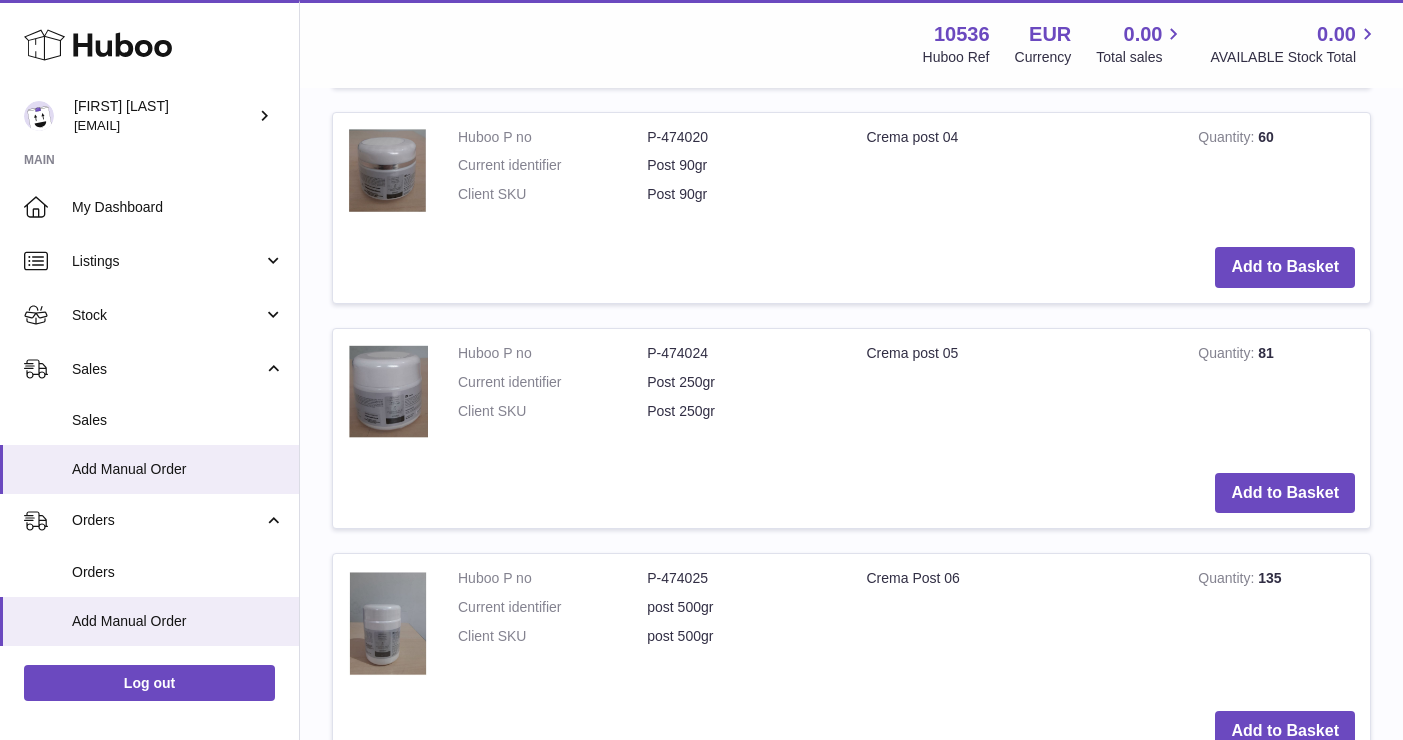 scroll, scrollTop: 1189, scrollLeft: 0, axis: vertical 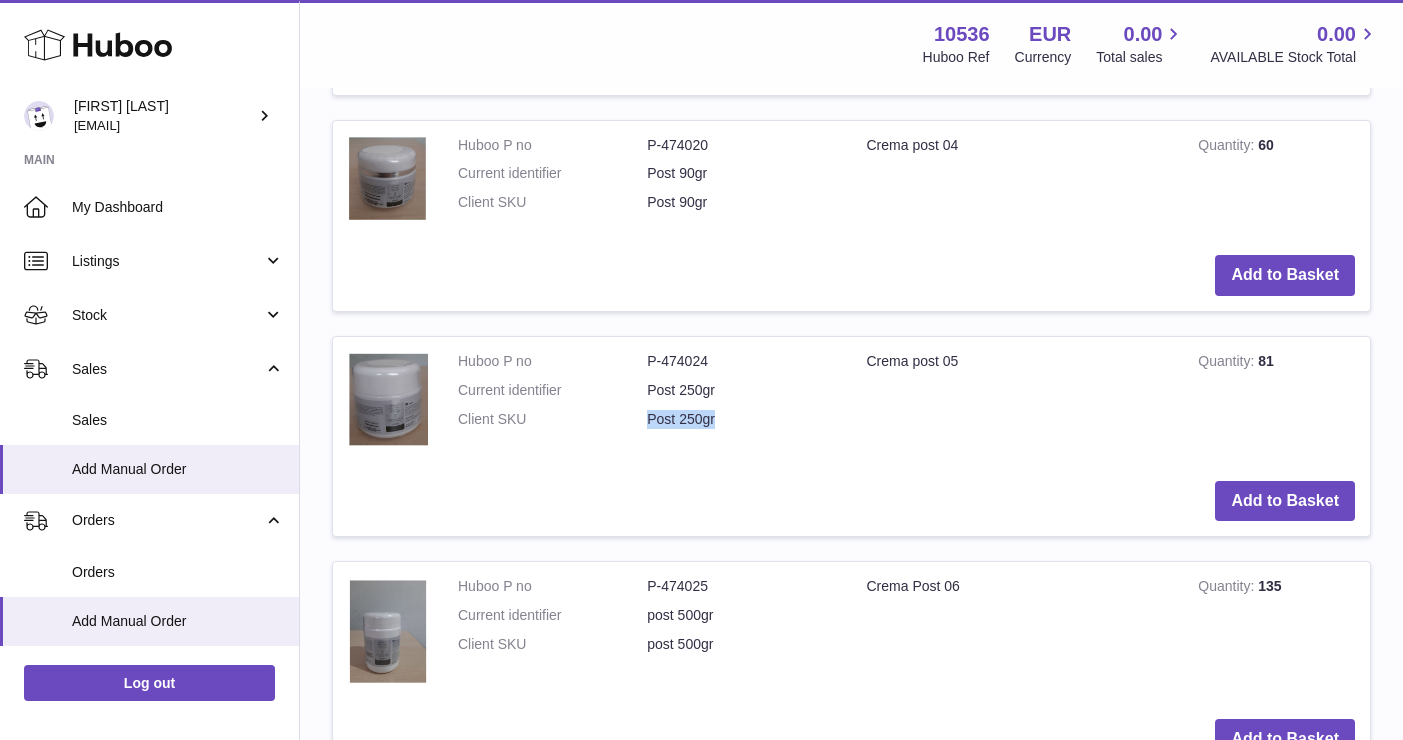 drag, startPoint x: 663, startPoint y: 400, endPoint x: 745, endPoint y: 399, distance: 82.006096 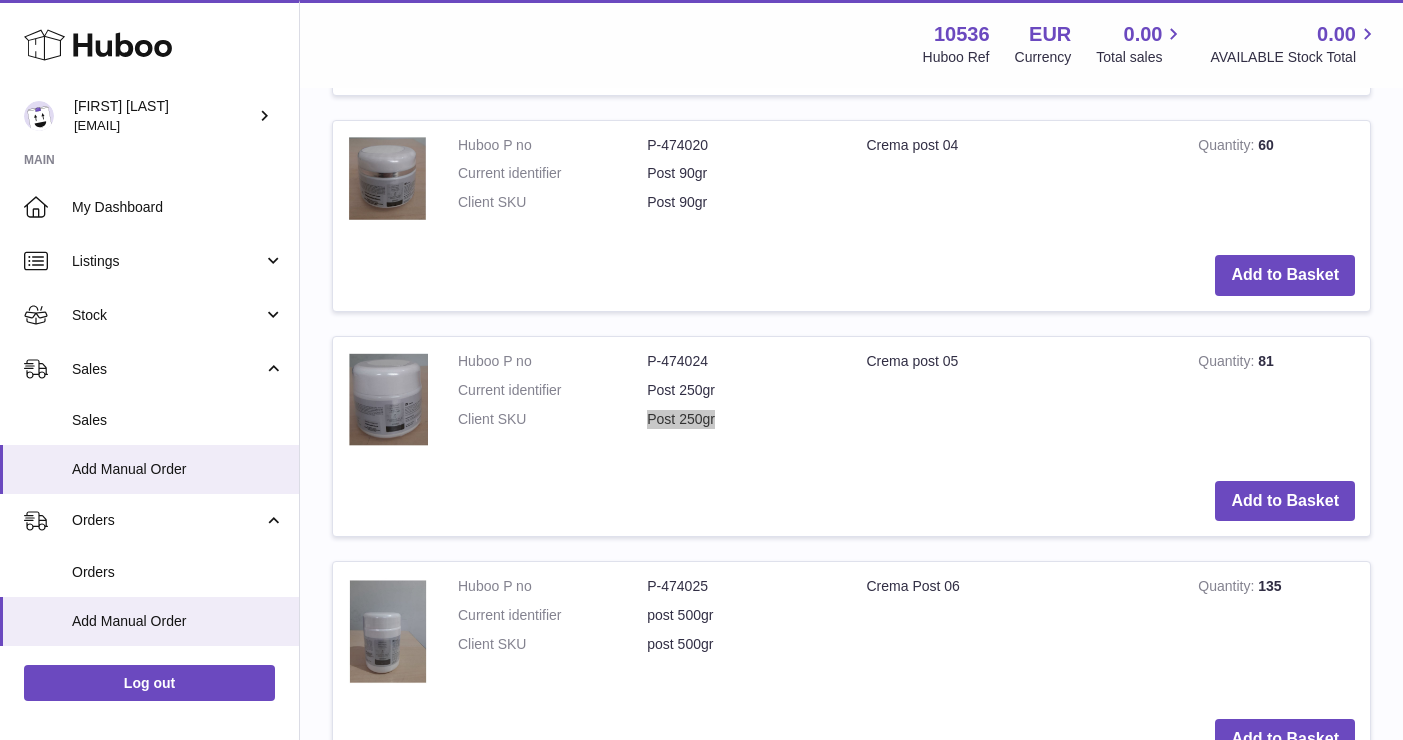 drag, startPoint x: 684, startPoint y: 736, endPoint x: 739, endPoint y: 446, distance: 295.16943 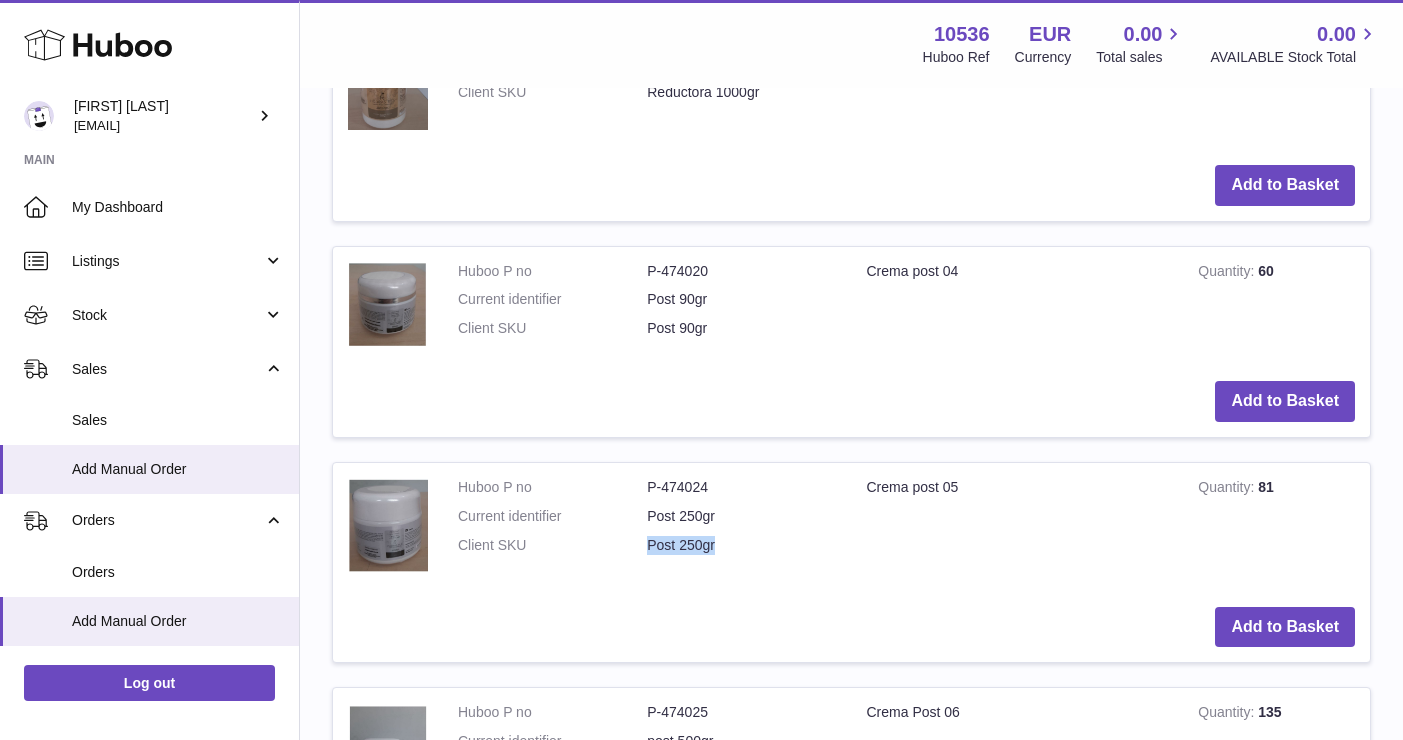 scroll, scrollTop: 1035, scrollLeft: 0, axis: vertical 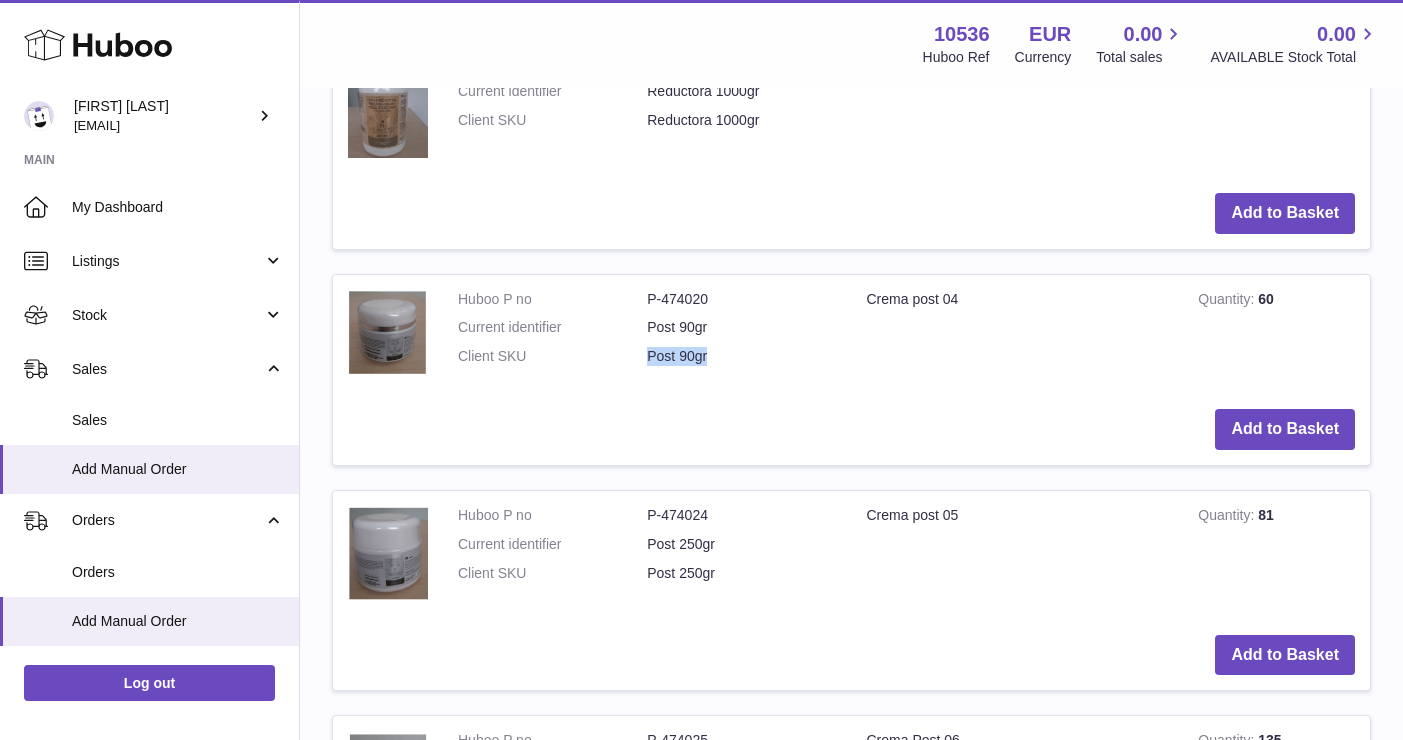 drag, startPoint x: 636, startPoint y: 339, endPoint x: 741, endPoint y: 338, distance: 105.00476 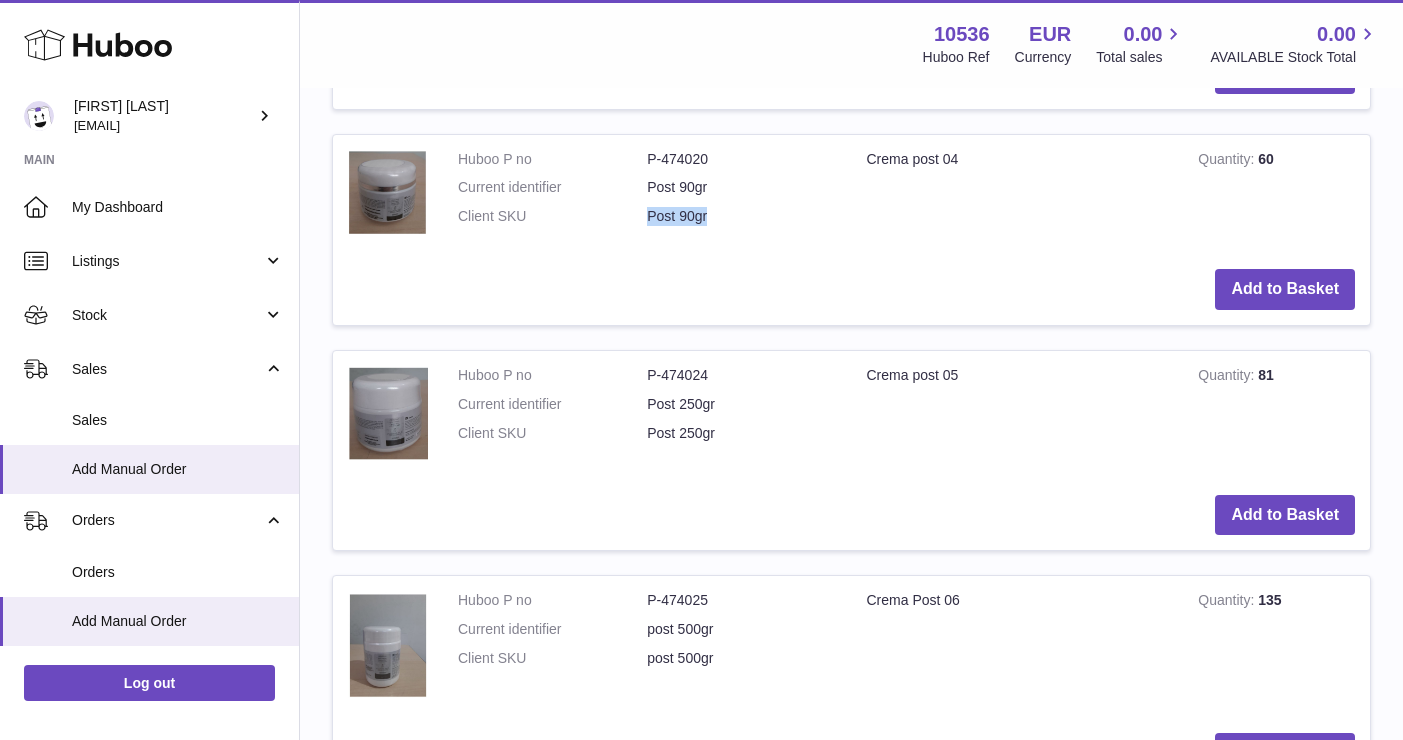 scroll, scrollTop: 1180, scrollLeft: 0, axis: vertical 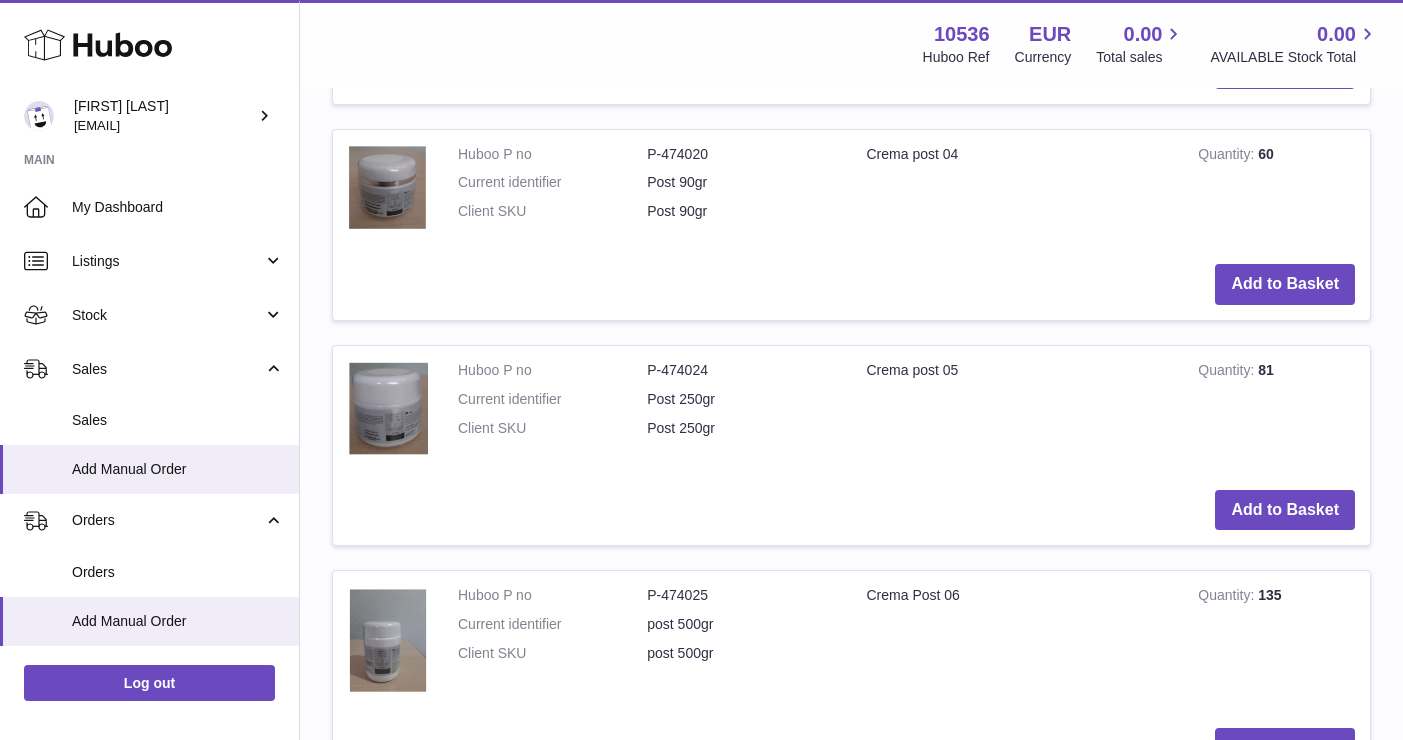 click on "Huboo P no   P-474024   Current identifier   Post 250gr     Client SKU   Post 250gr" at bounding box center (647, 410) 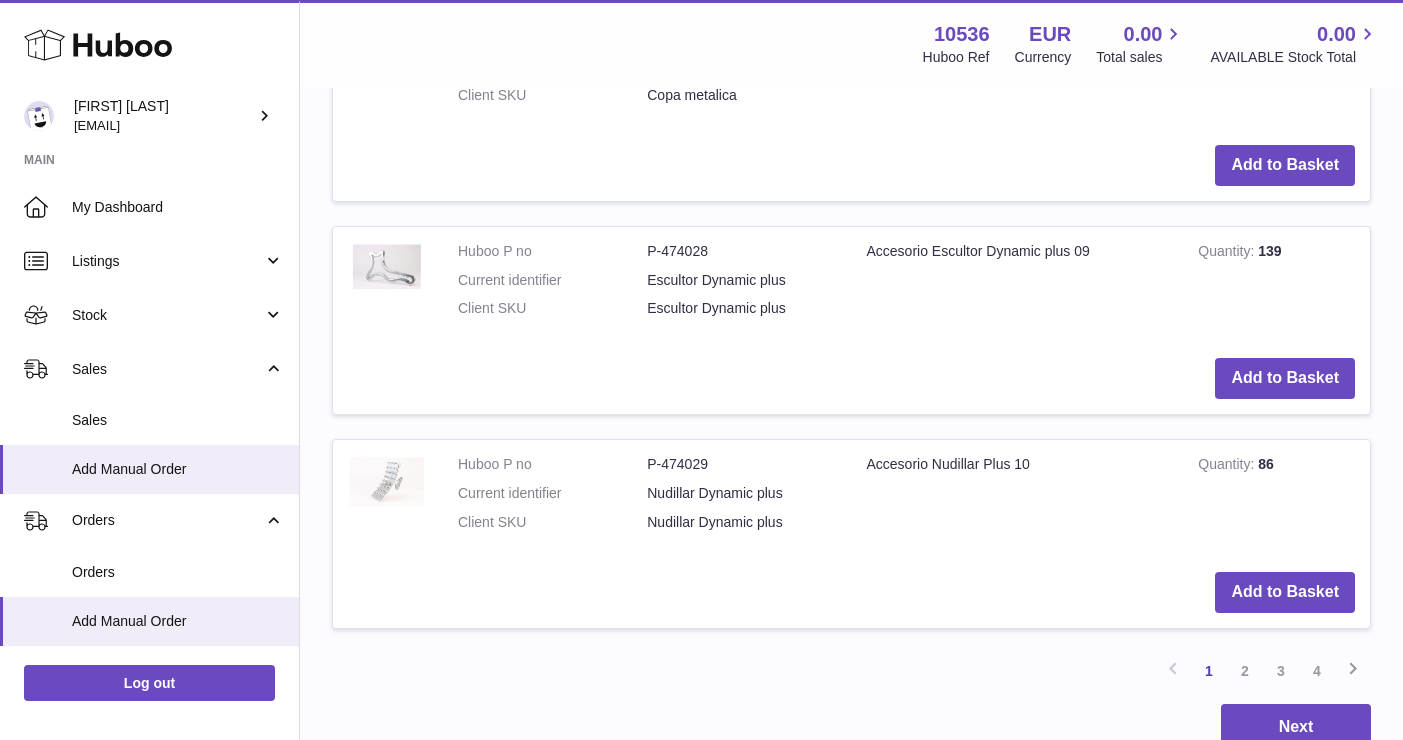 scroll, scrollTop: 1967, scrollLeft: 0, axis: vertical 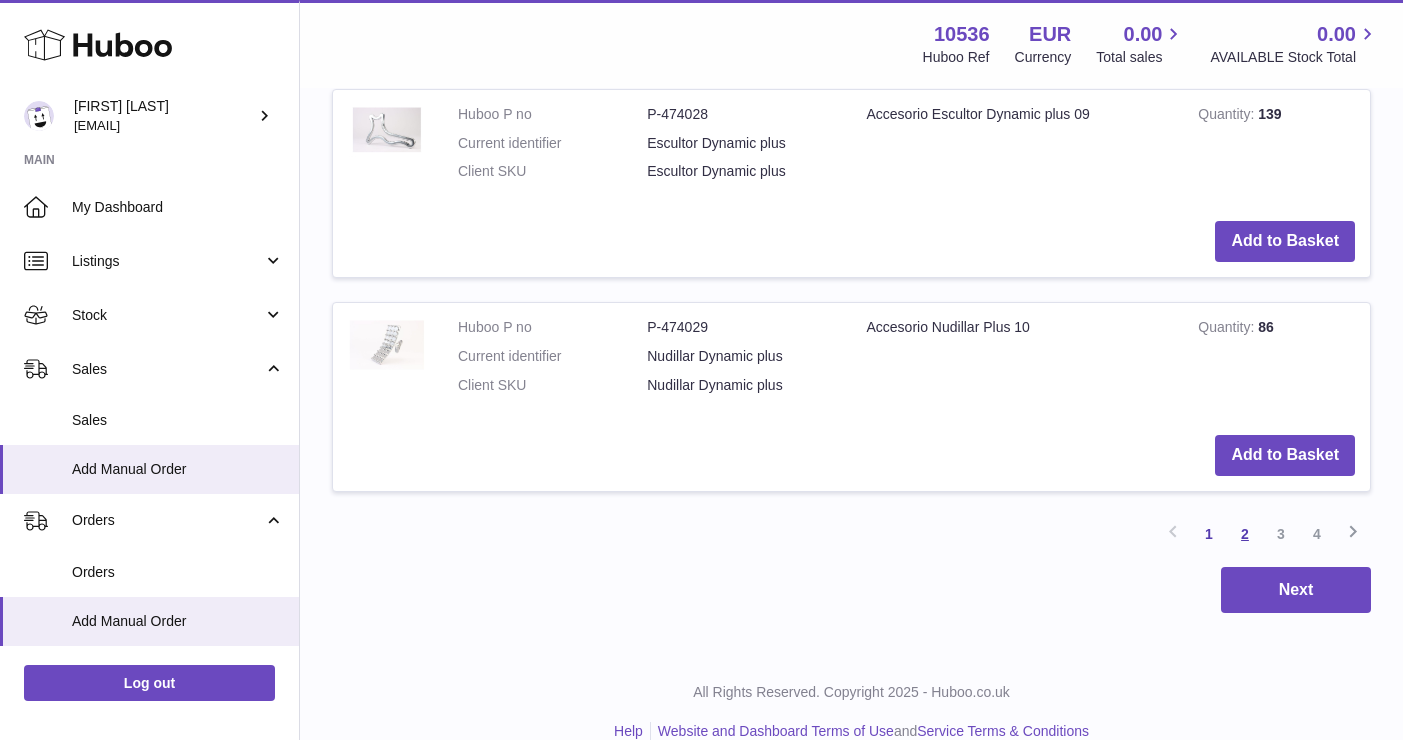 click on "2" at bounding box center [1245, 534] 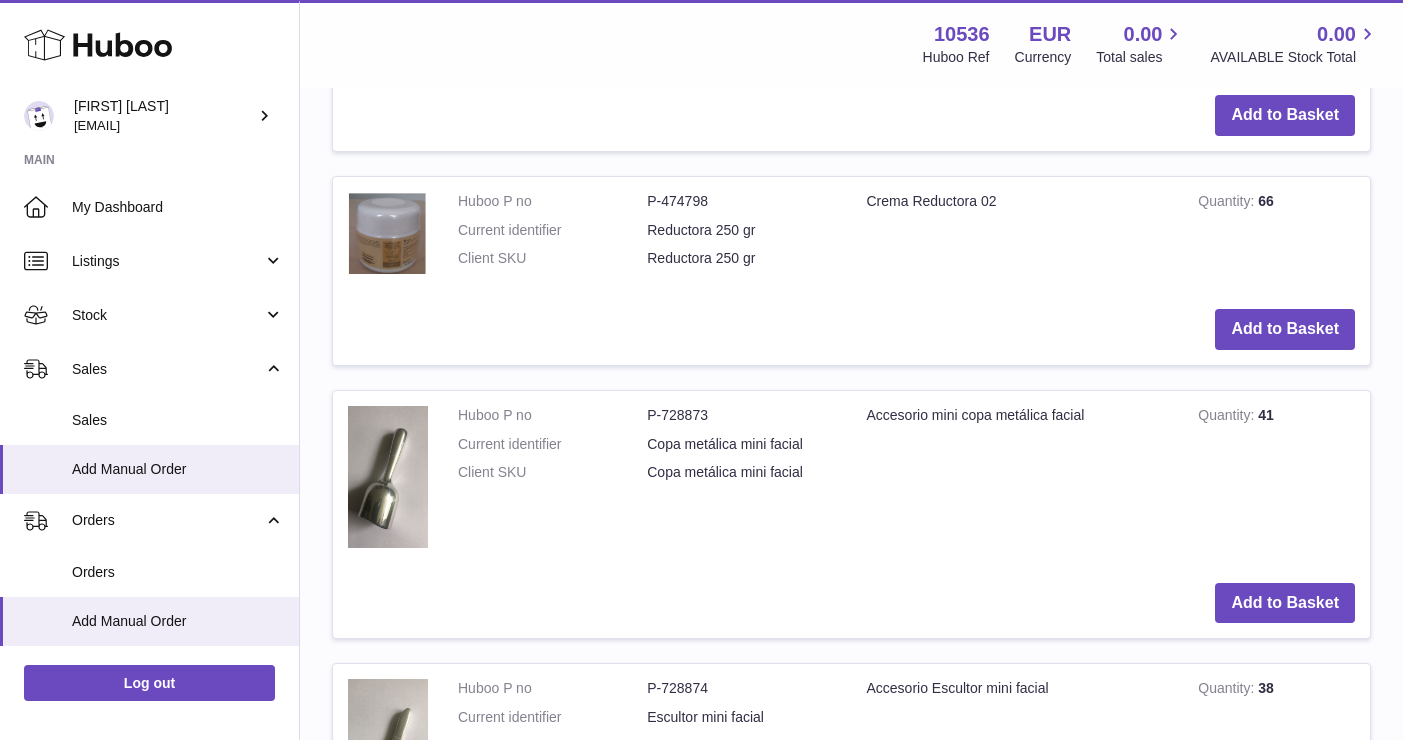 scroll, scrollTop: 553, scrollLeft: 1, axis: both 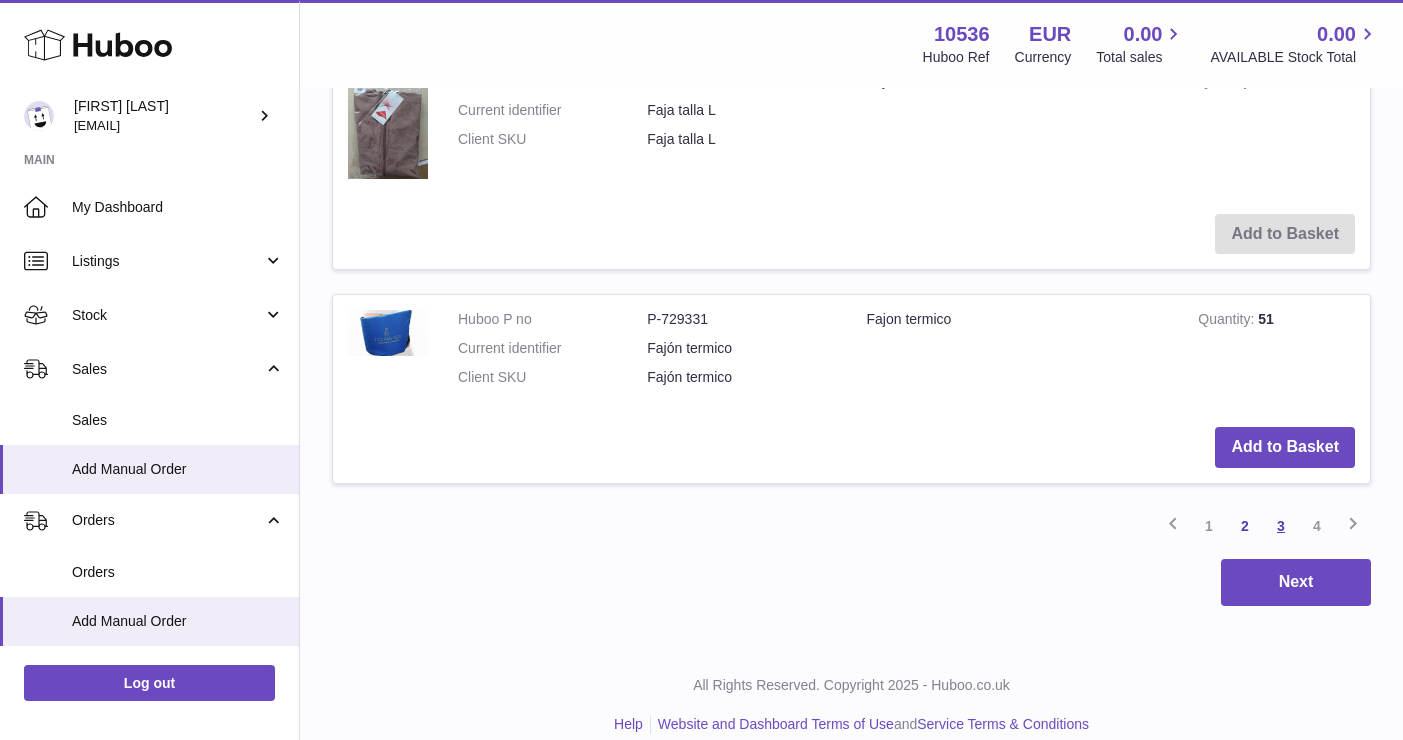 click on "3" at bounding box center [1281, 526] 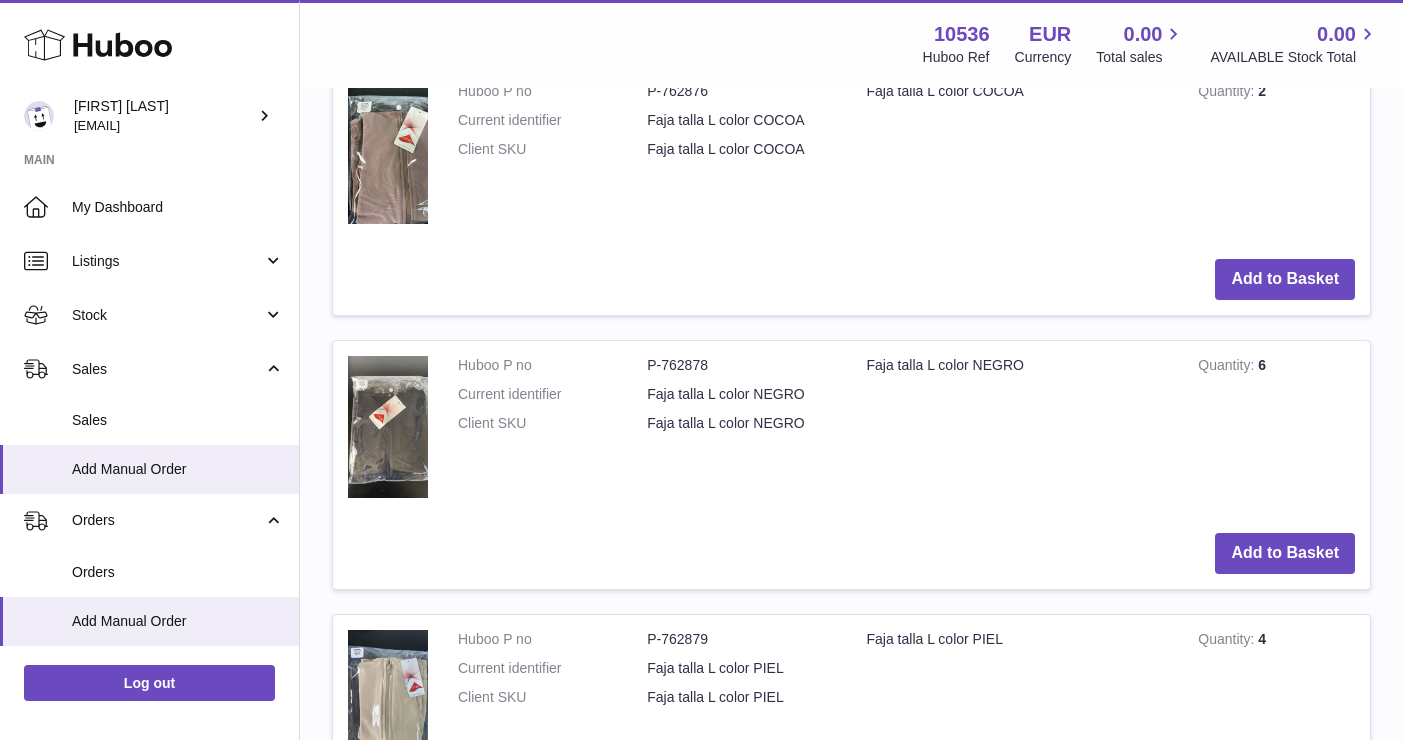 scroll, scrollTop: 2328, scrollLeft: 0, axis: vertical 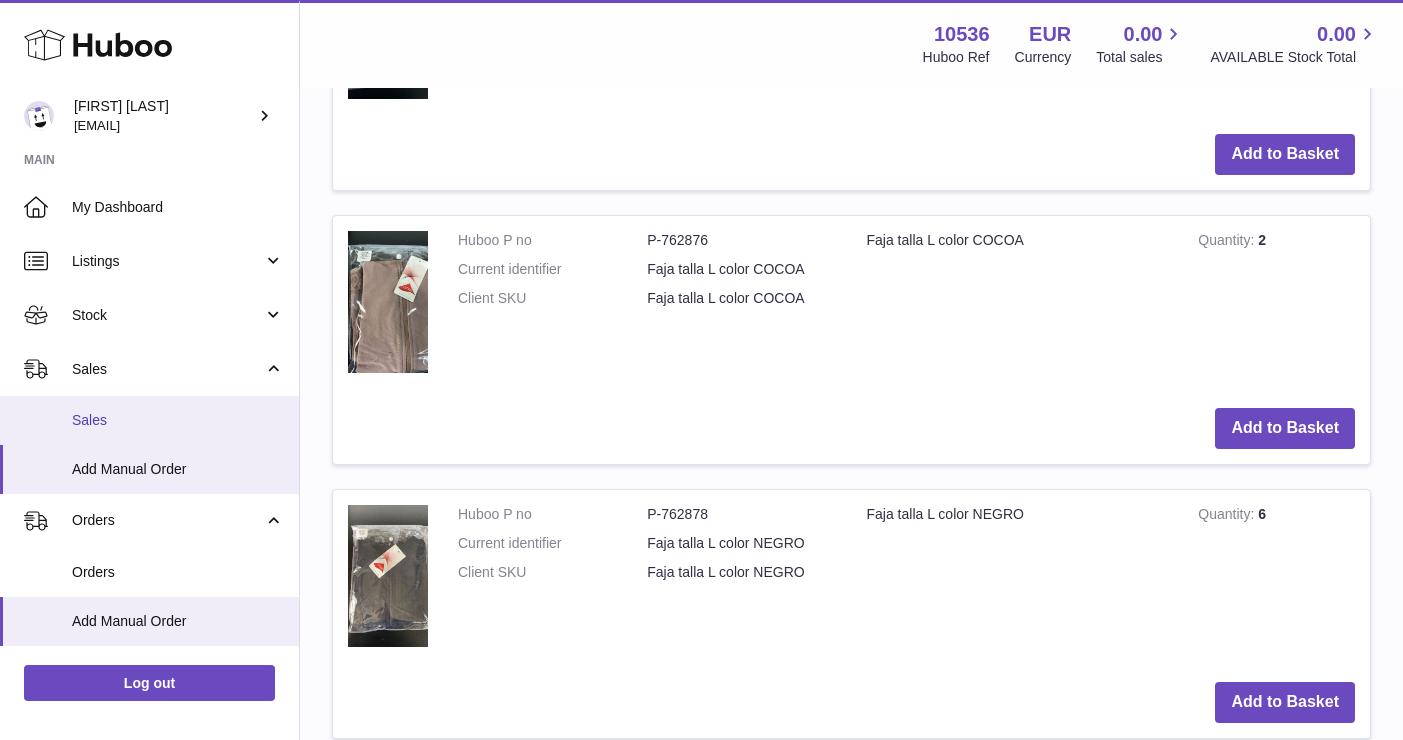 click on "Sales" at bounding box center [178, 420] 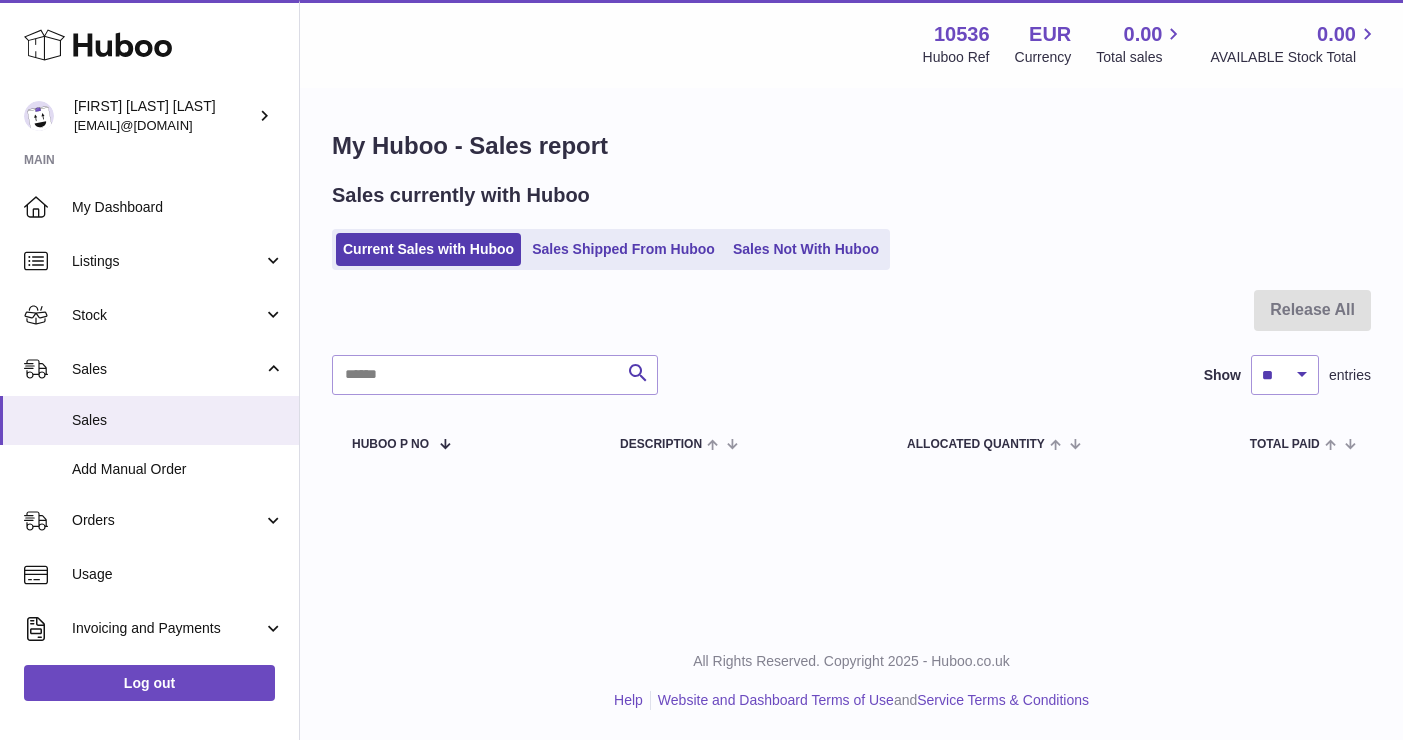scroll, scrollTop: 0, scrollLeft: 0, axis: both 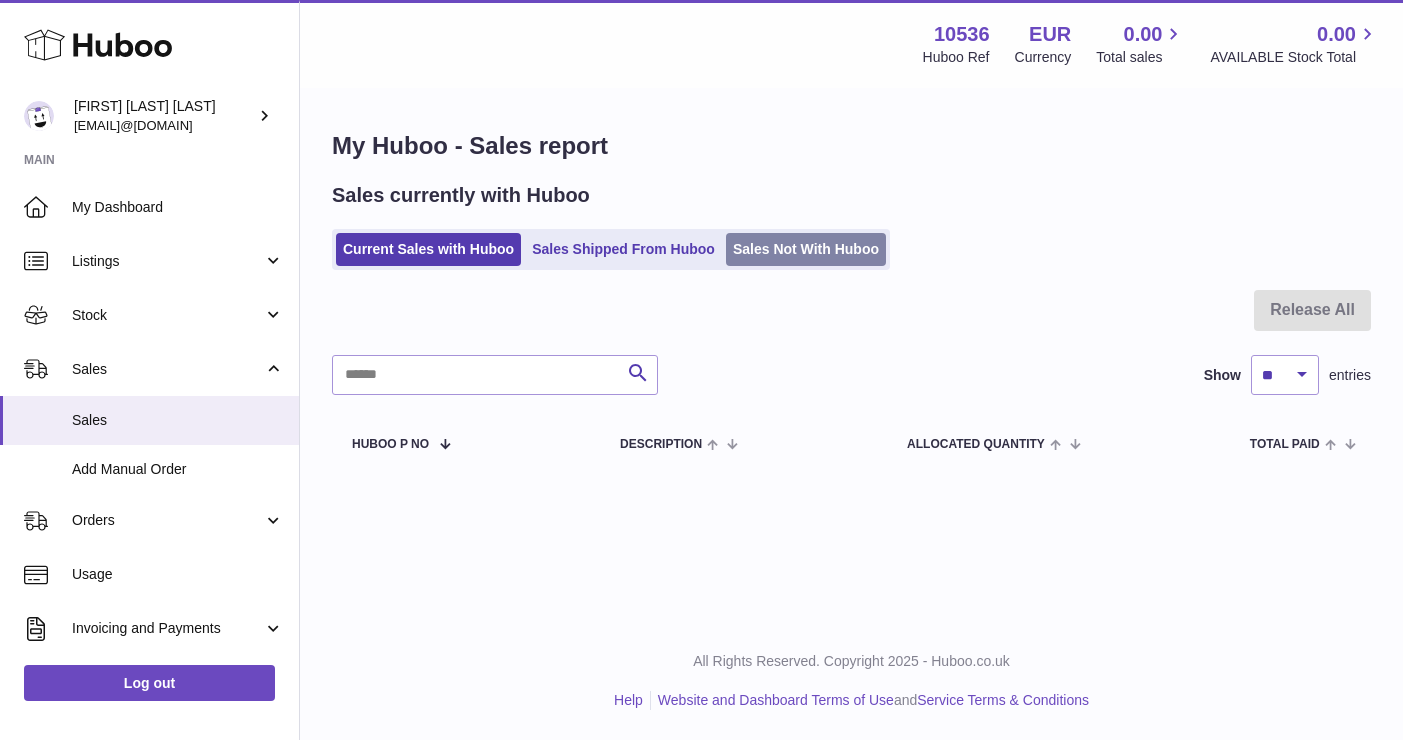 click on "Sales Not With Huboo" at bounding box center [806, 249] 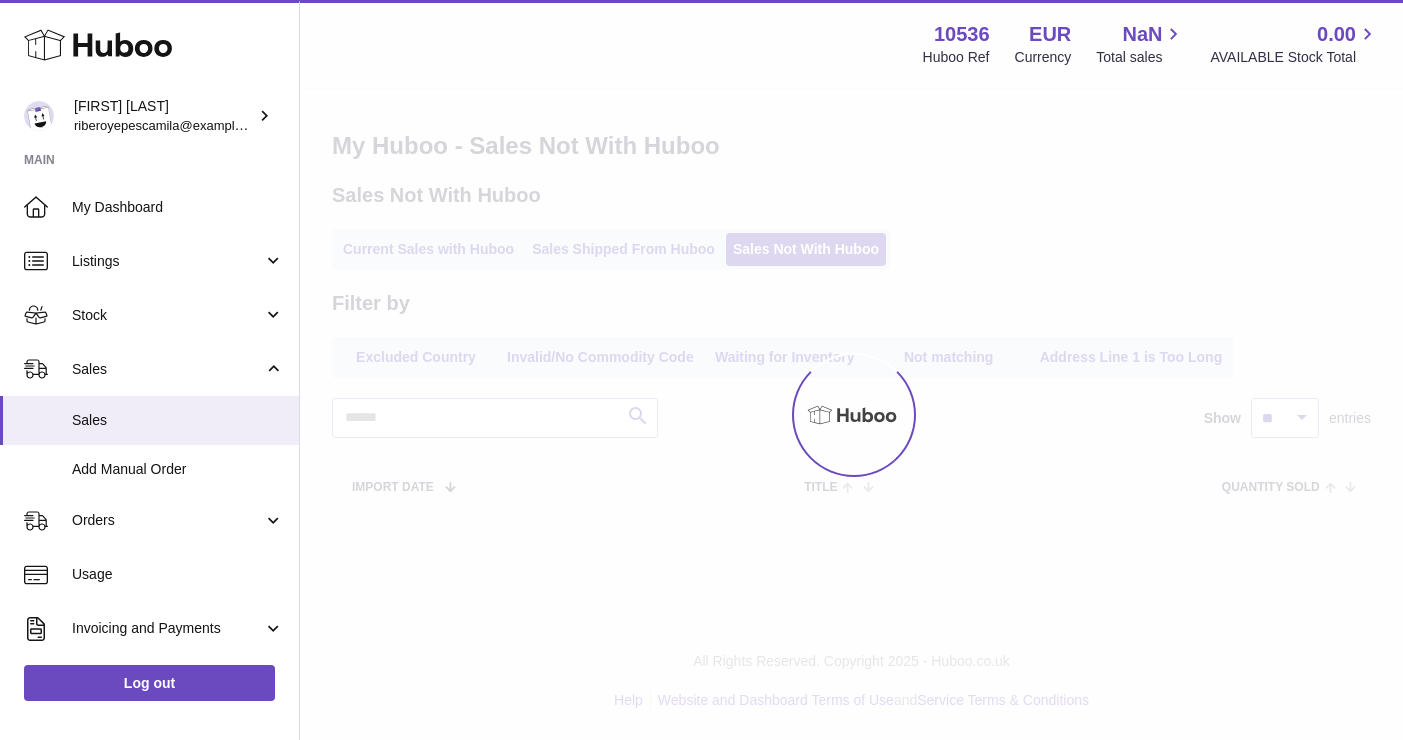 scroll, scrollTop: 0, scrollLeft: 0, axis: both 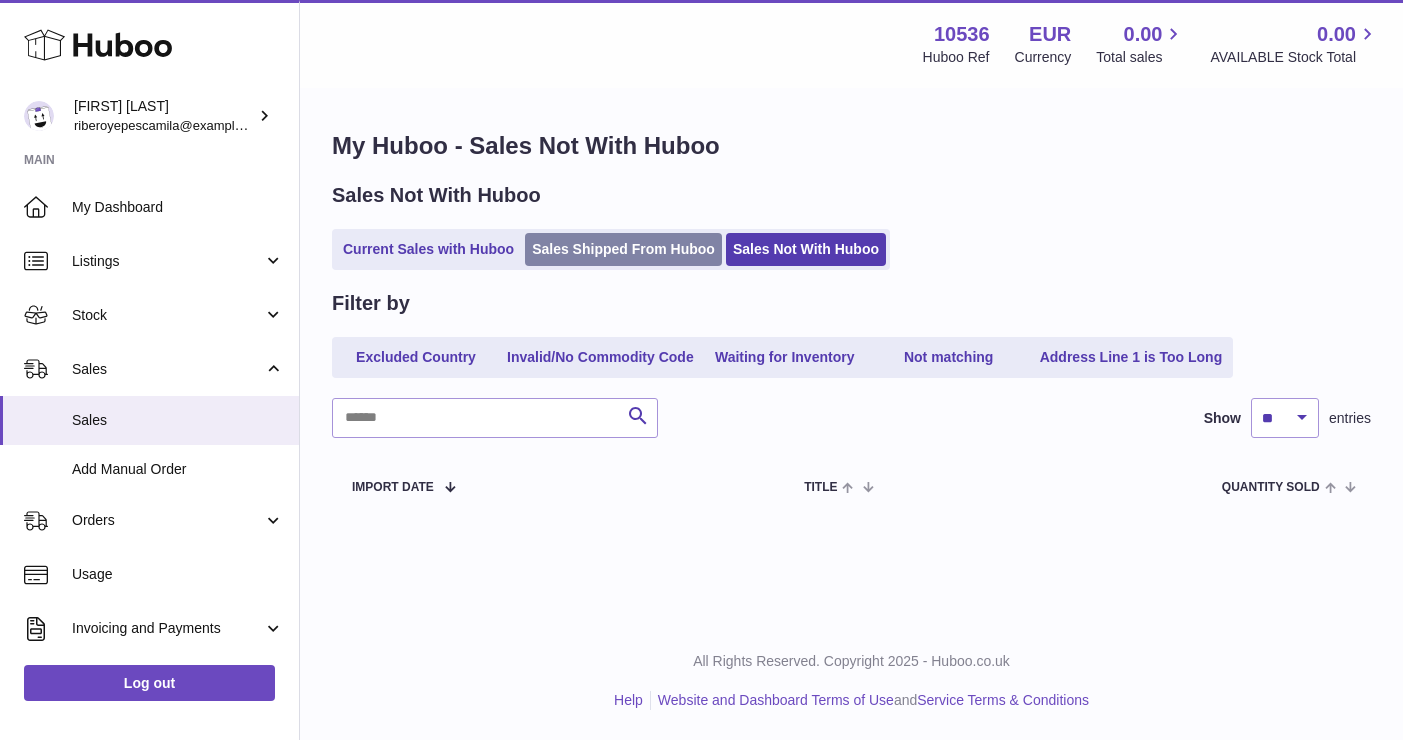 click on "Sales Shipped From Huboo" at bounding box center (623, 249) 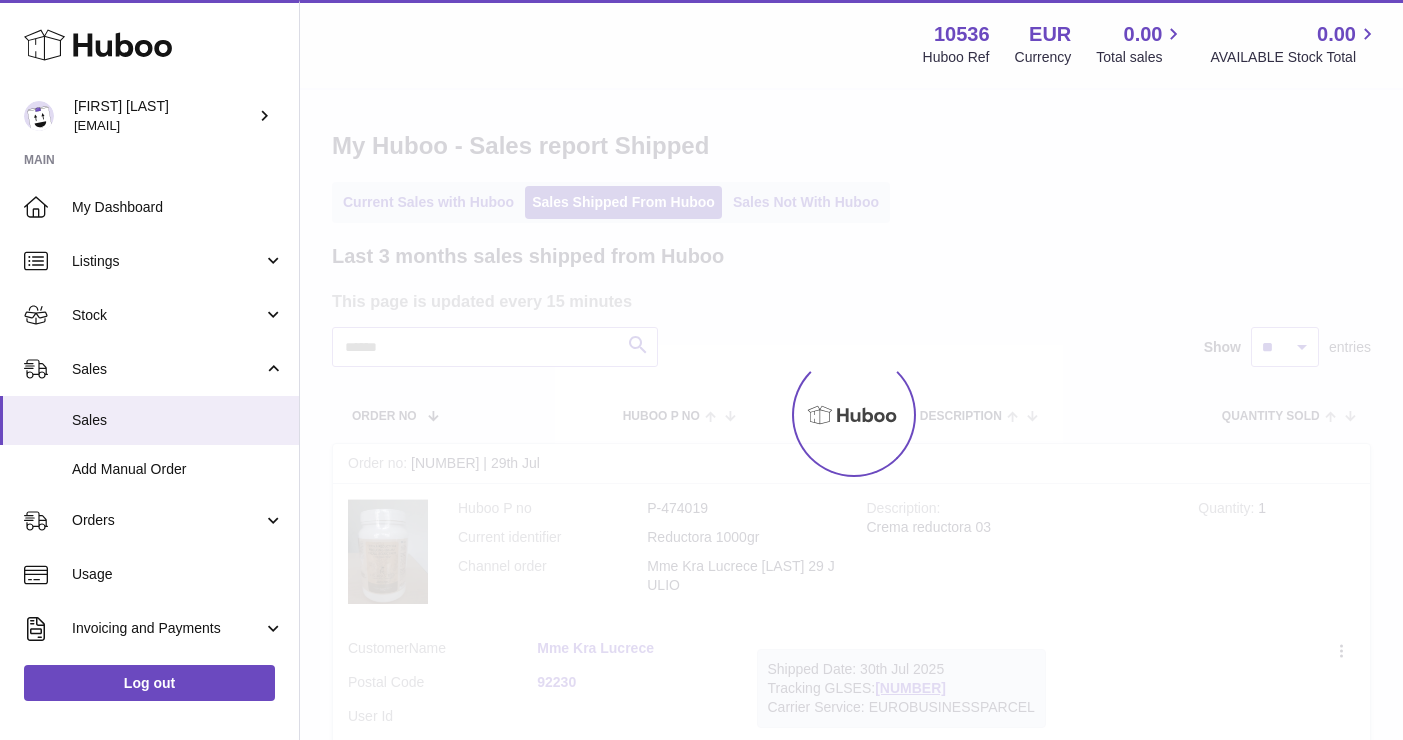 scroll, scrollTop: 0, scrollLeft: 0, axis: both 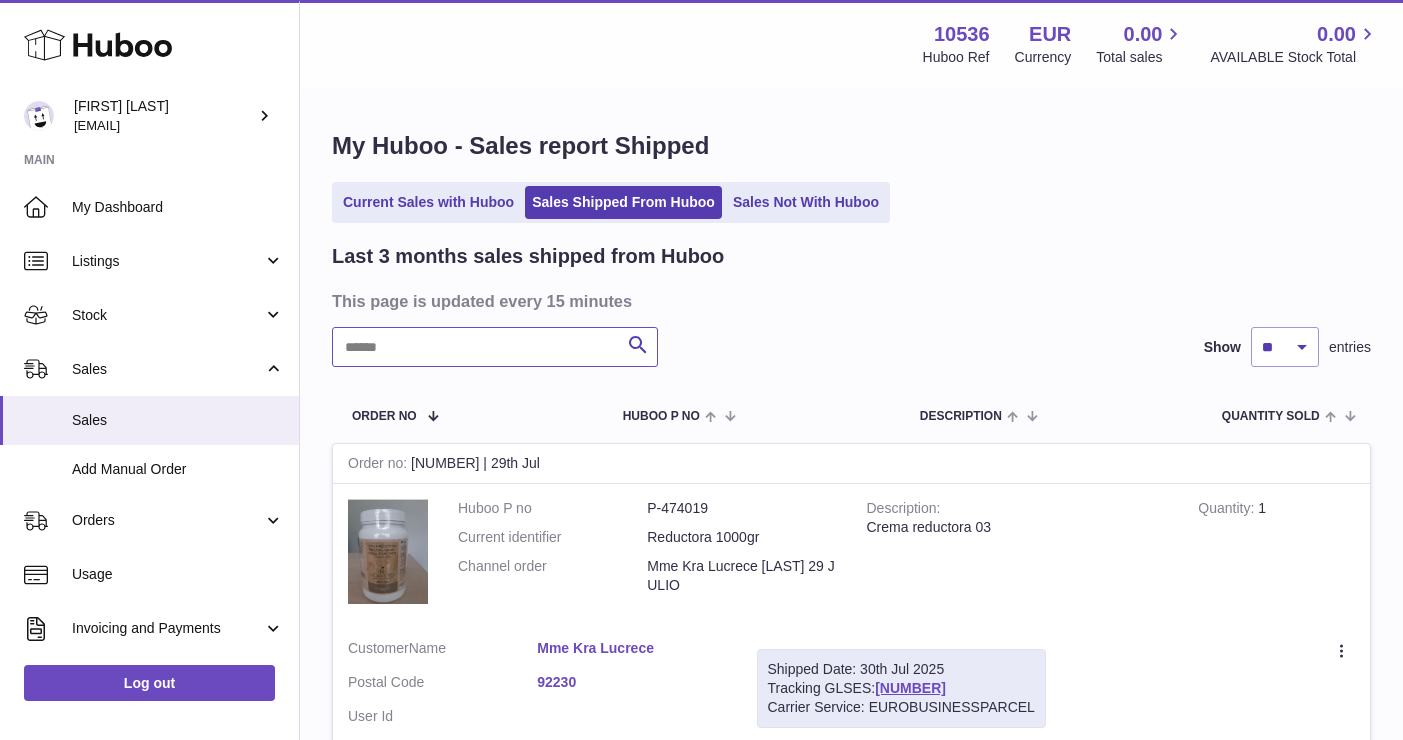 click at bounding box center [495, 347] 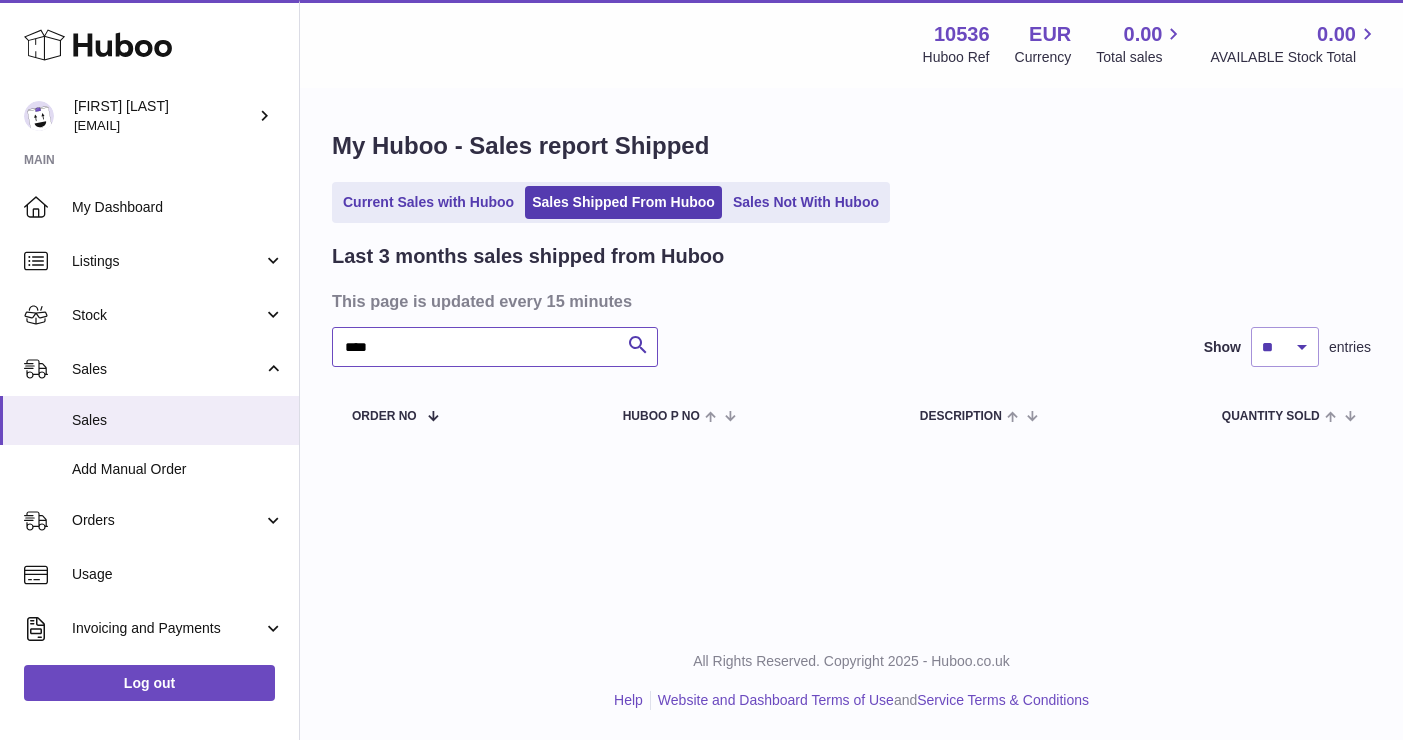 scroll, scrollTop: 0, scrollLeft: 0, axis: both 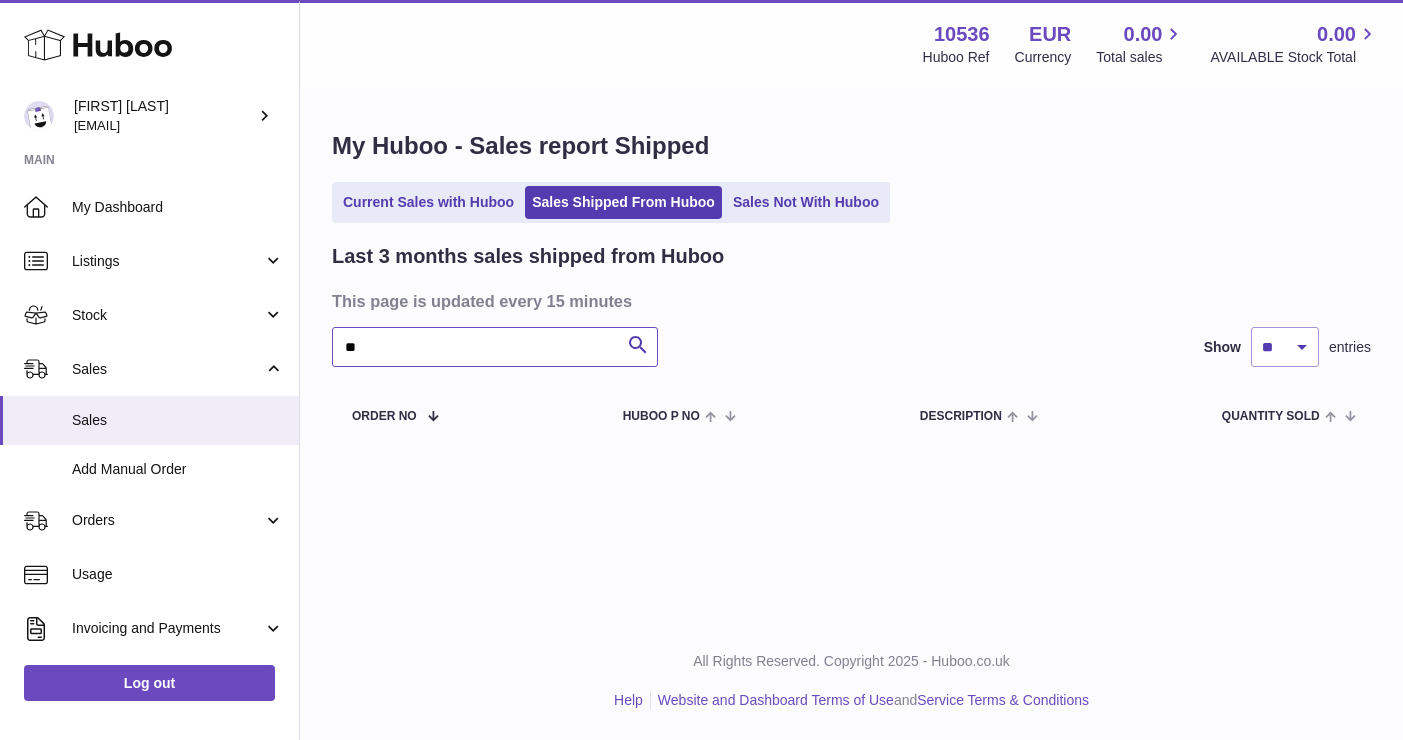 type on "*" 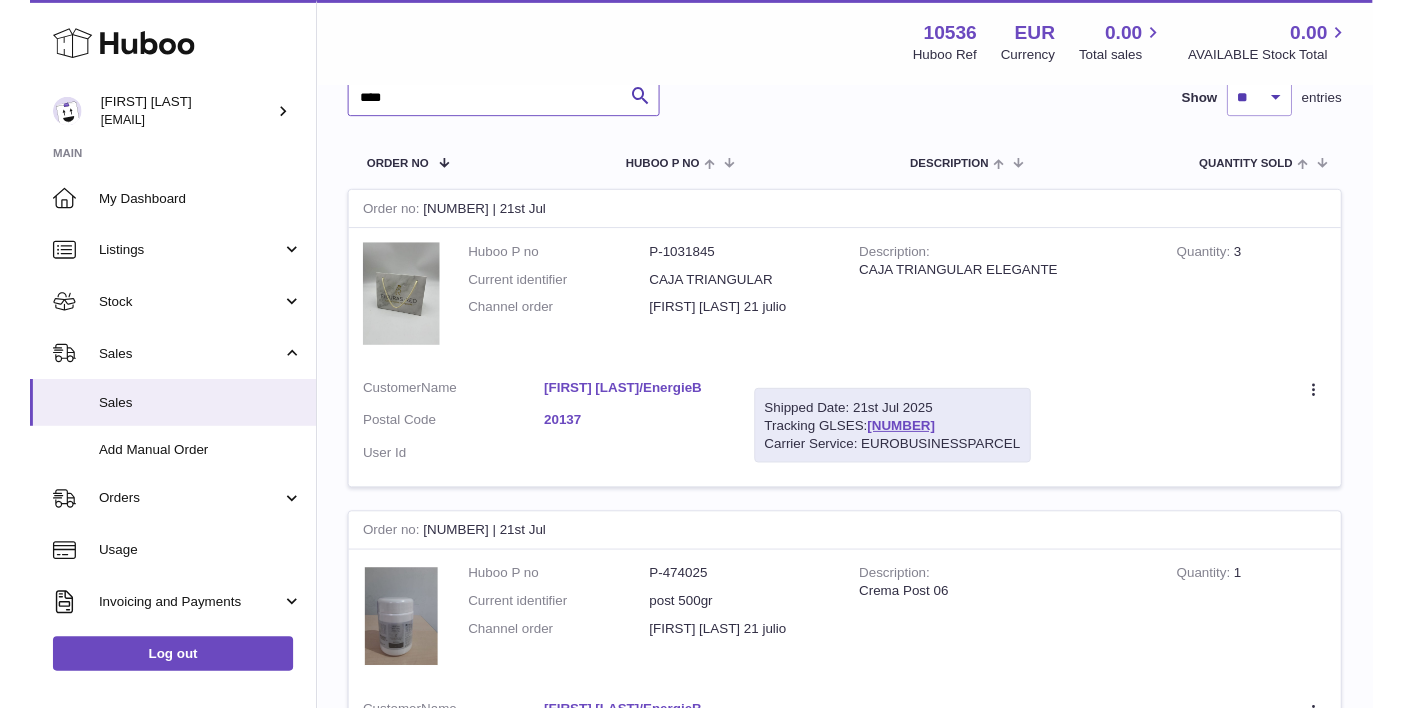 scroll, scrollTop: 250, scrollLeft: 0, axis: vertical 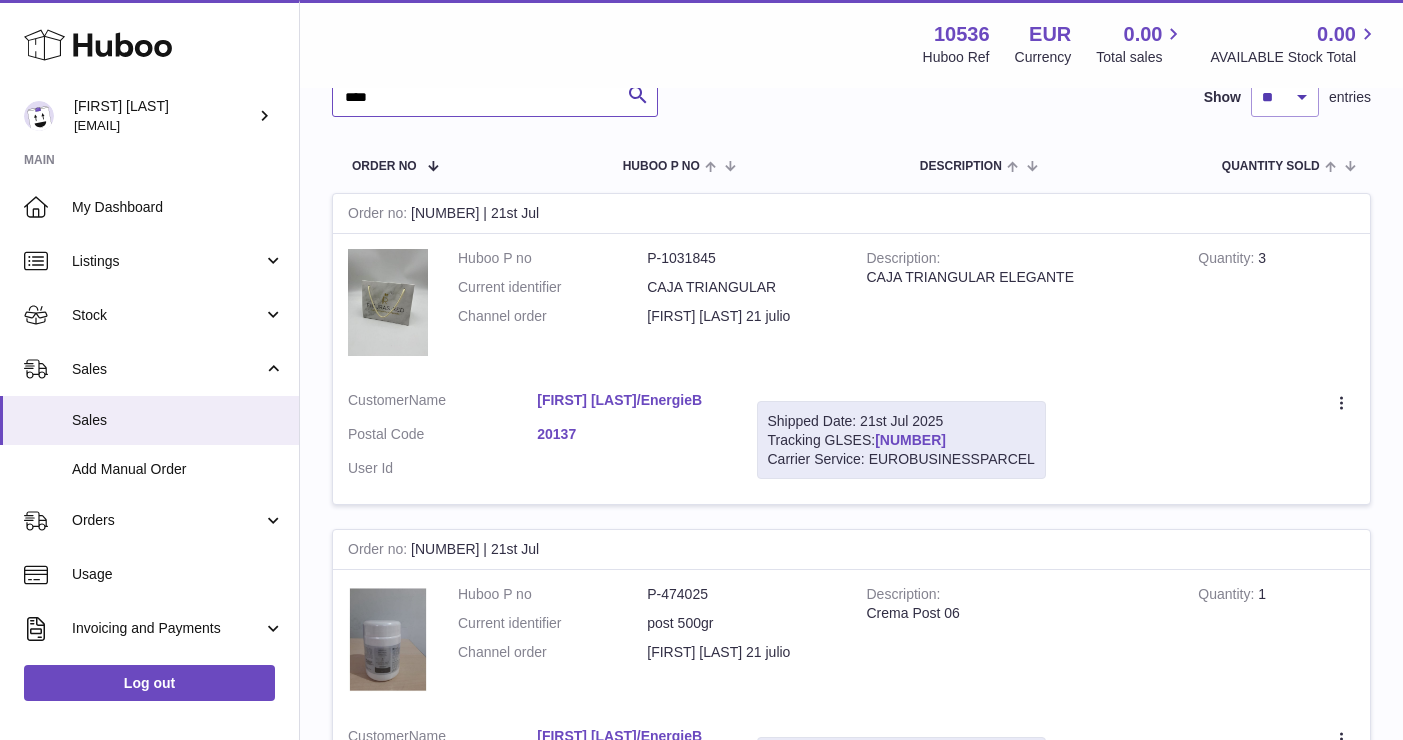 type on "****" 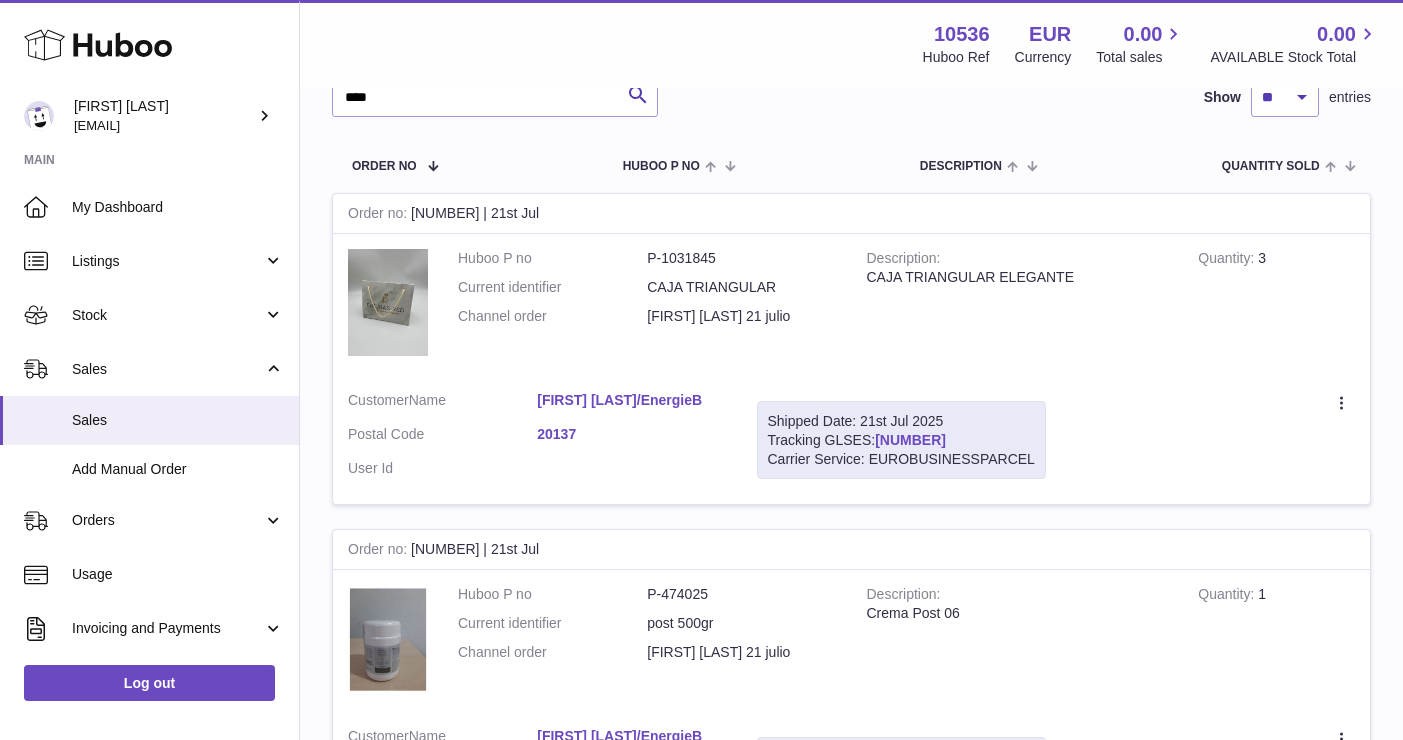 click on "61280240719330" at bounding box center (910, 440) 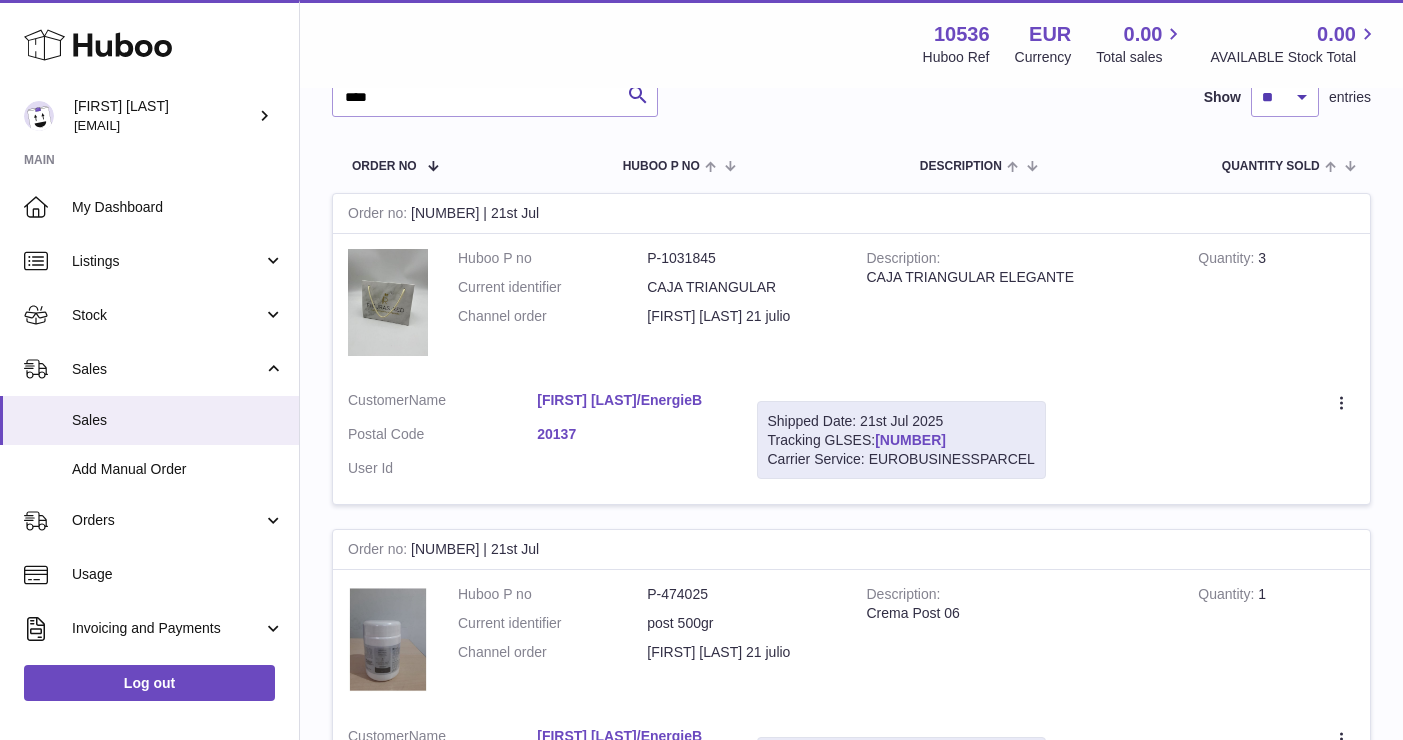 drag, startPoint x: 1007, startPoint y: 437, endPoint x: 879, endPoint y: 437, distance: 128 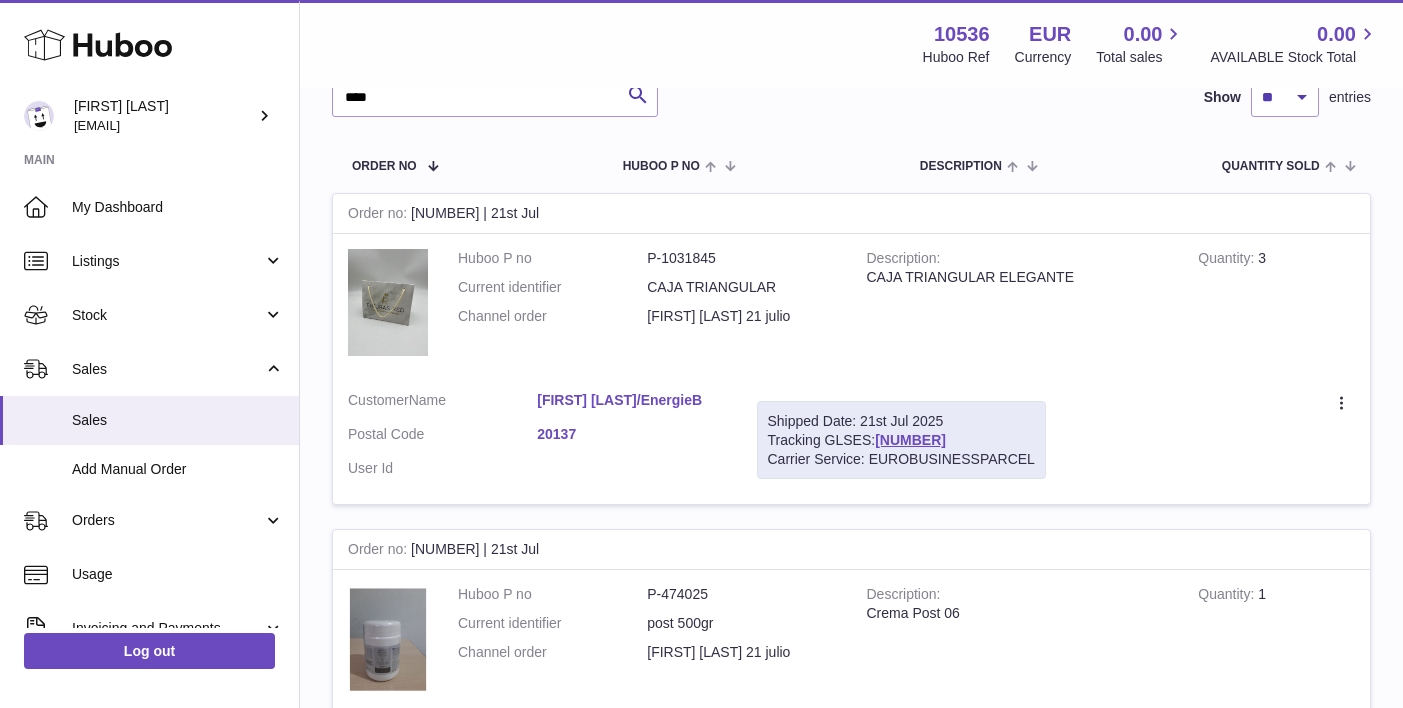 copy on "61280240719330" 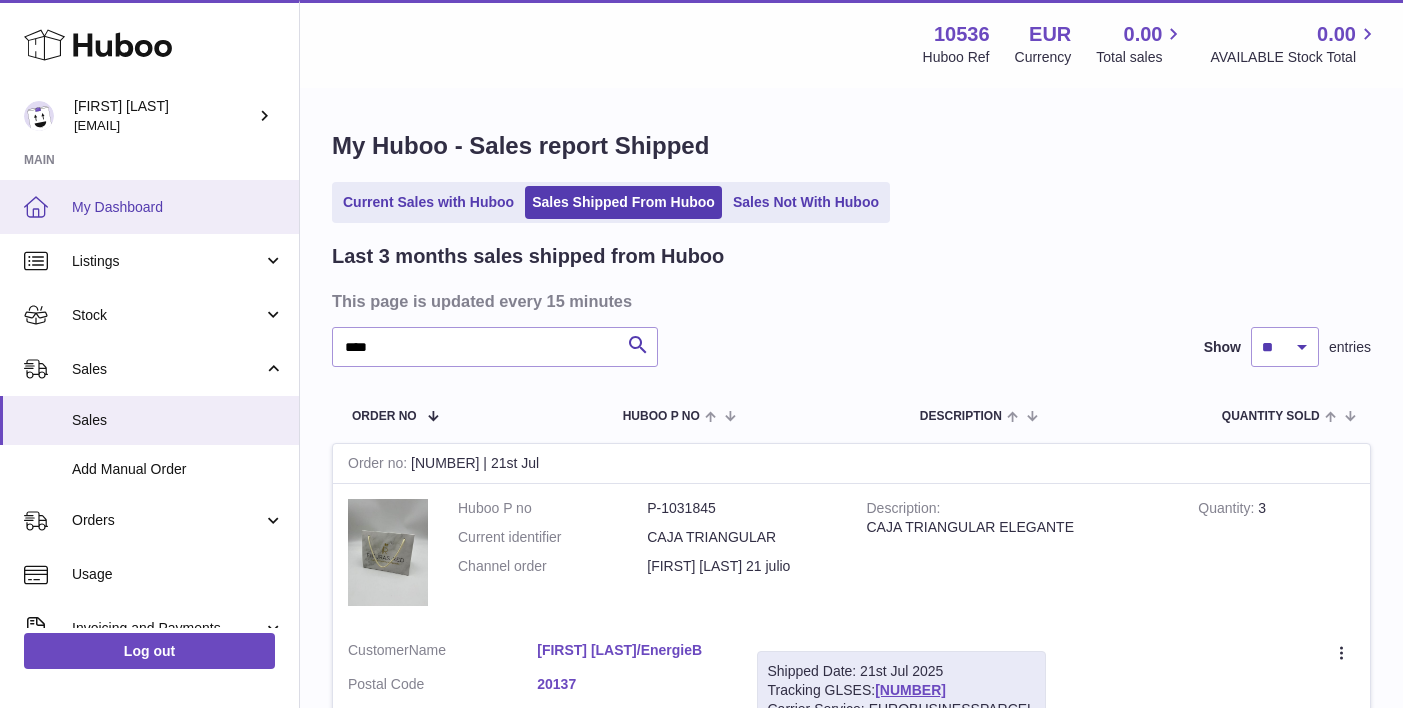 scroll, scrollTop: 0, scrollLeft: 0, axis: both 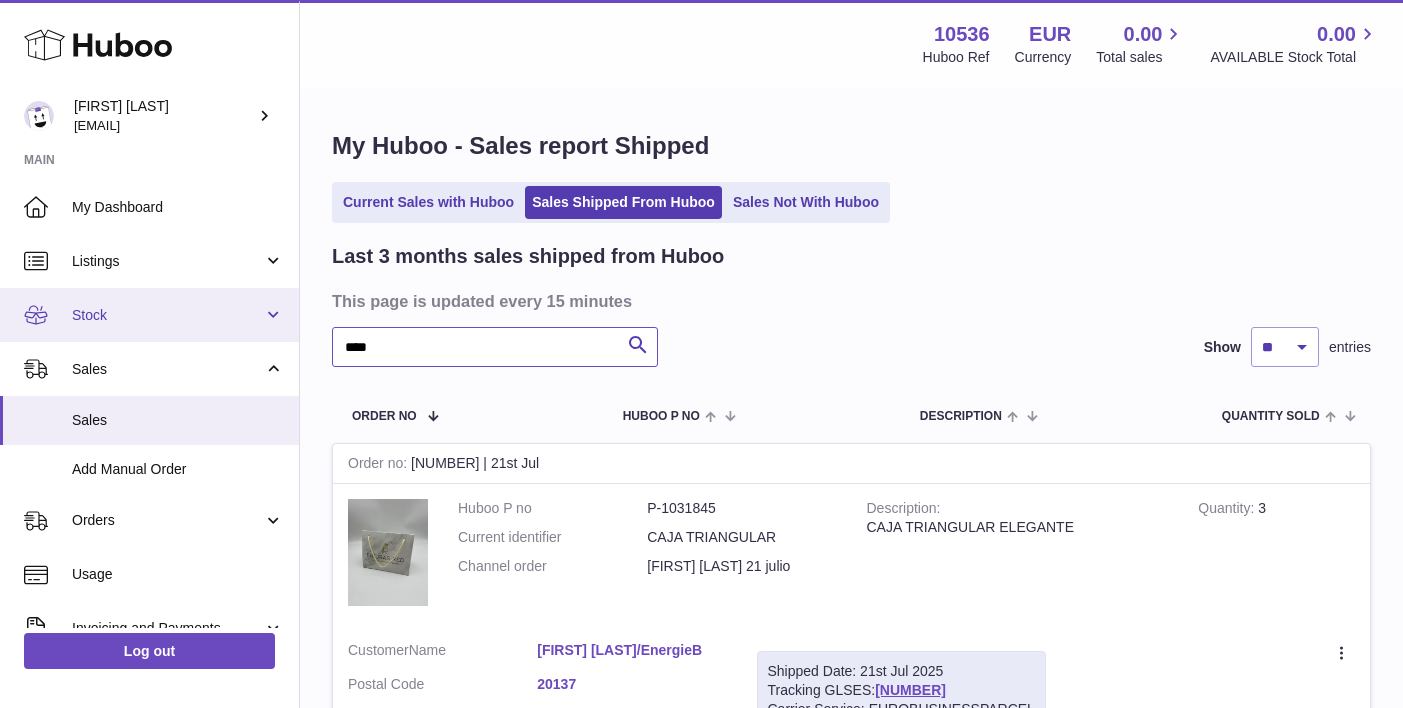 drag, startPoint x: 422, startPoint y: 348, endPoint x: 289, endPoint y: 330, distance: 134.21252 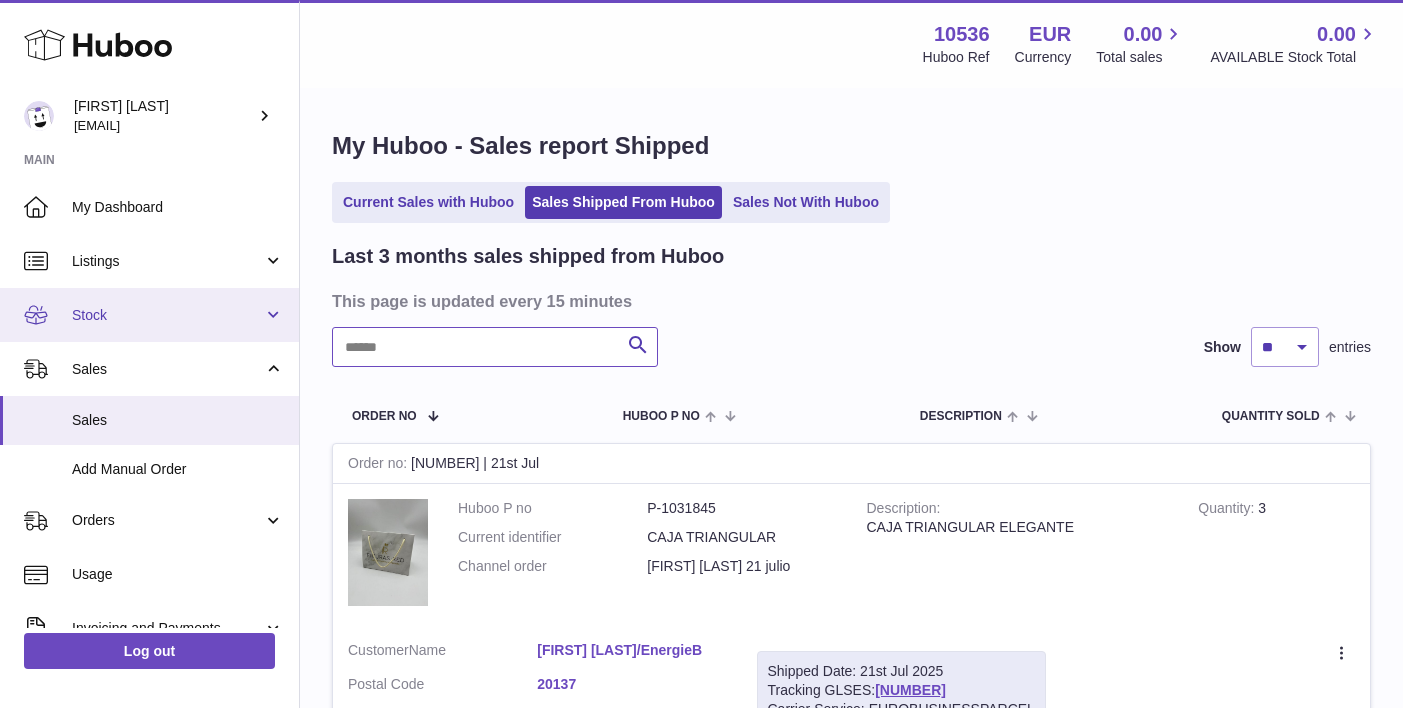 type 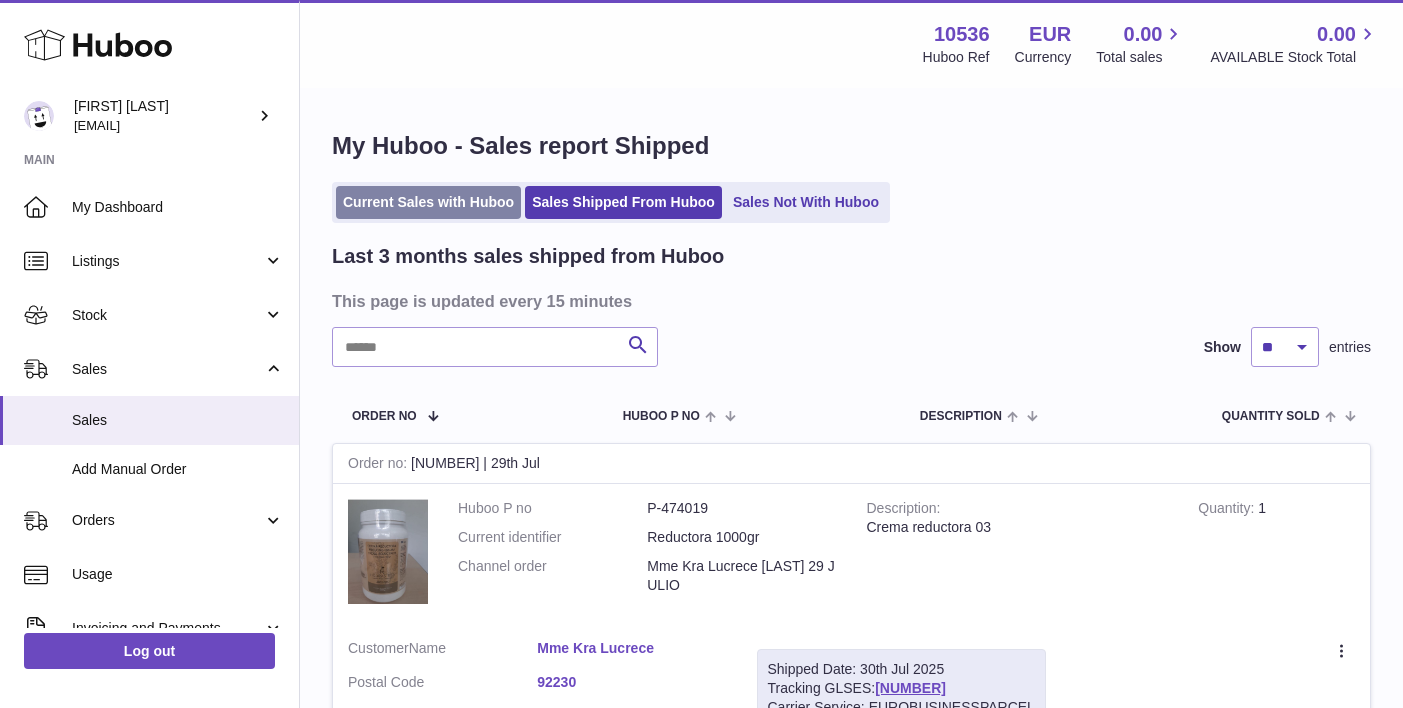 click on "Current Sales with Huboo" at bounding box center (428, 202) 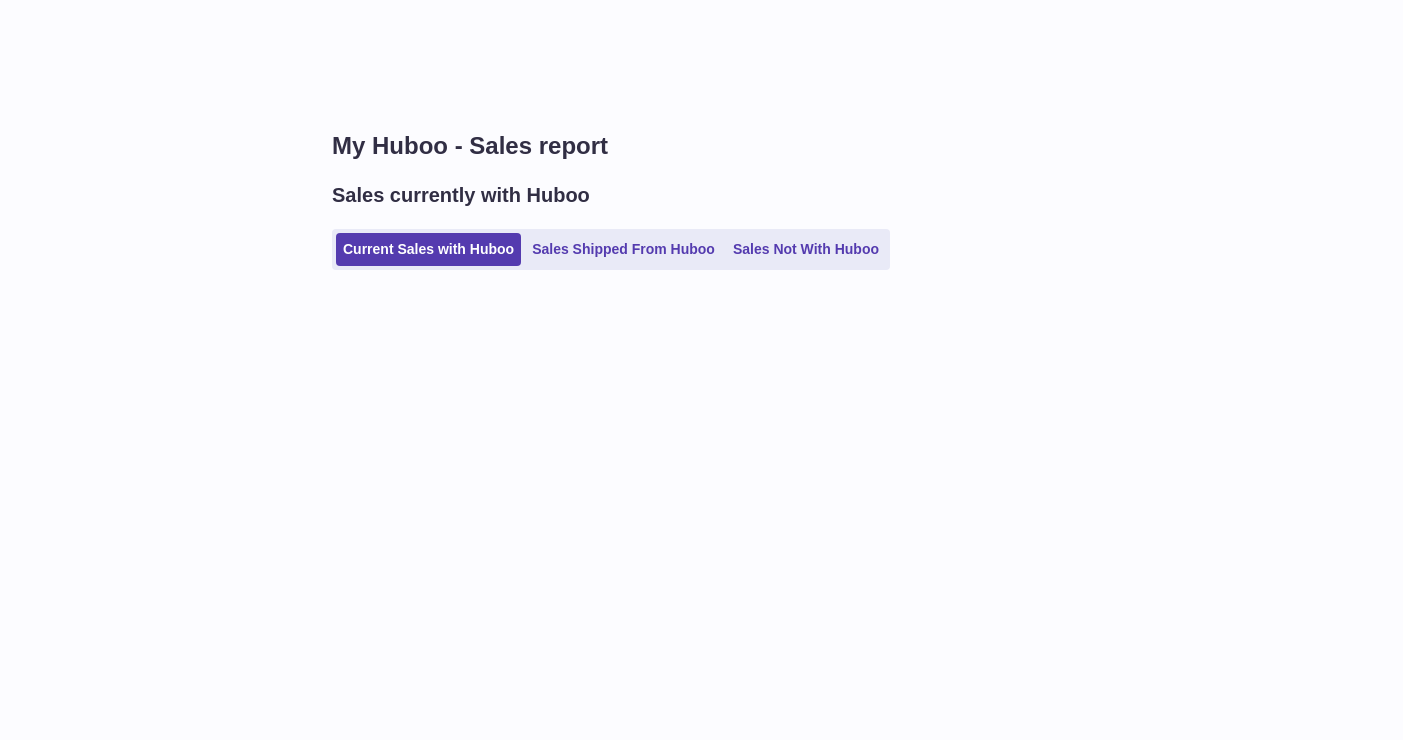 scroll, scrollTop: 0, scrollLeft: 0, axis: both 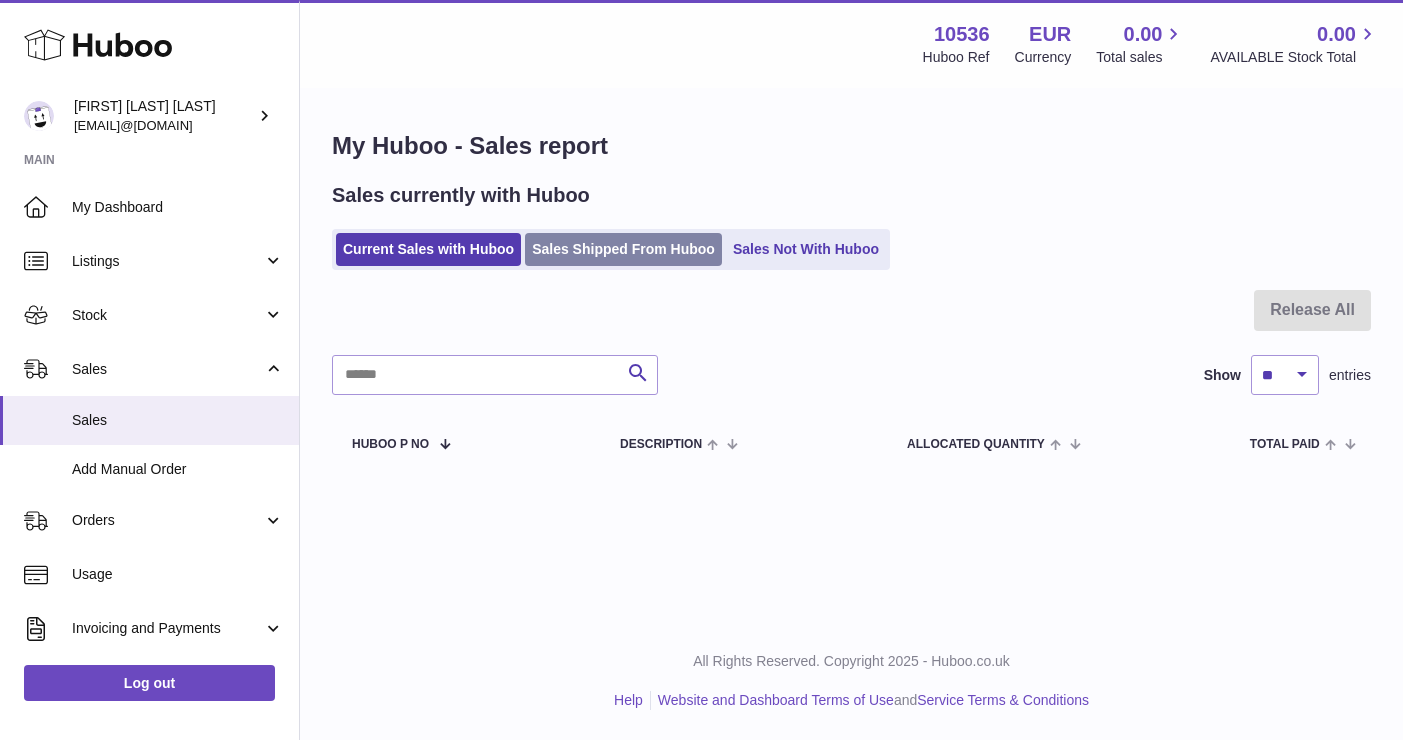 click on "Sales Shipped From Huboo" at bounding box center (623, 249) 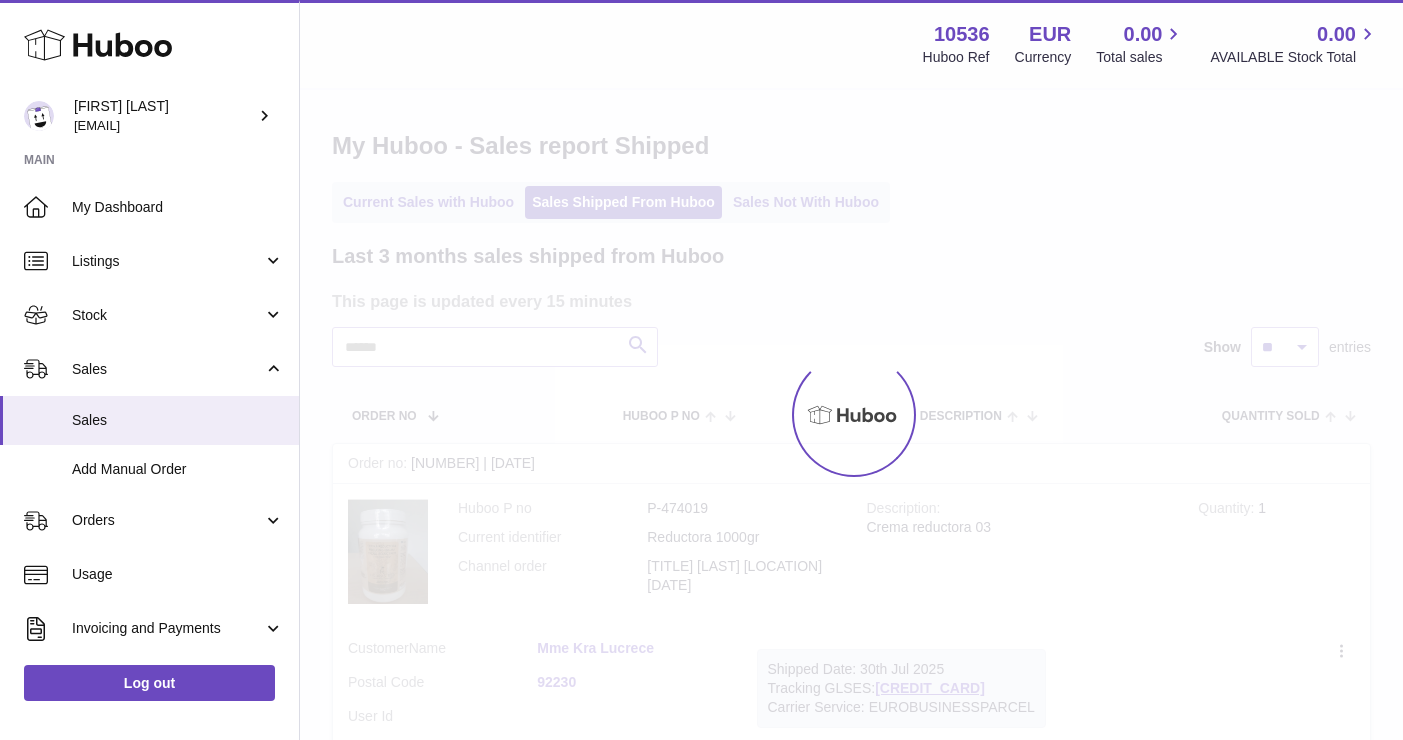 scroll, scrollTop: 0, scrollLeft: 0, axis: both 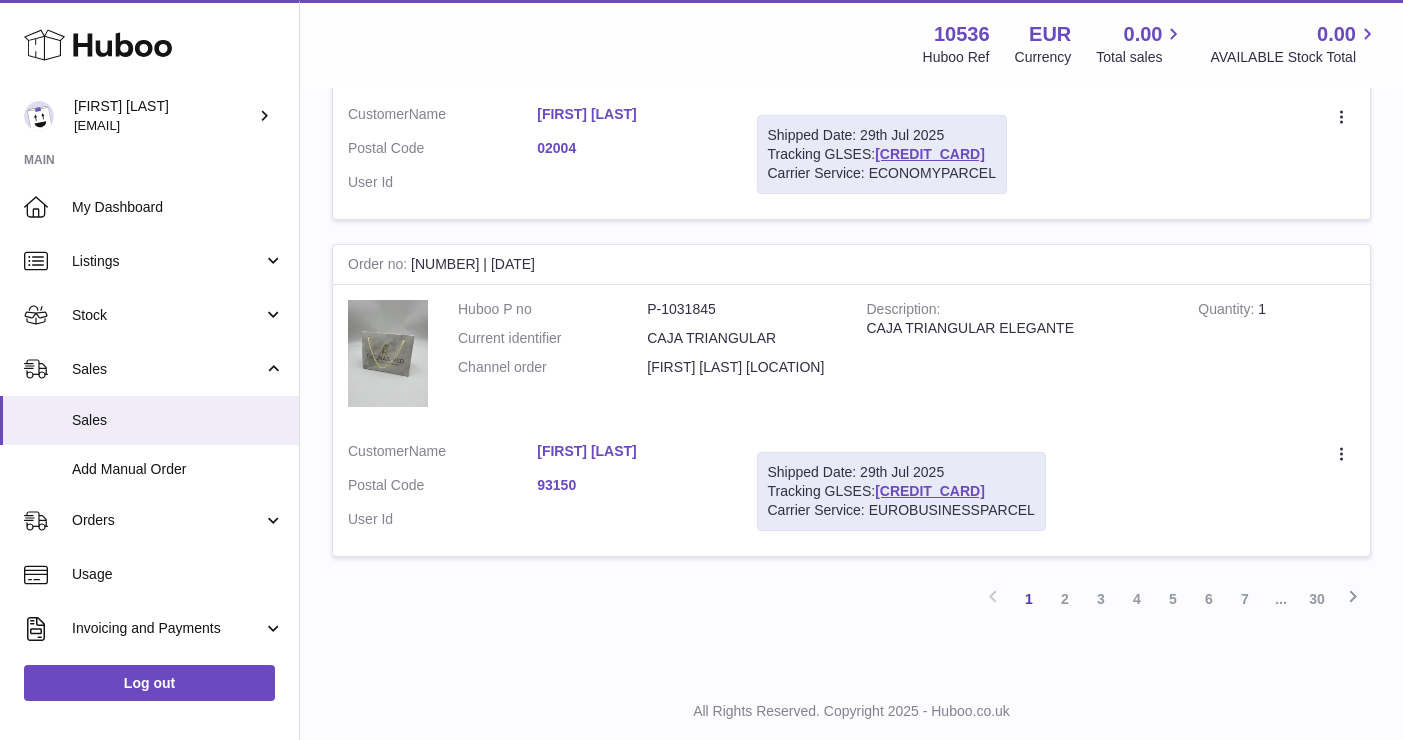 click on "[FIRST] [LAST]" at bounding box center (631, 451) 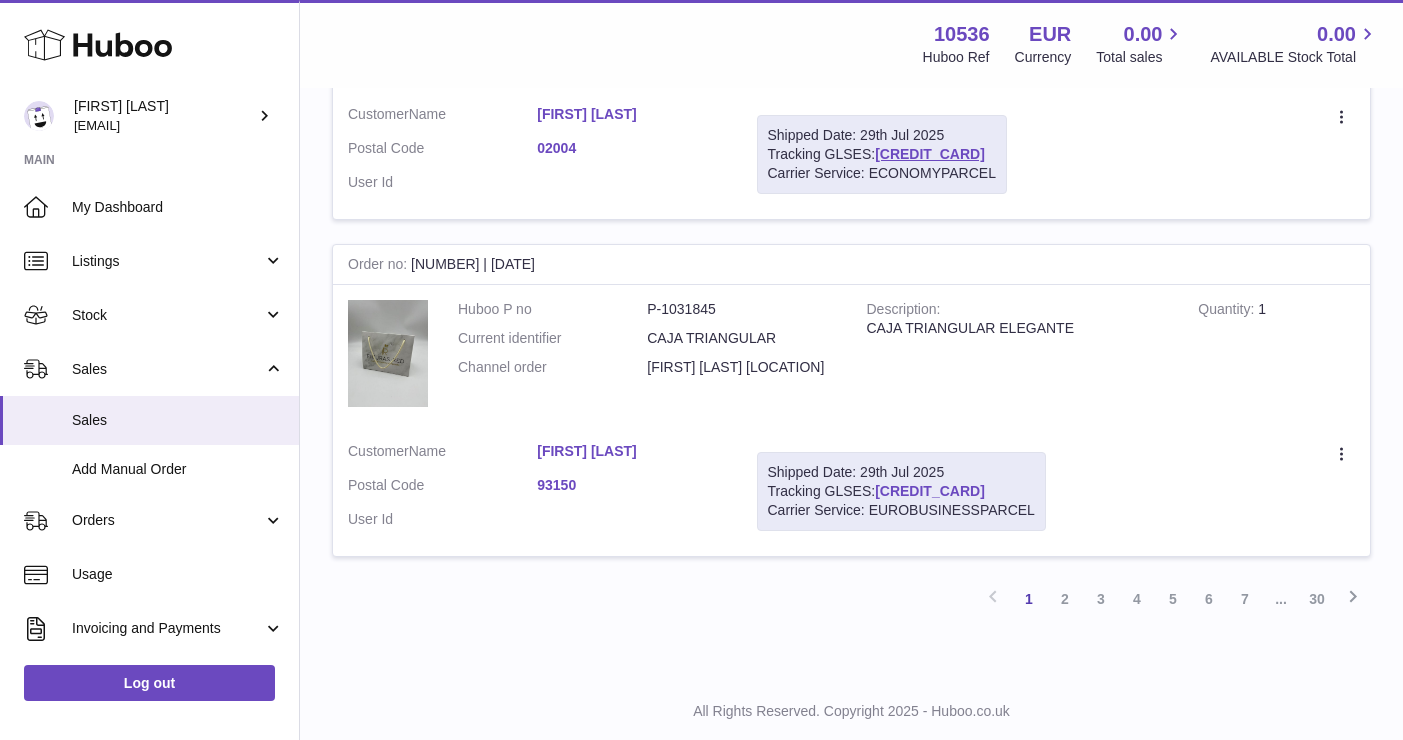 click on "[CREDIT_CARD]" at bounding box center [930, 491] 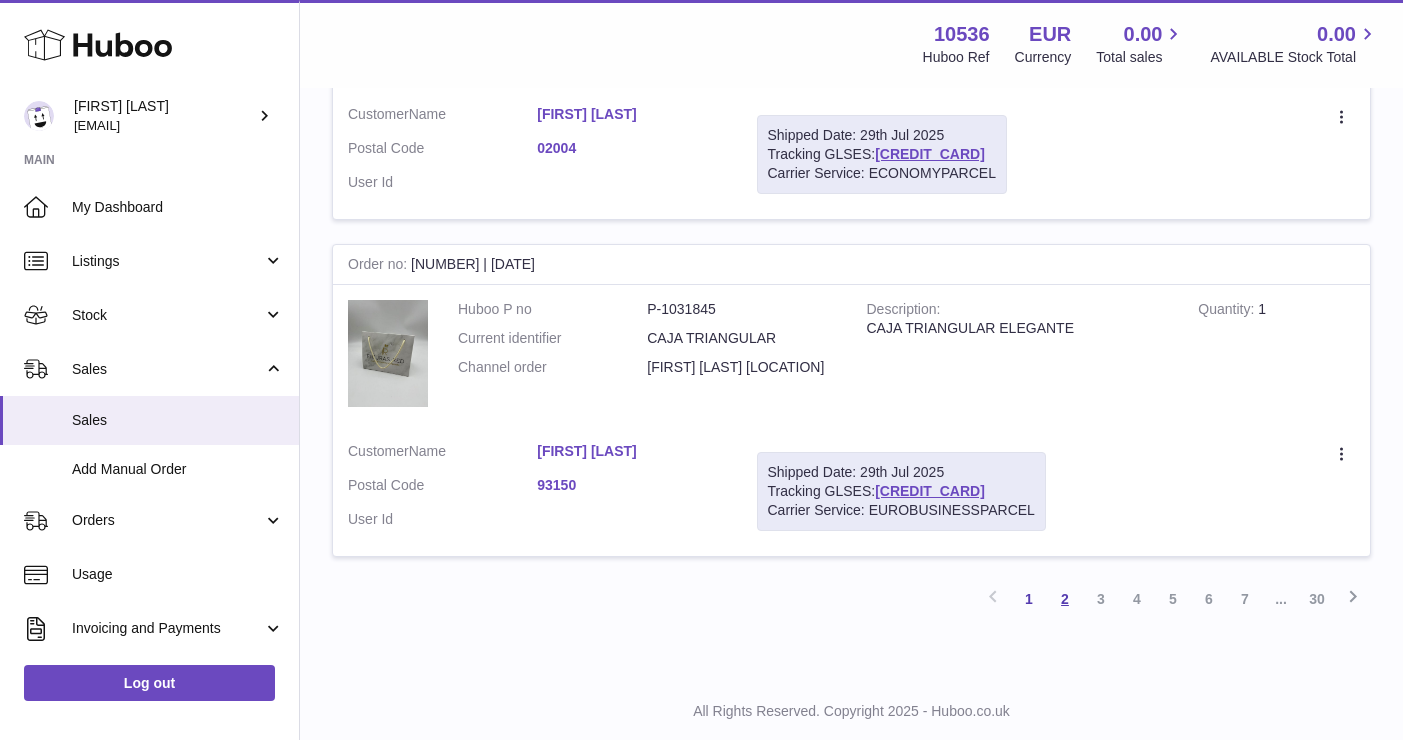 click on "2" at bounding box center (1065, 599) 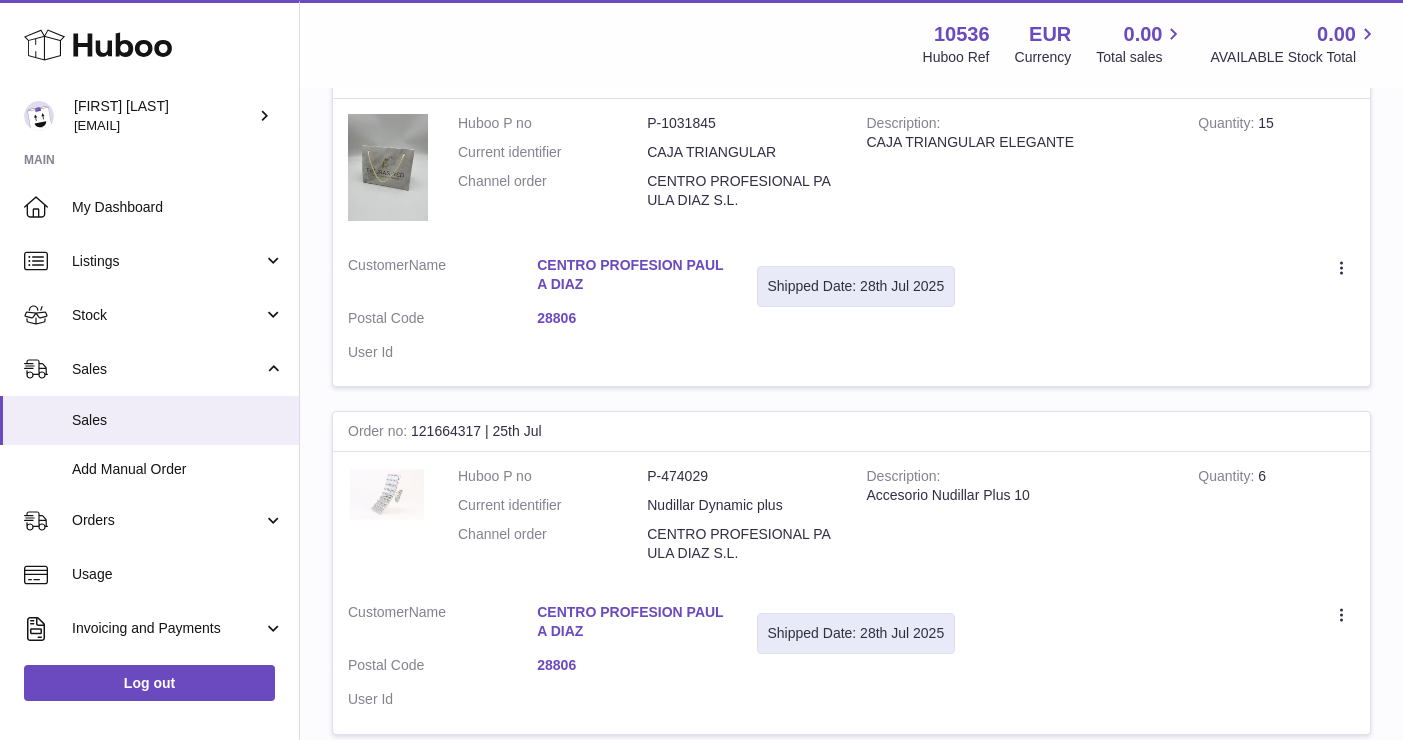 scroll, scrollTop: 2788, scrollLeft: 0, axis: vertical 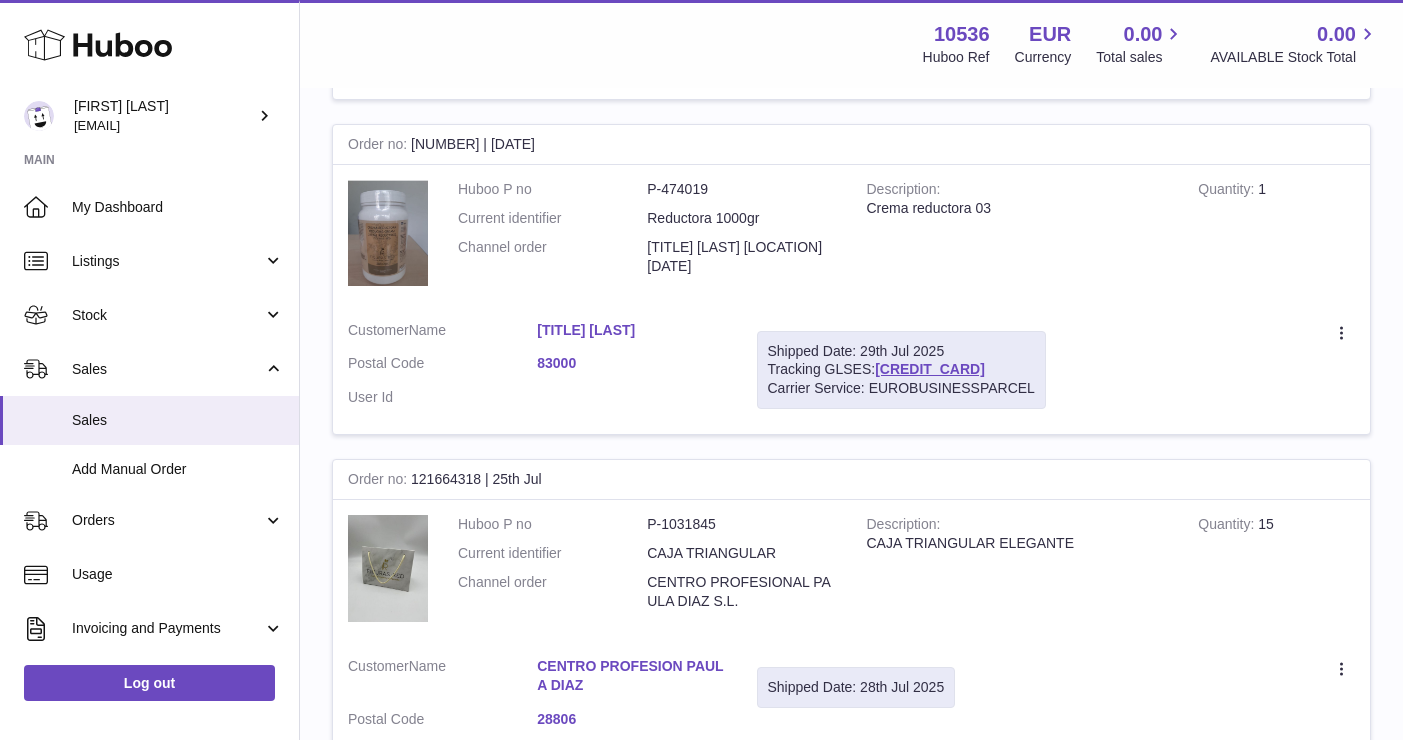 click on "[TITLE] [LAST]" at bounding box center [631, 330] 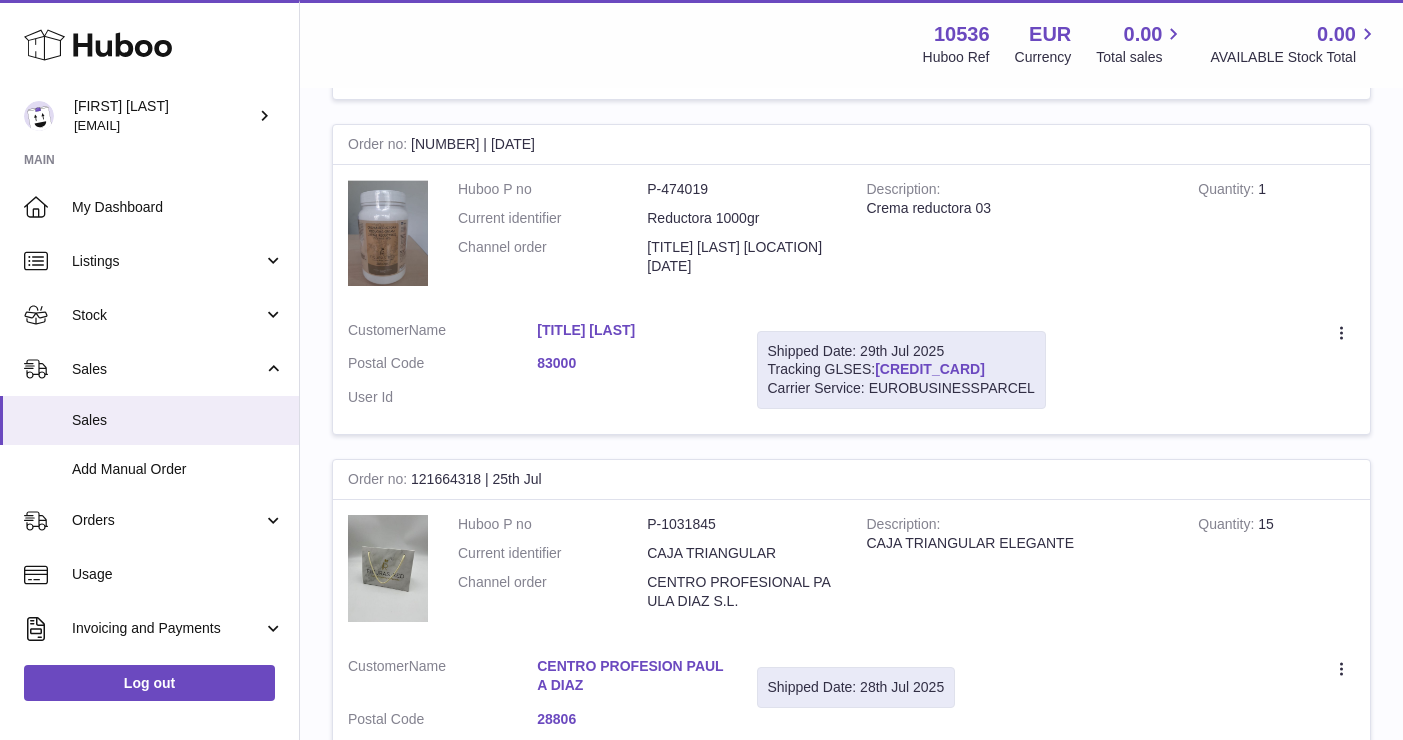 click on "61280242044293" at bounding box center [930, 369] 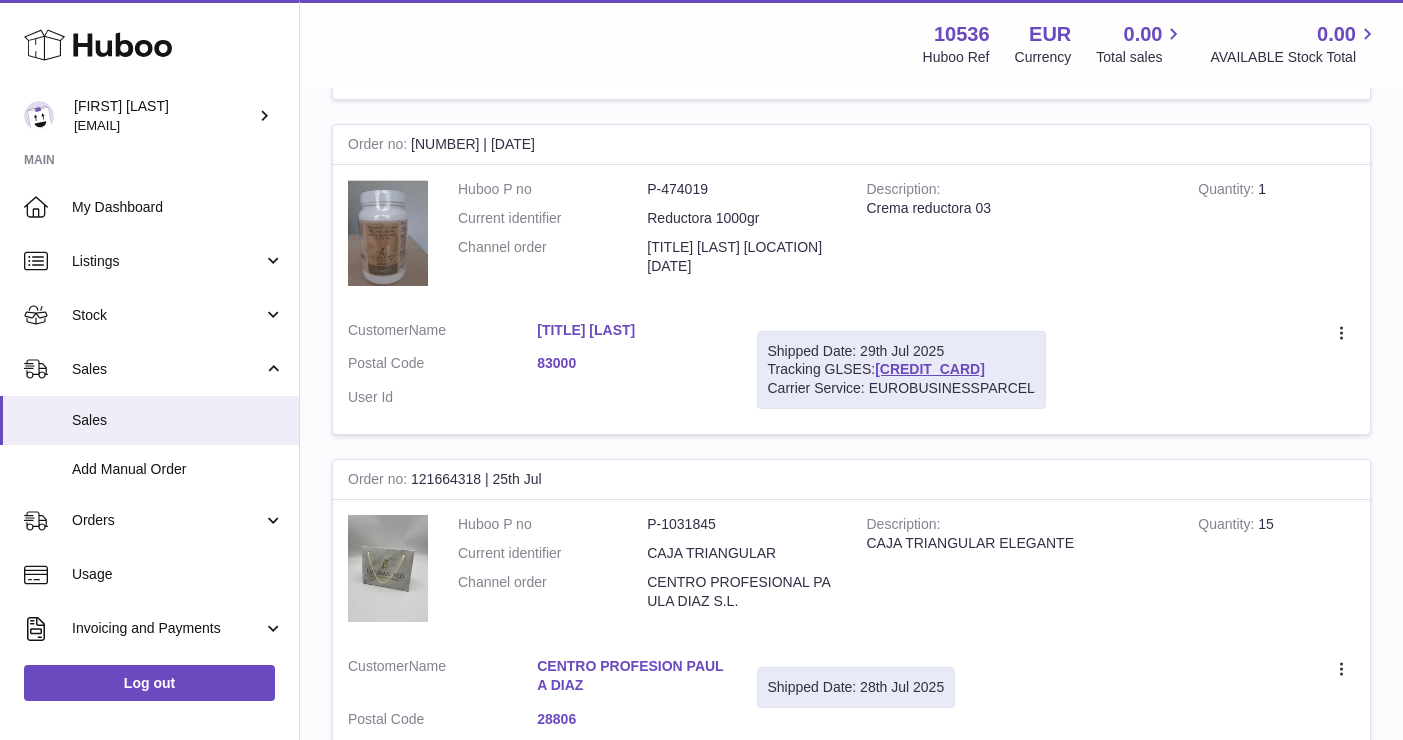click on "Huboo P no   P-474019   Current identifier   Reductora 1000gr
Channel order
Mme Garlone DURIER Francia 28 julio" at bounding box center (647, 233) 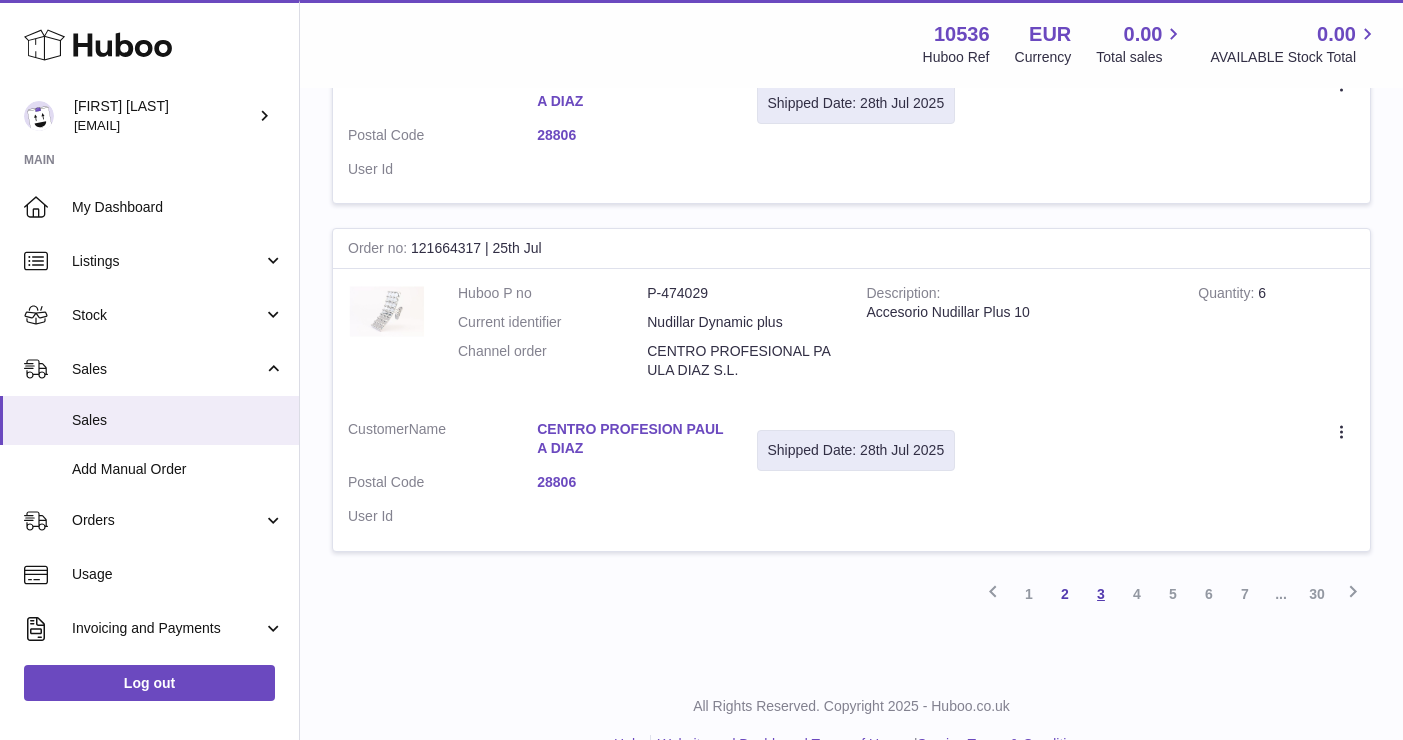 click on "3" at bounding box center (1101, 594) 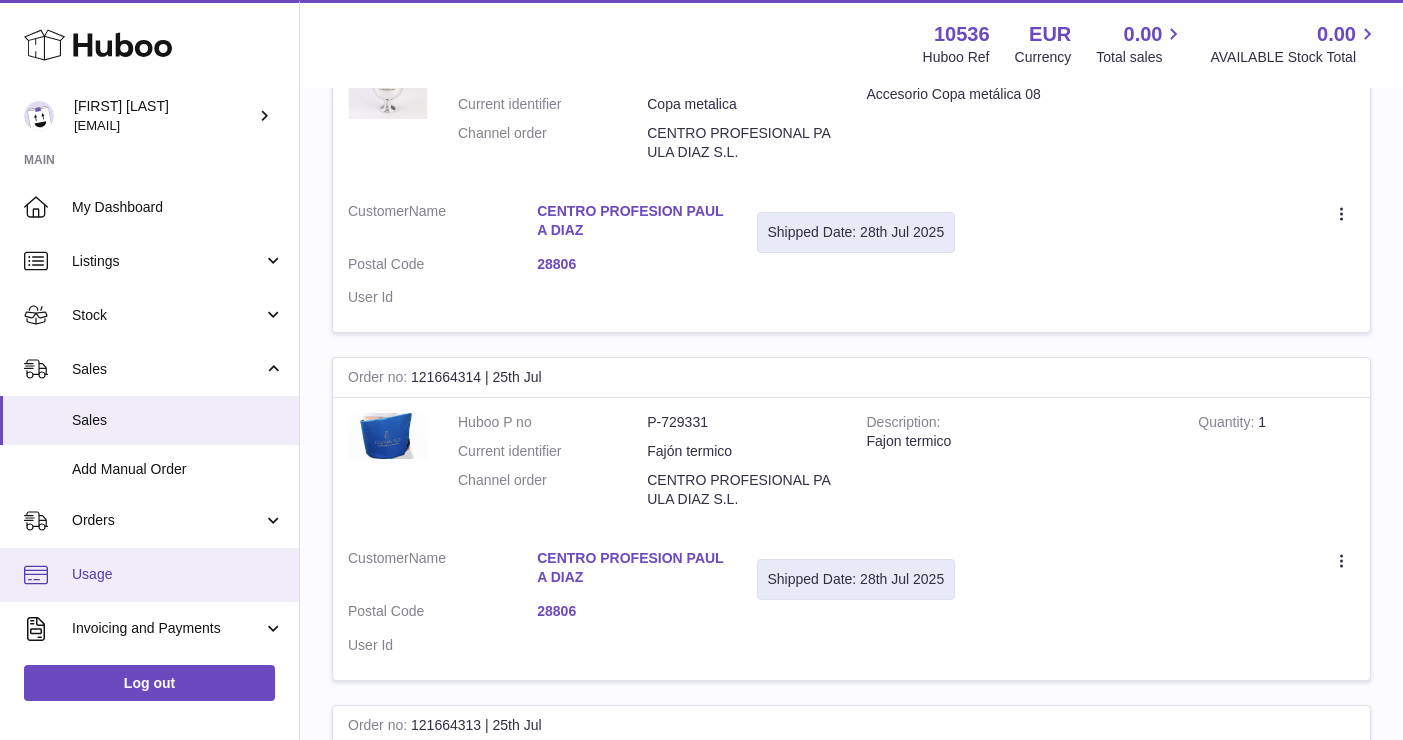 scroll, scrollTop: 812, scrollLeft: 0, axis: vertical 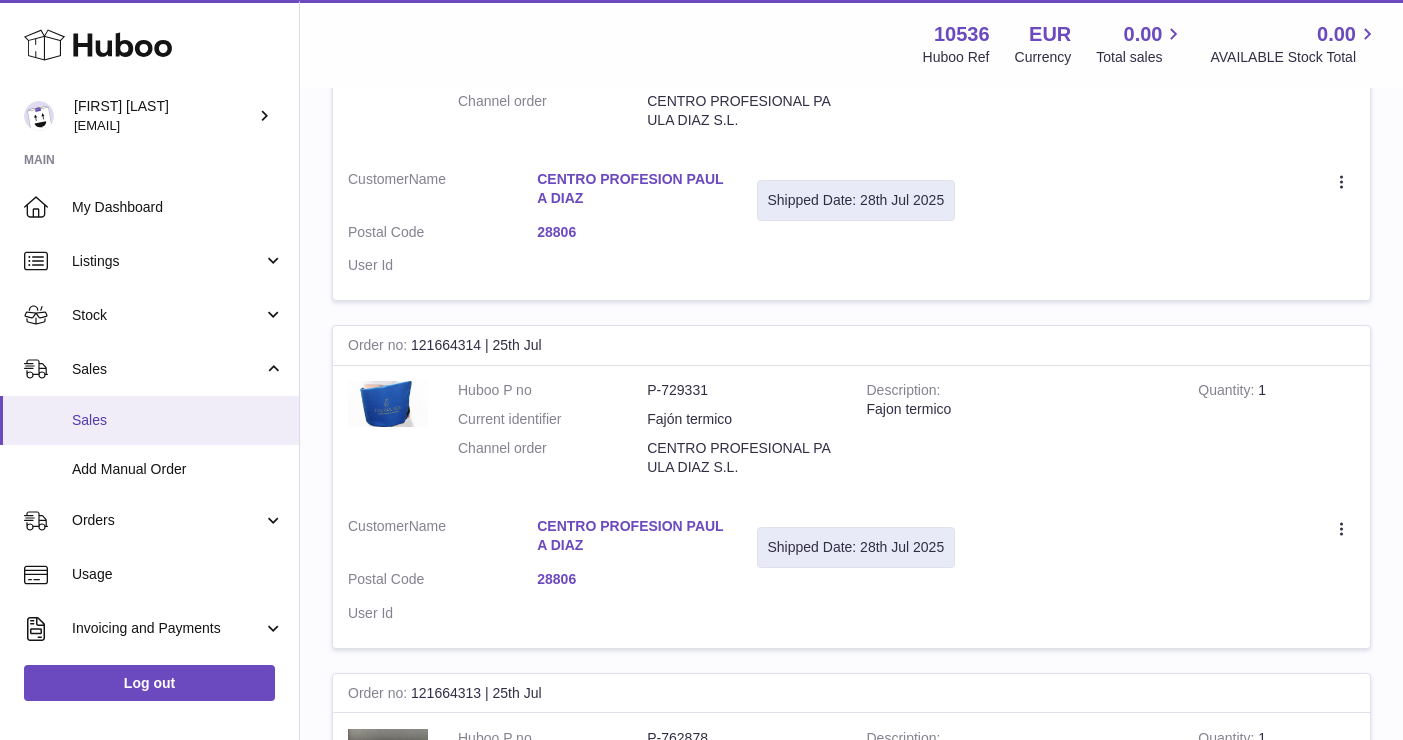 click on "Sales" at bounding box center [178, 420] 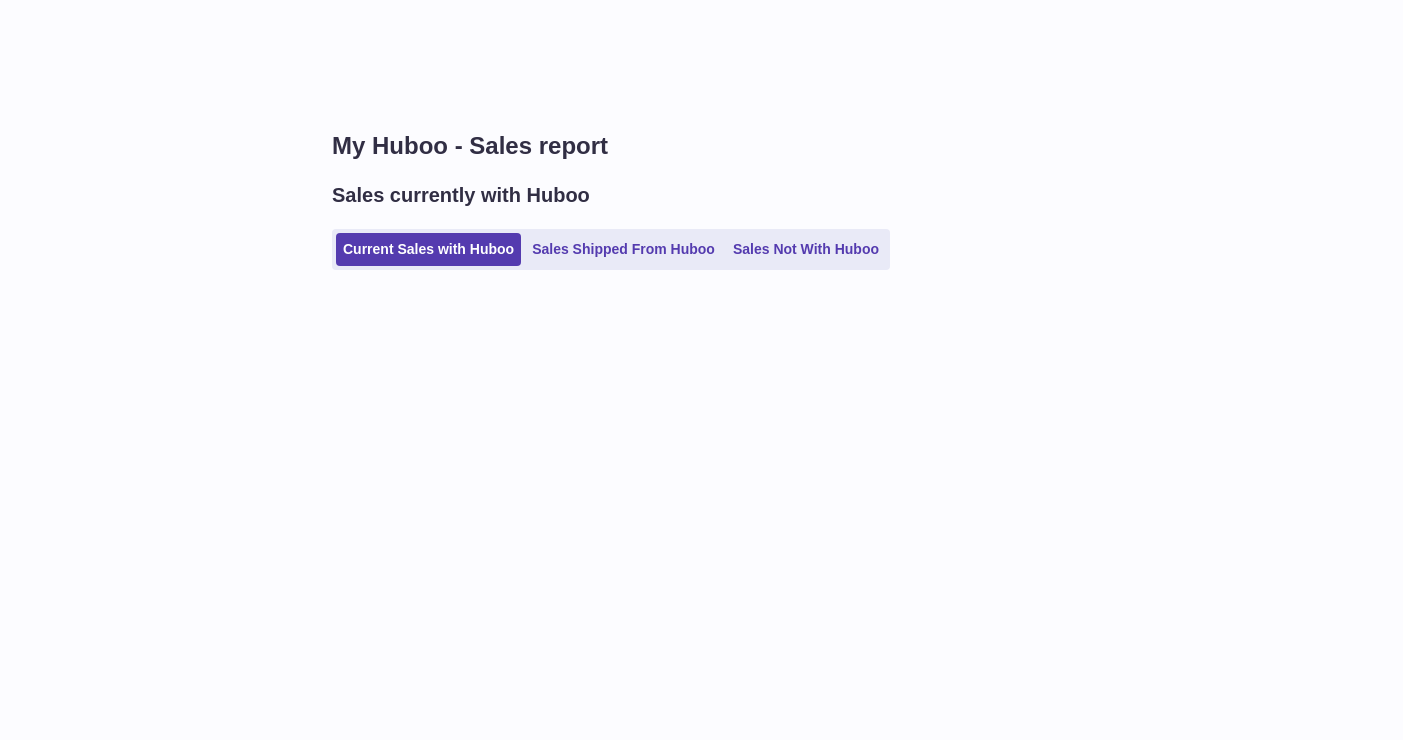 scroll, scrollTop: 0, scrollLeft: 0, axis: both 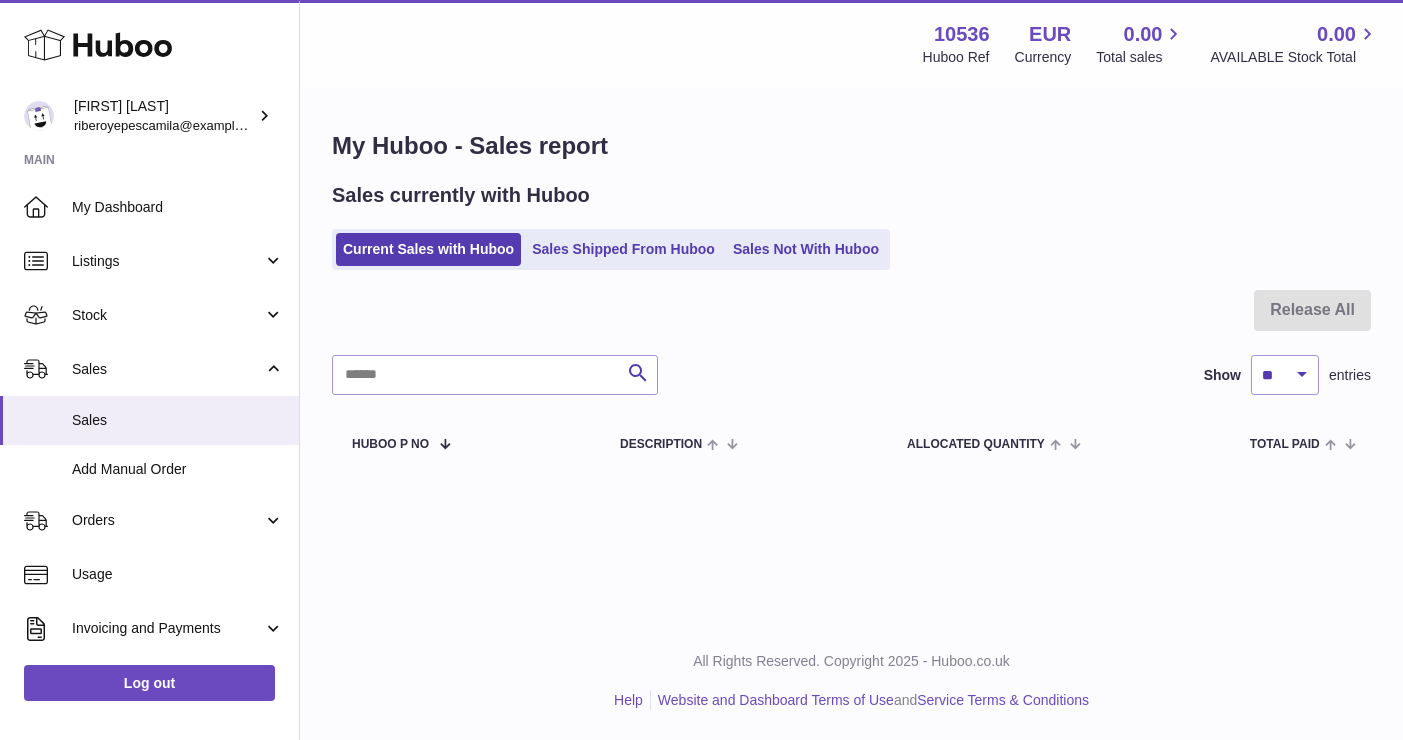click on "Current Sales with Huboo
Sales Shipped From Huboo
Sales Not With Huboo" at bounding box center [611, 249] 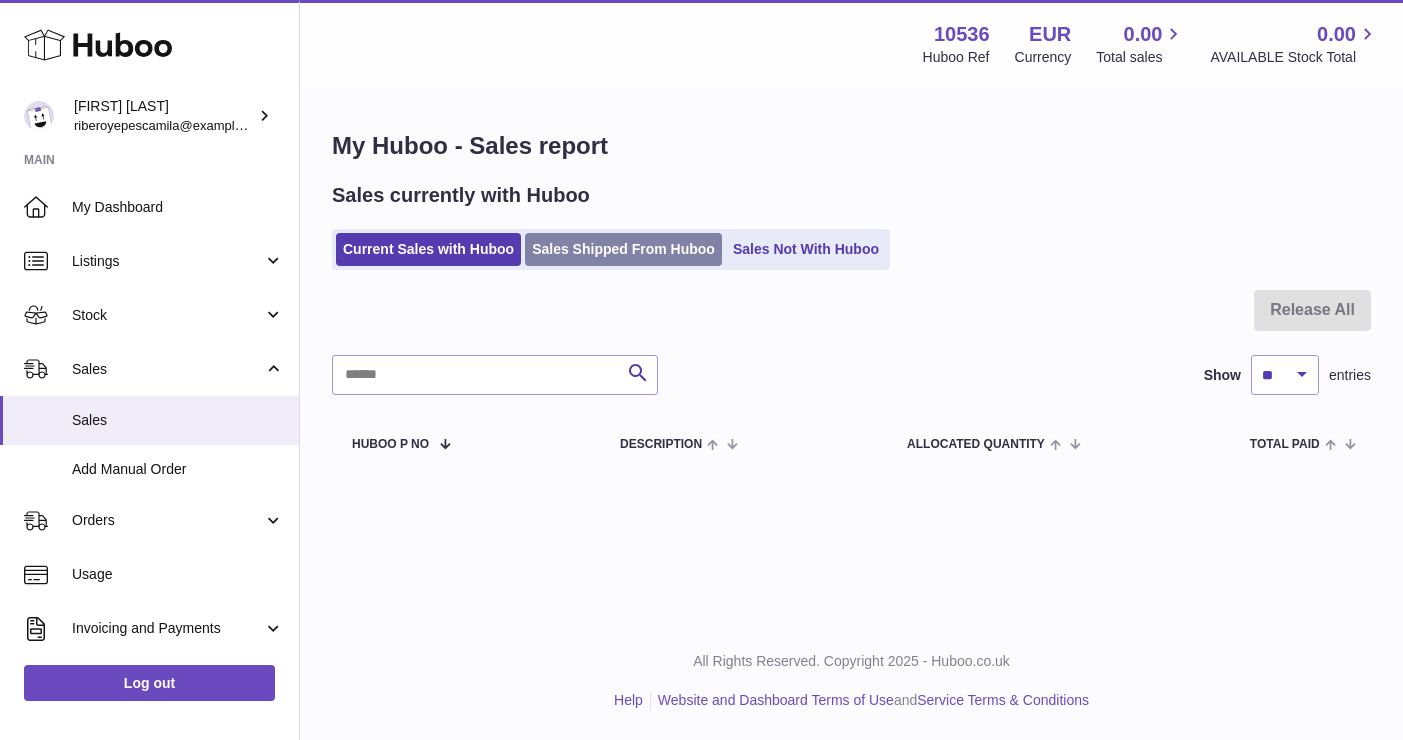 click on "Sales Shipped From Huboo" at bounding box center (623, 249) 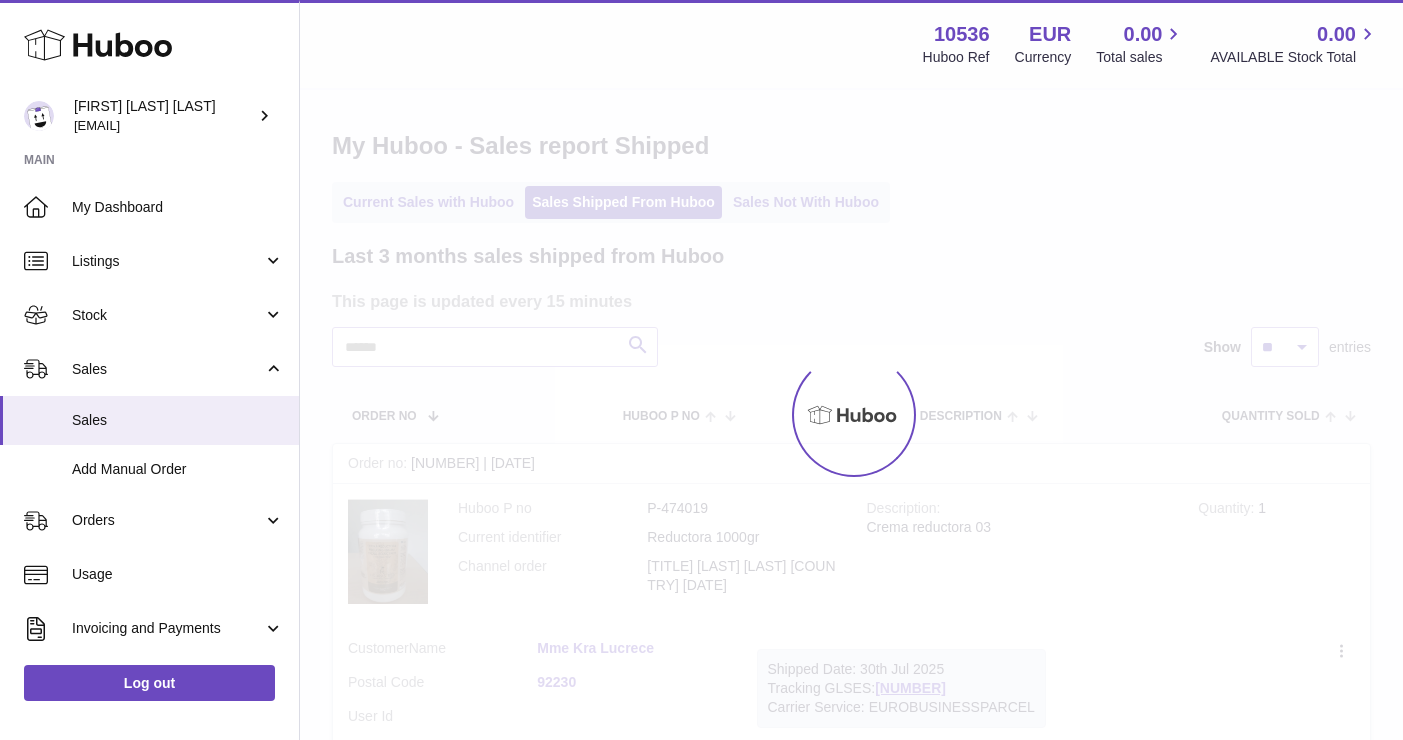 scroll, scrollTop: 0, scrollLeft: 0, axis: both 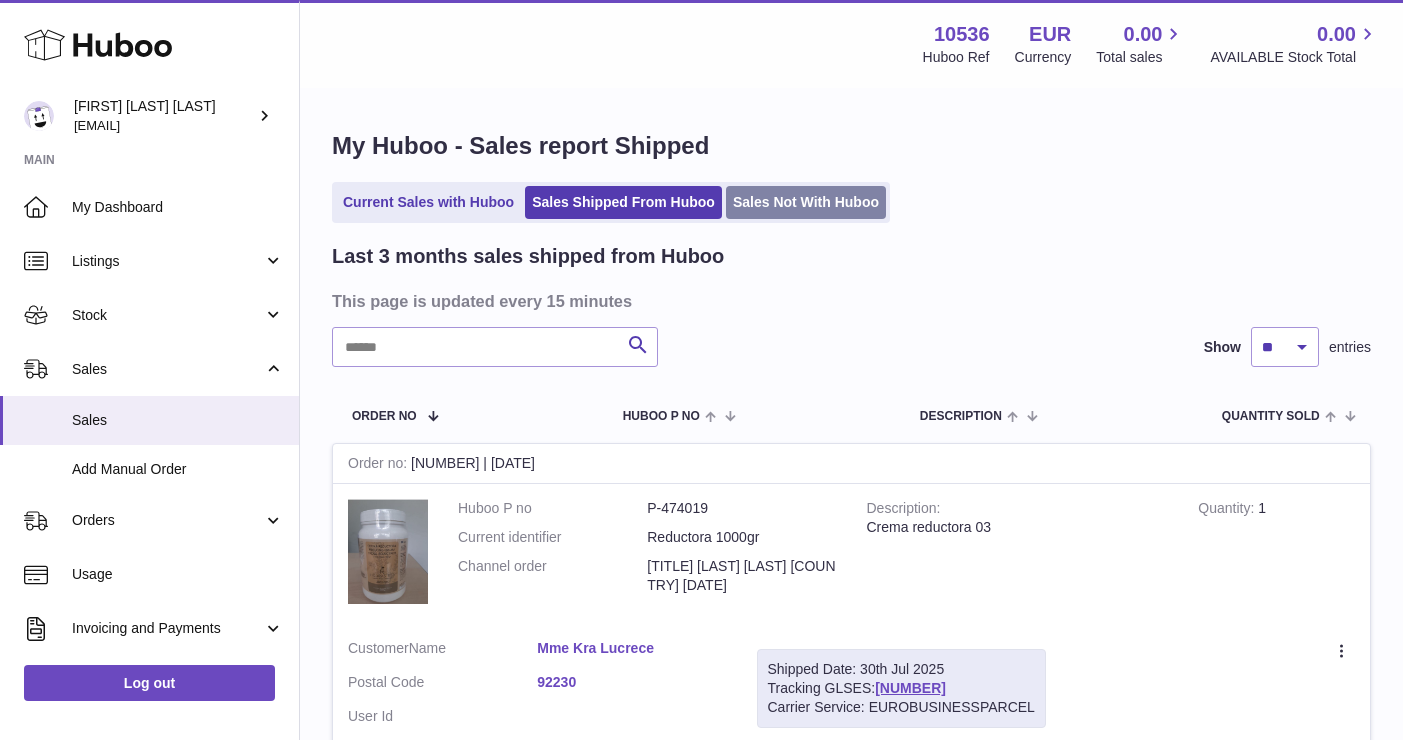click on "Sales Not With Huboo" at bounding box center (806, 202) 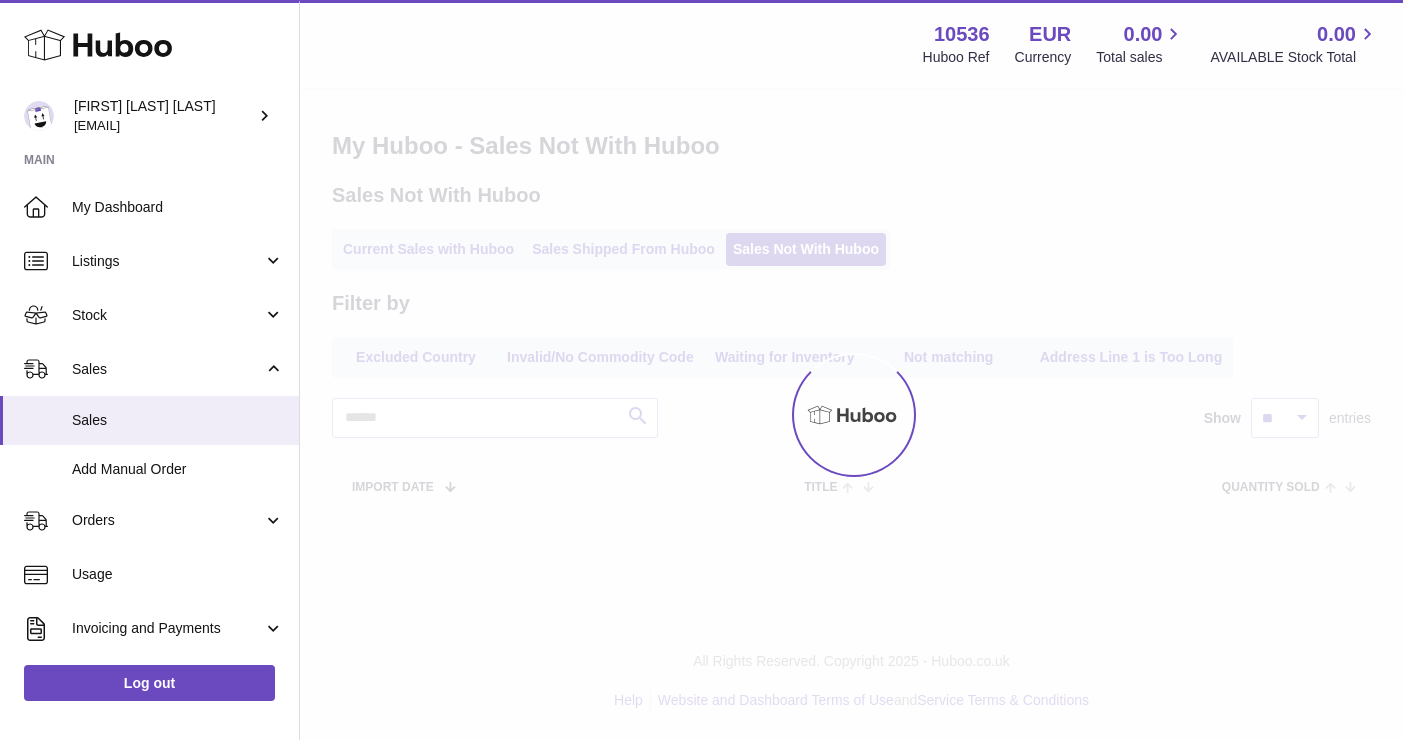 scroll, scrollTop: 0, scrollLeft: 0, axis: both 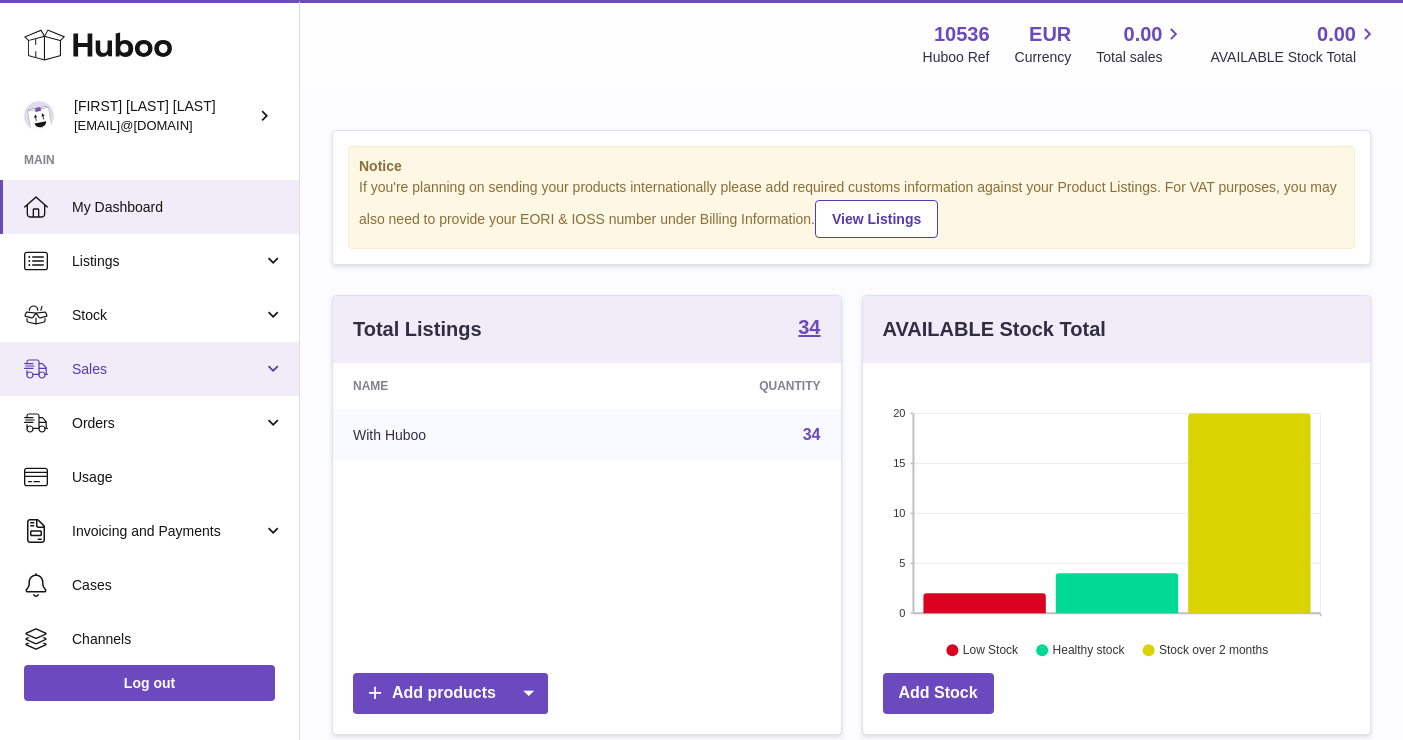 click on "Sales" at bounding box center (167, 369) 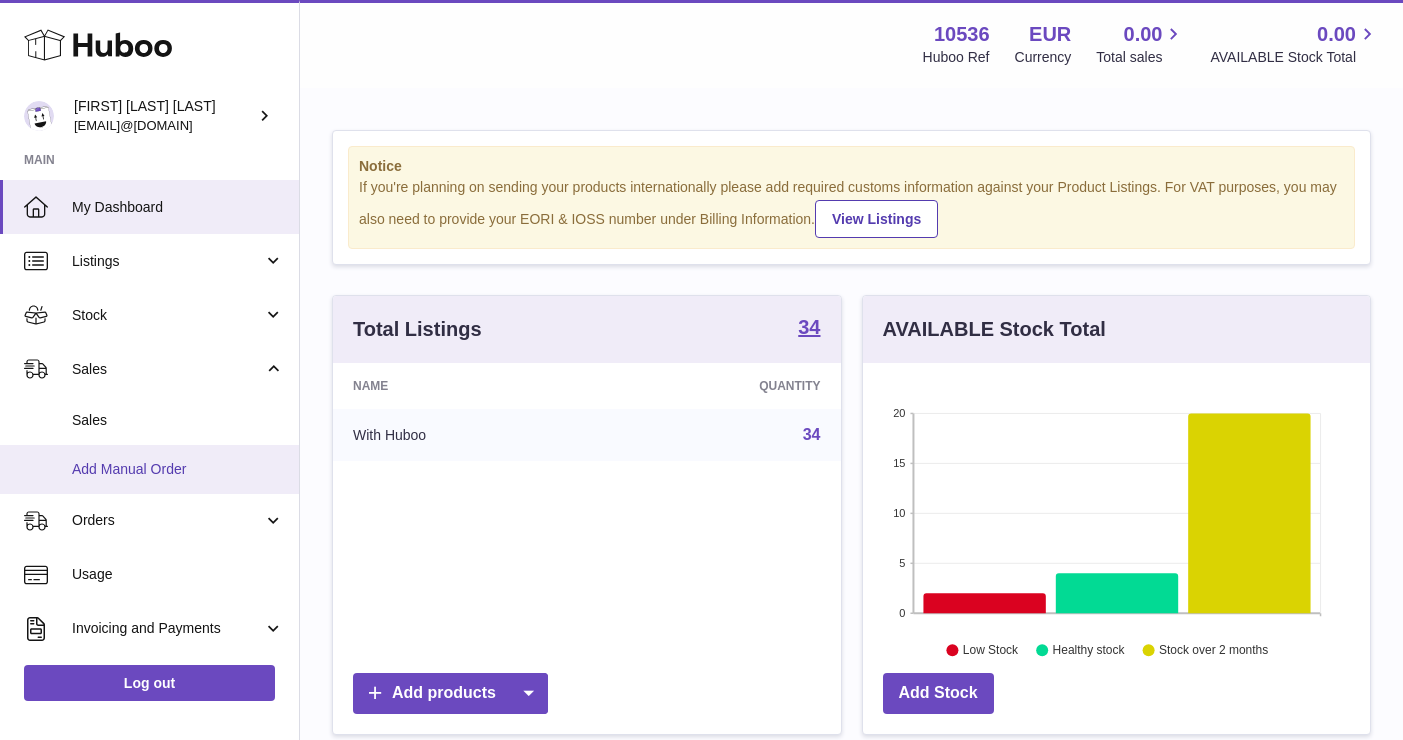 click on "Add Manual Order" at bounding box center (149, 469) 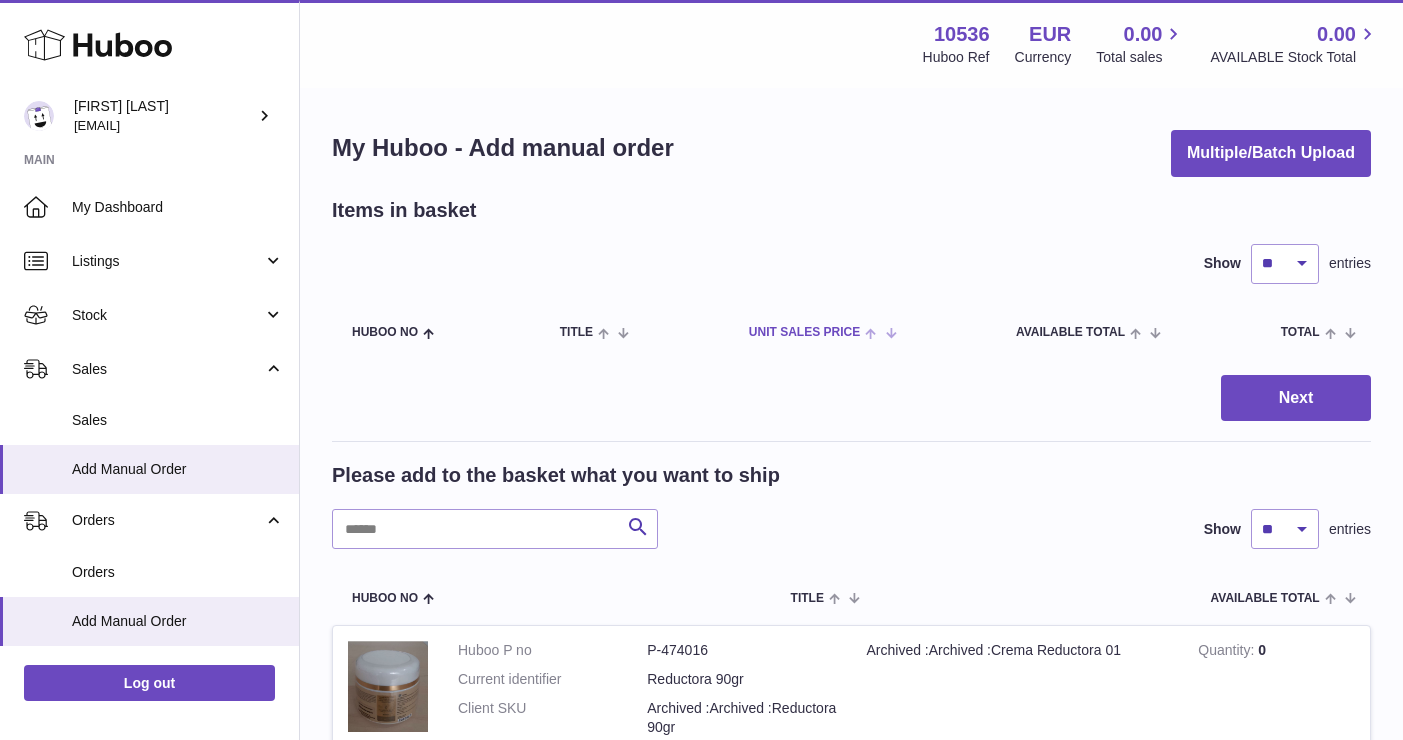 scroll, scrollTop: 0, scrollLeft: 0, axis: both 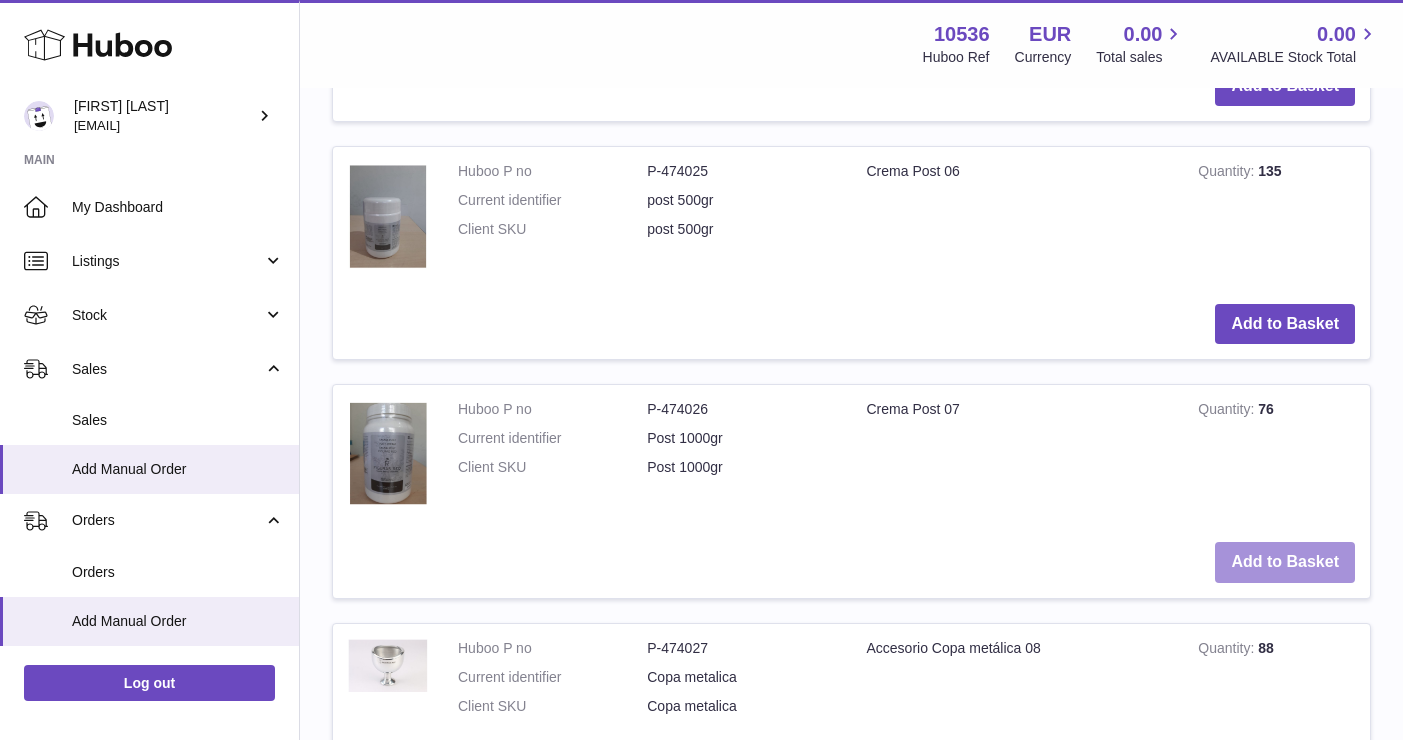 click on "Add to Basket" at bounding box center [1285, 562] 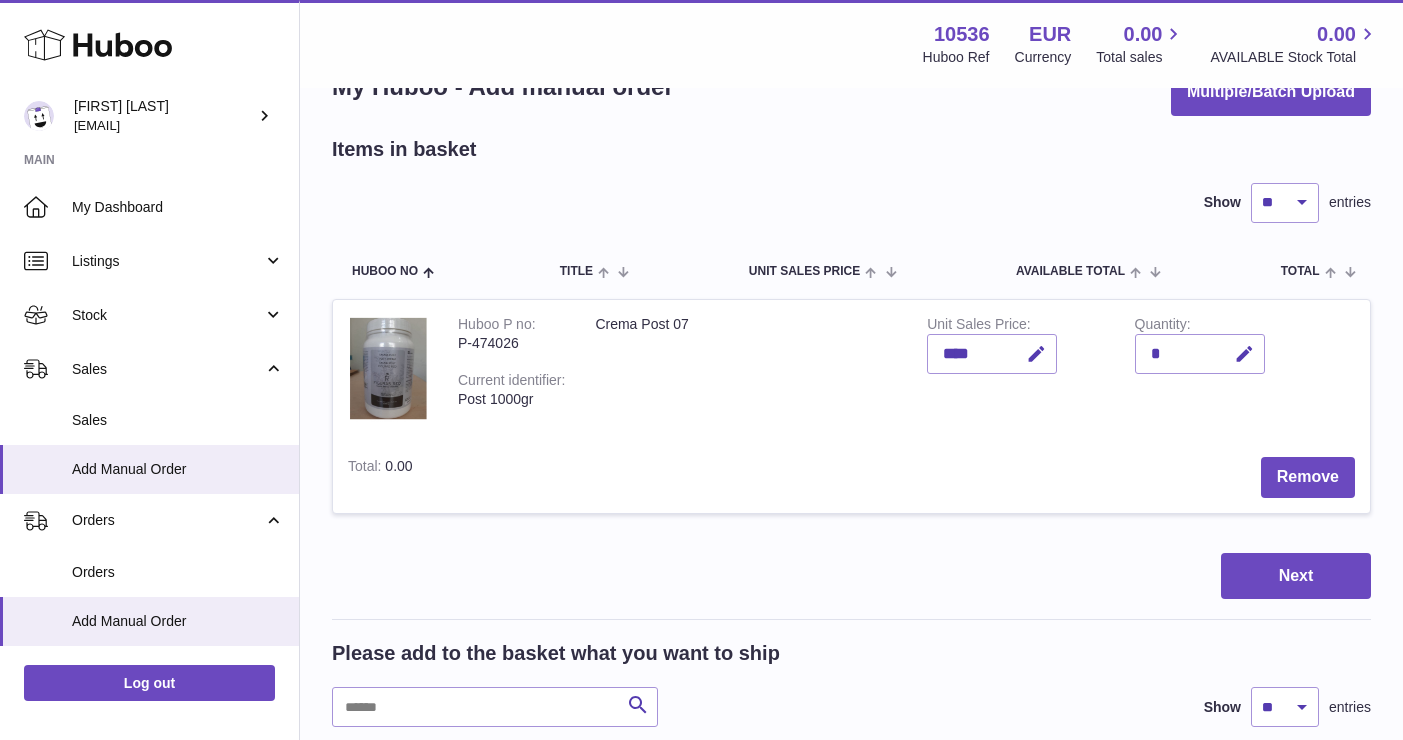scroll, scrollTop: 97, scrollLeft: 0, axis: vertical 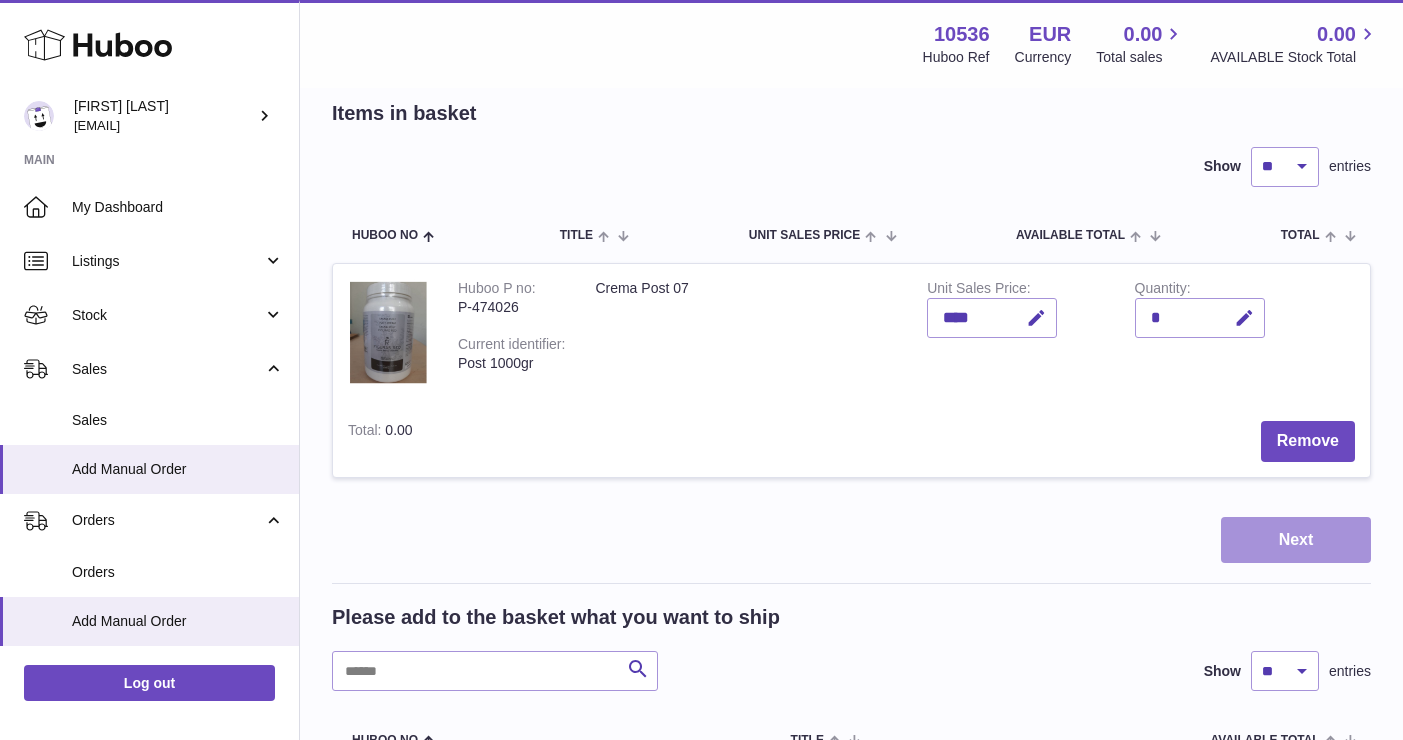 click on "Next" at bounding box center (1296, 540) 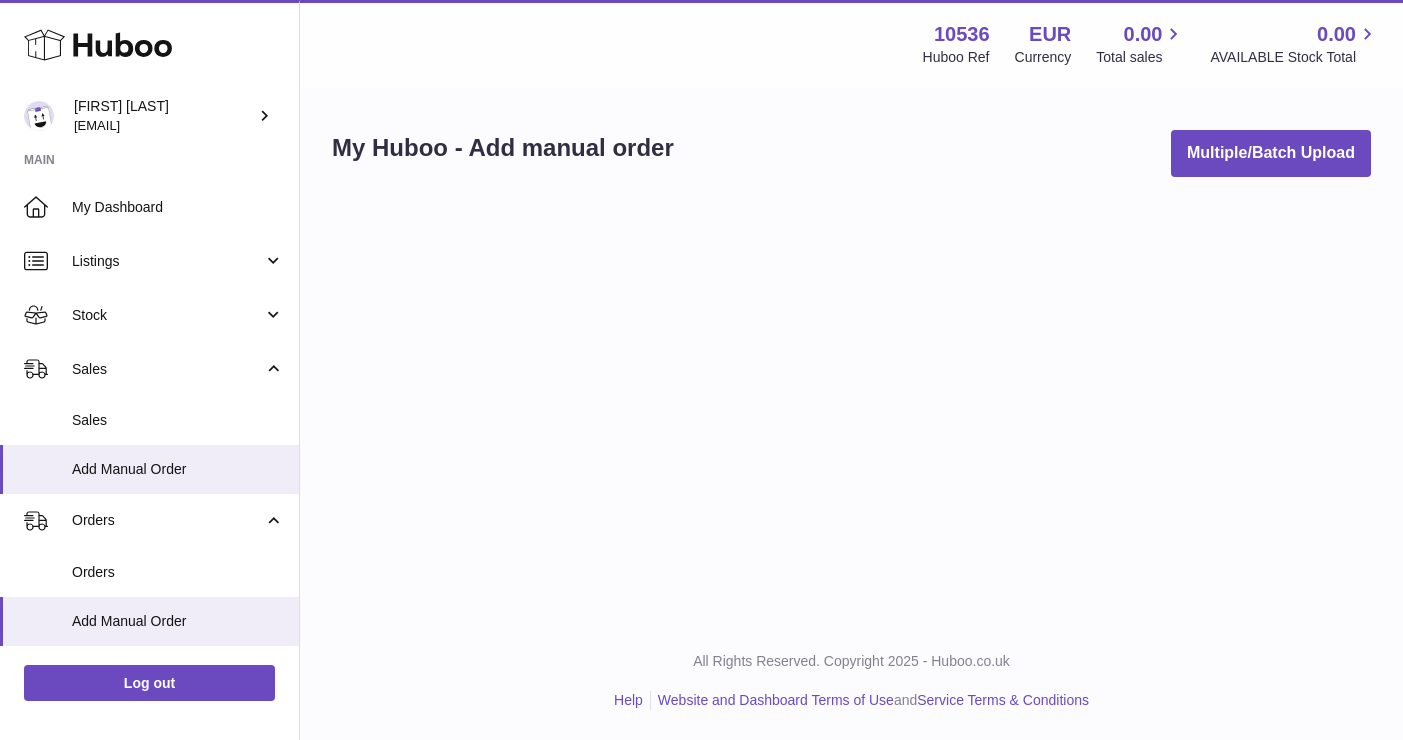 scroll, scrollTop: 0, scrollLeft: 0, axis: both 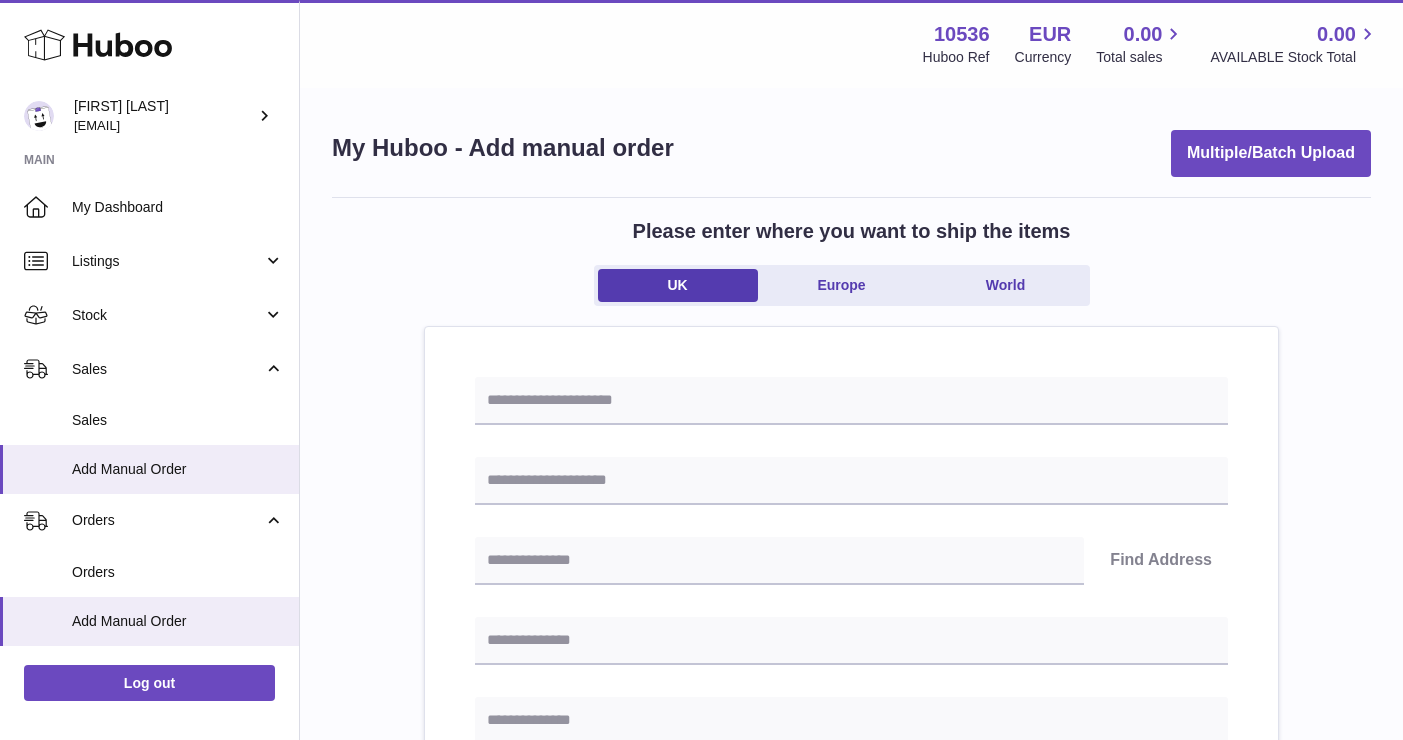 click on "UK
Europe
World" at bounding box center [842, 285] 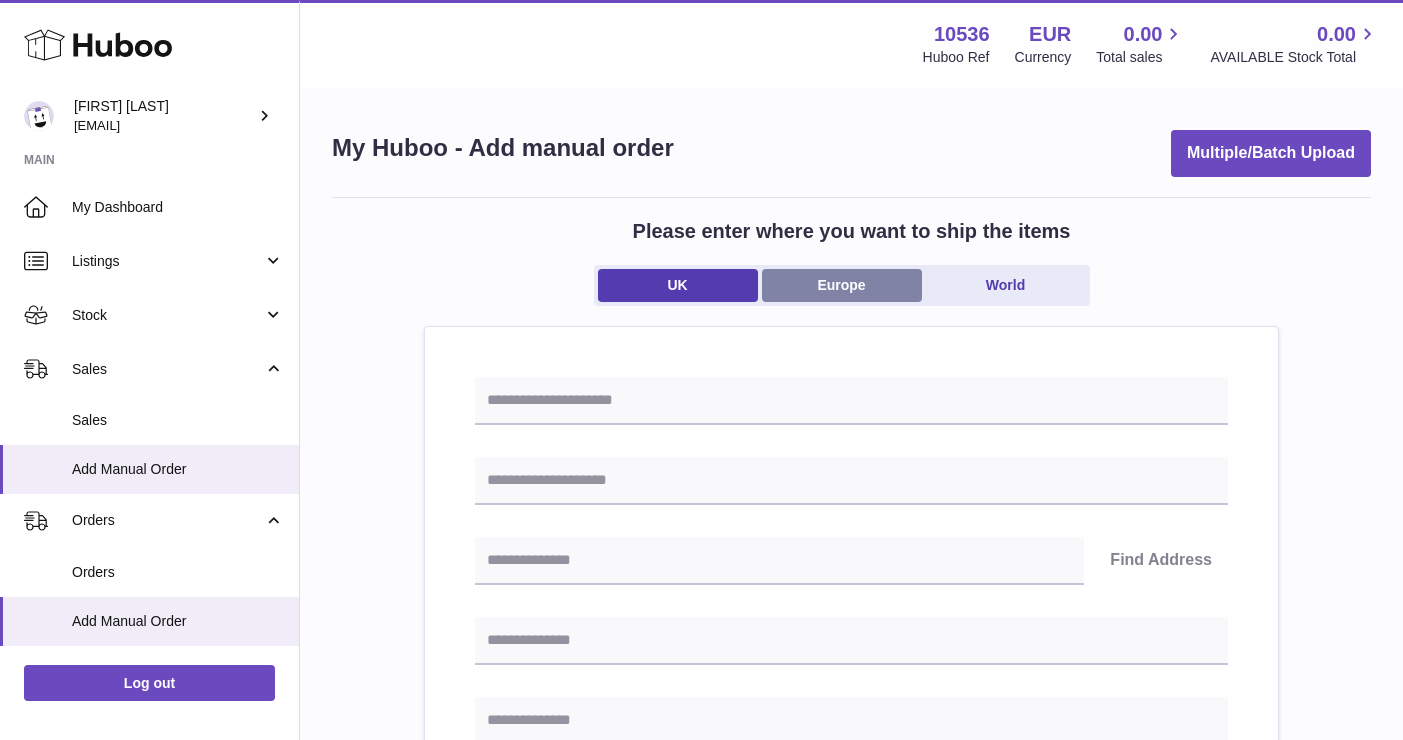 click on "Europe" at bounding box center (842, 285) 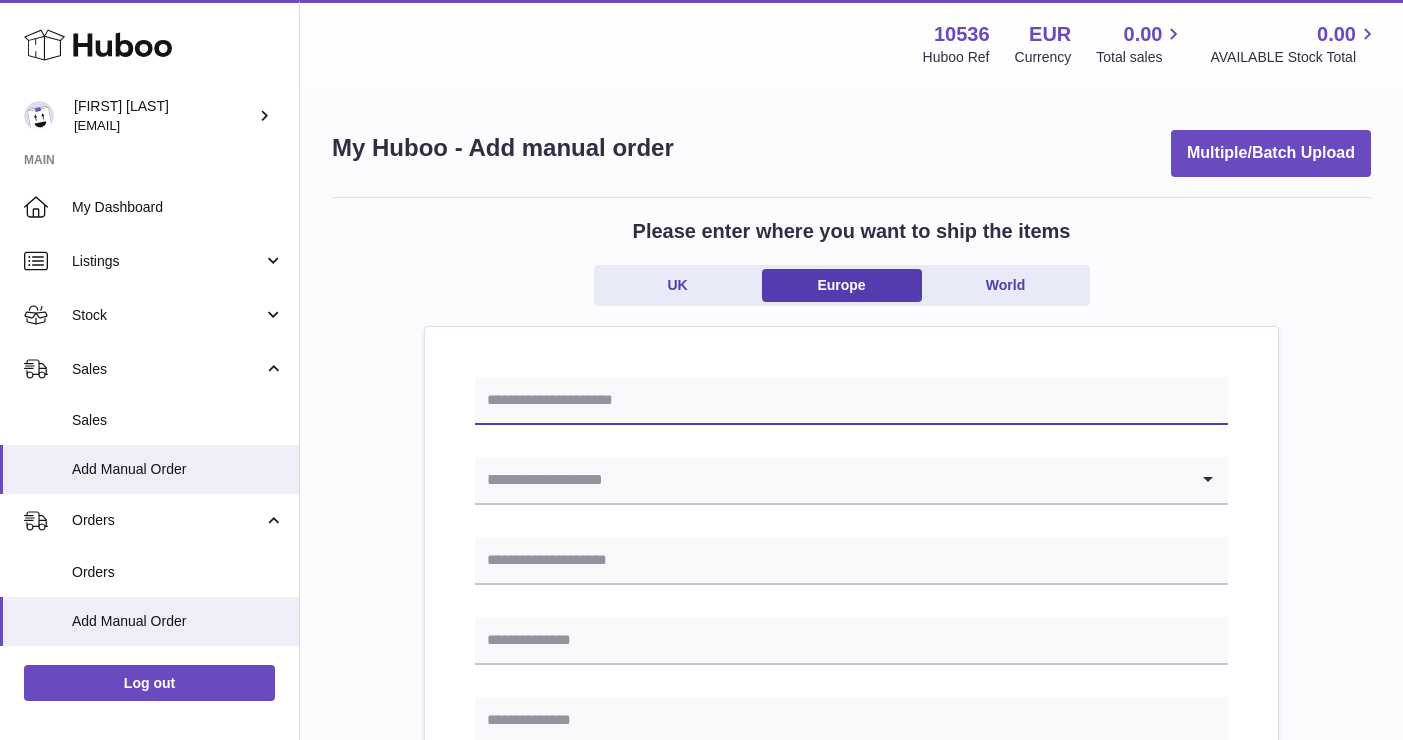 click at bounding box center (851, 401) 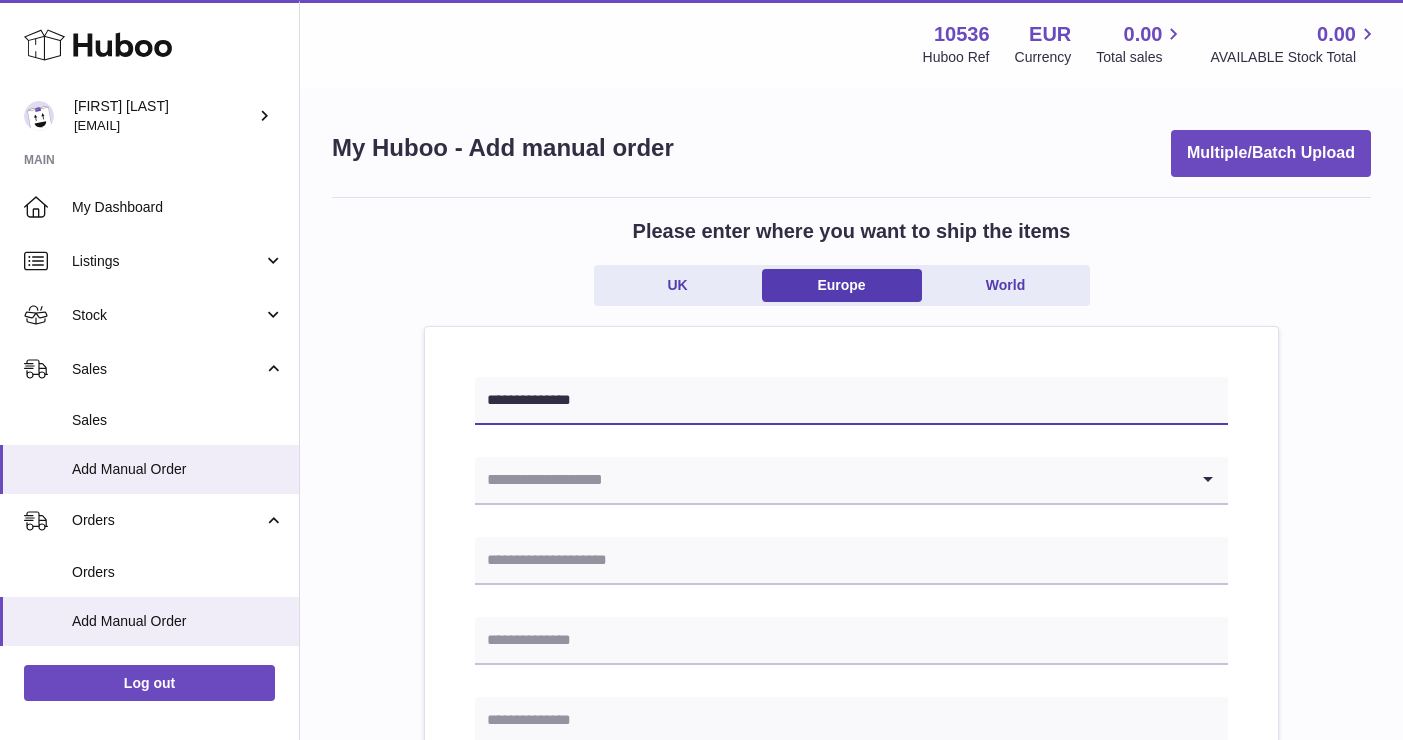 type on "**********" 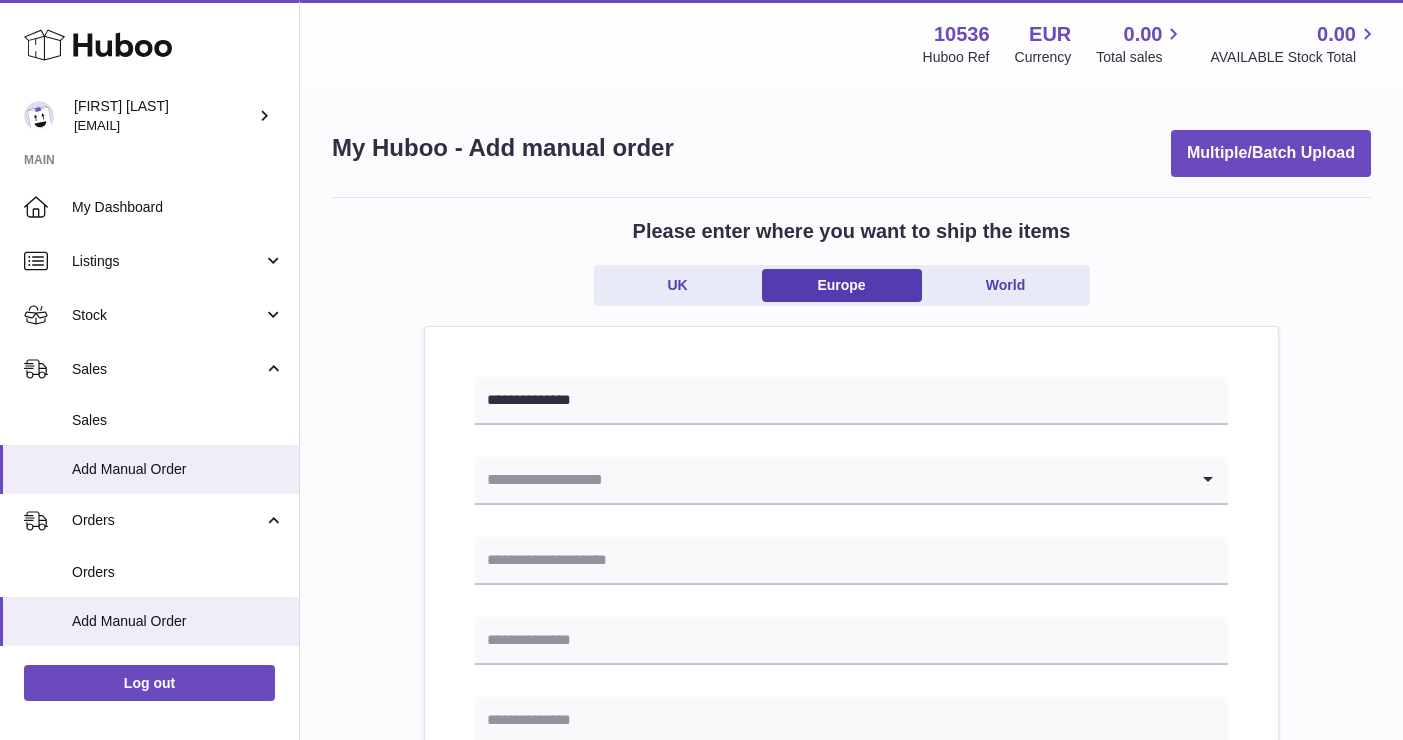 click at bounding box center (831, 480) 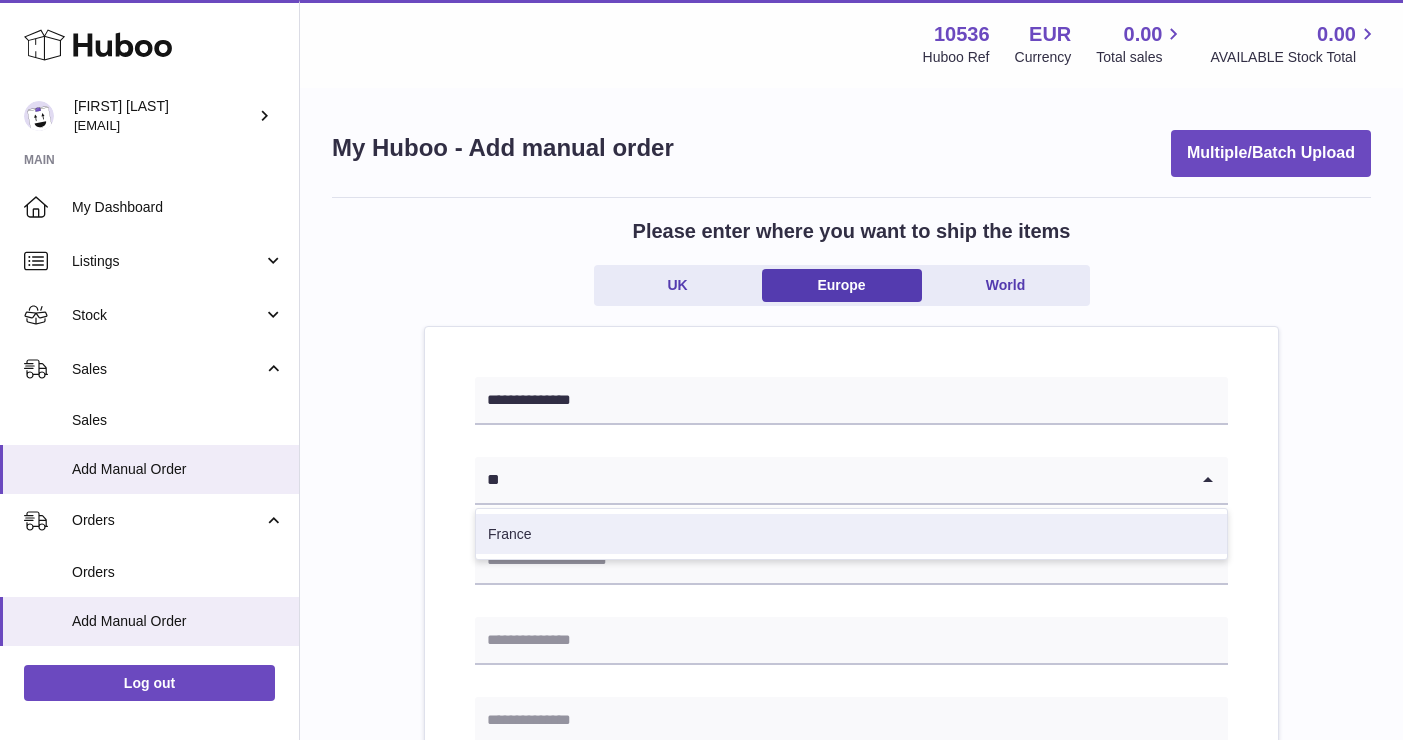 click on "France" at bounding box center (851, 534) 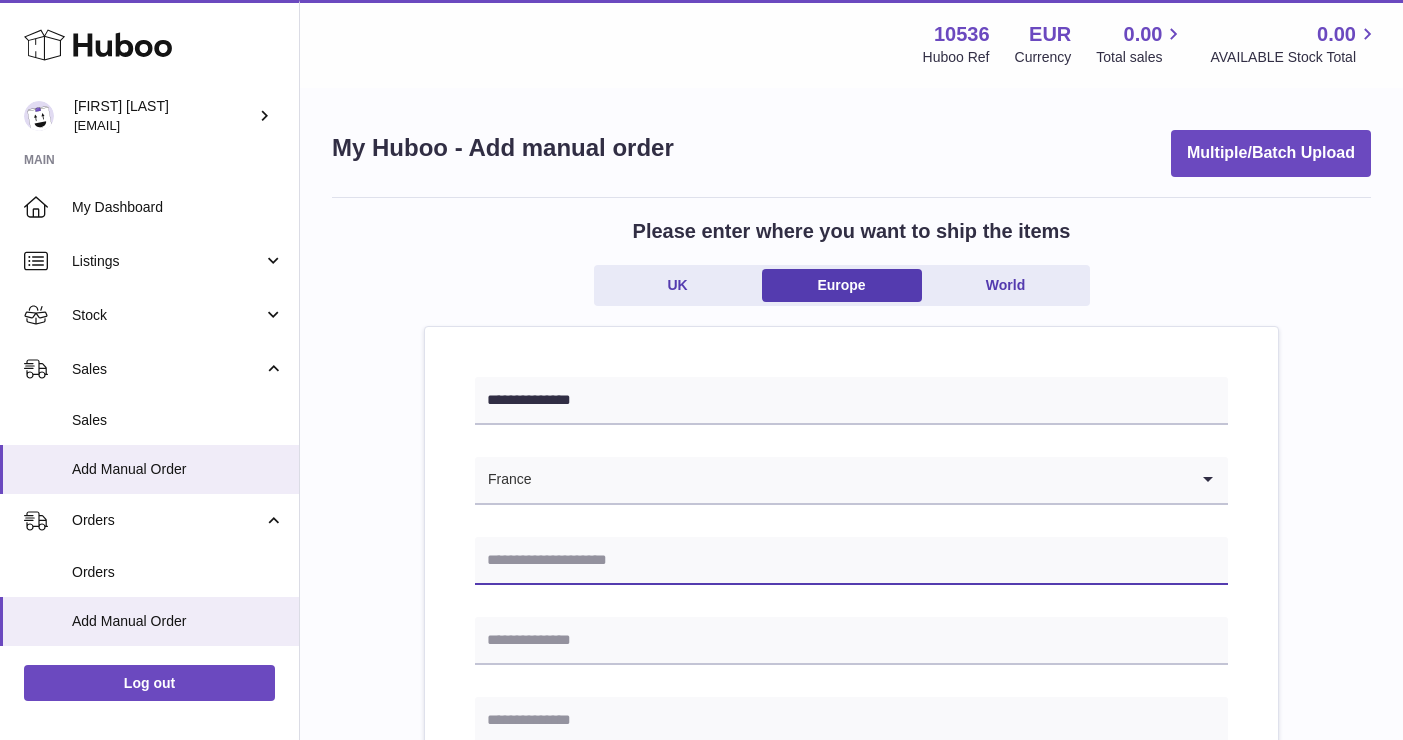 paste on "**********" 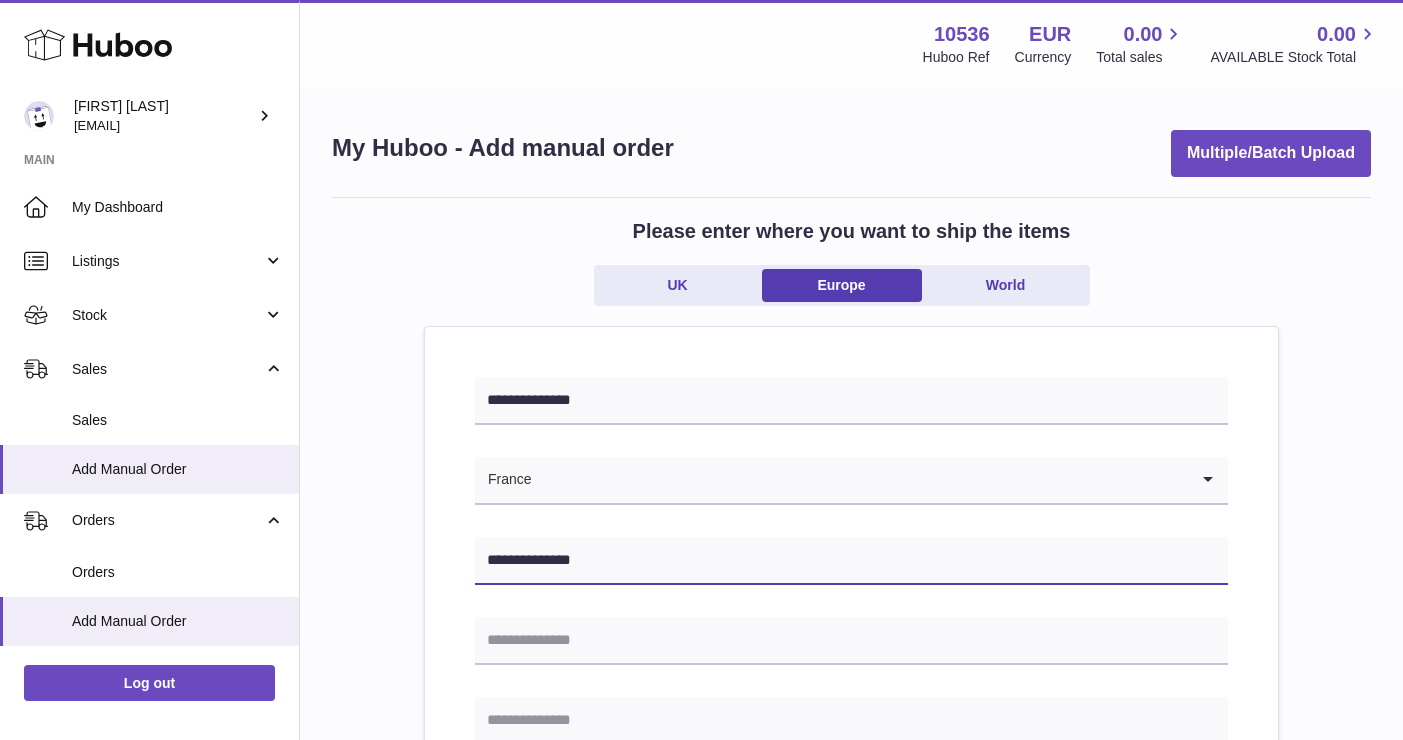type on "**********" 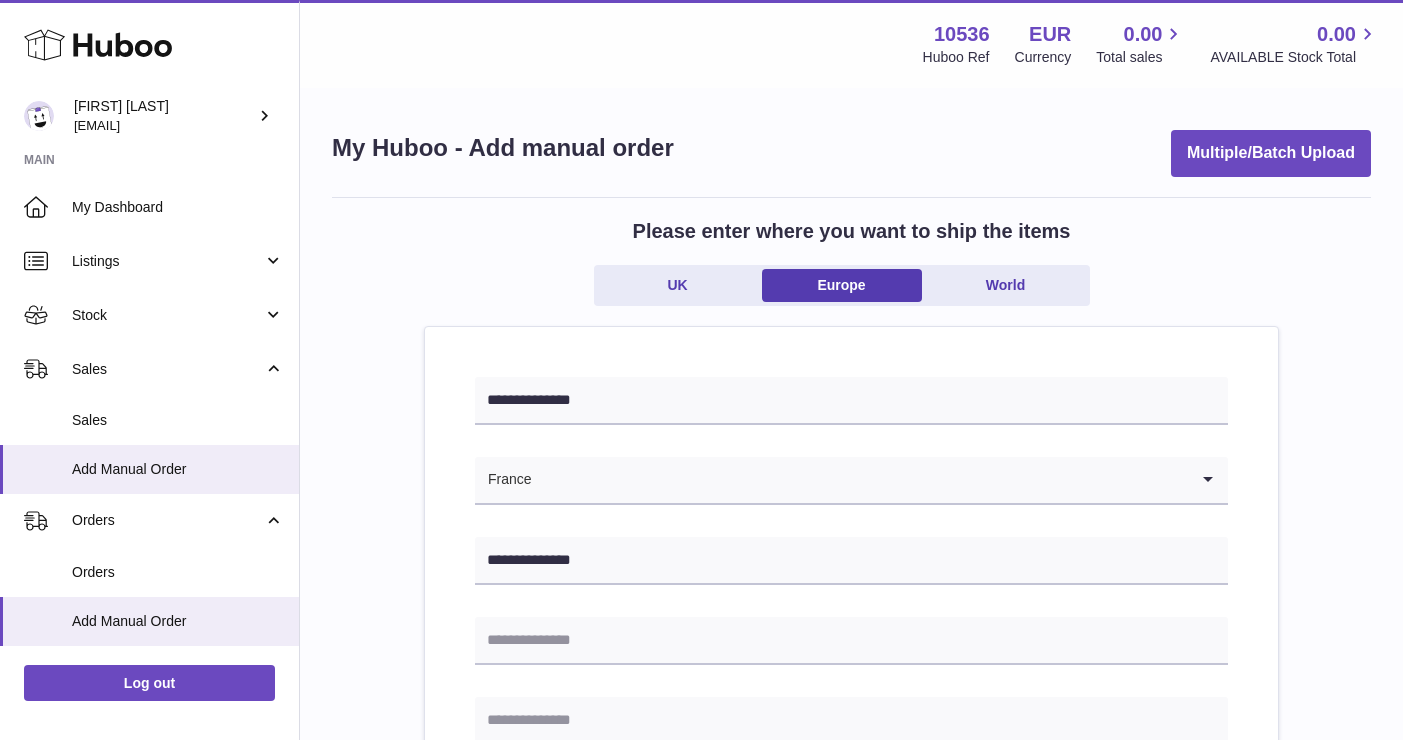 click on "**********" at bounding box center [851, 916] 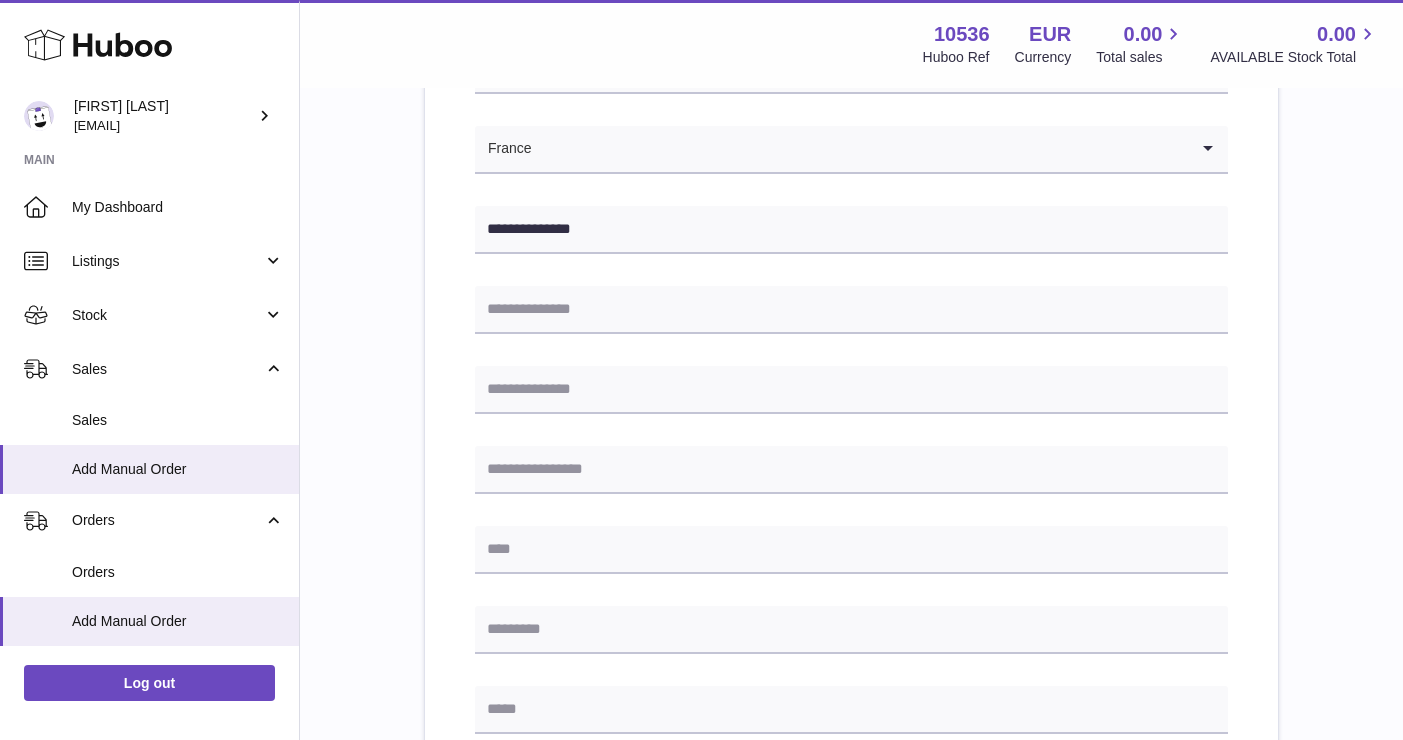 click on "**********" at bounding box center (851, 614) 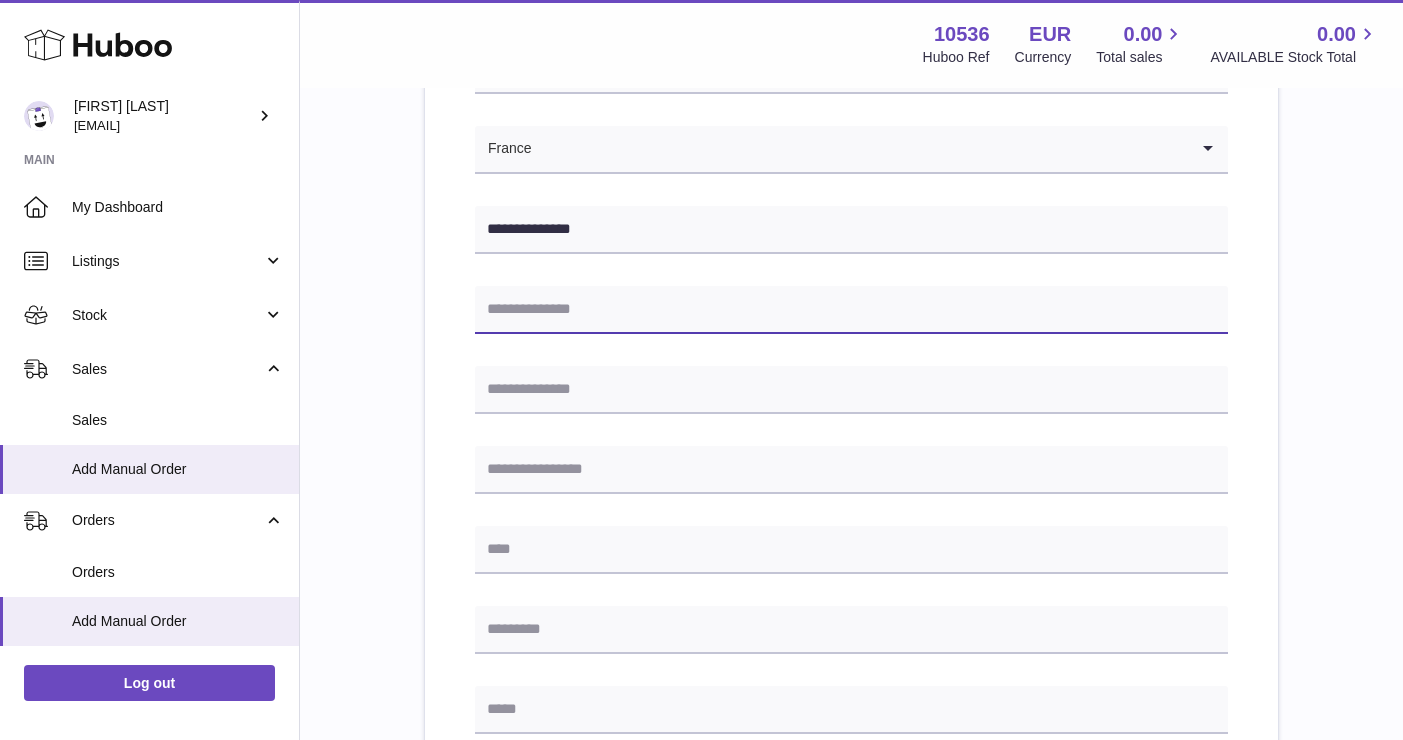 click at bounding box center (851, 310) 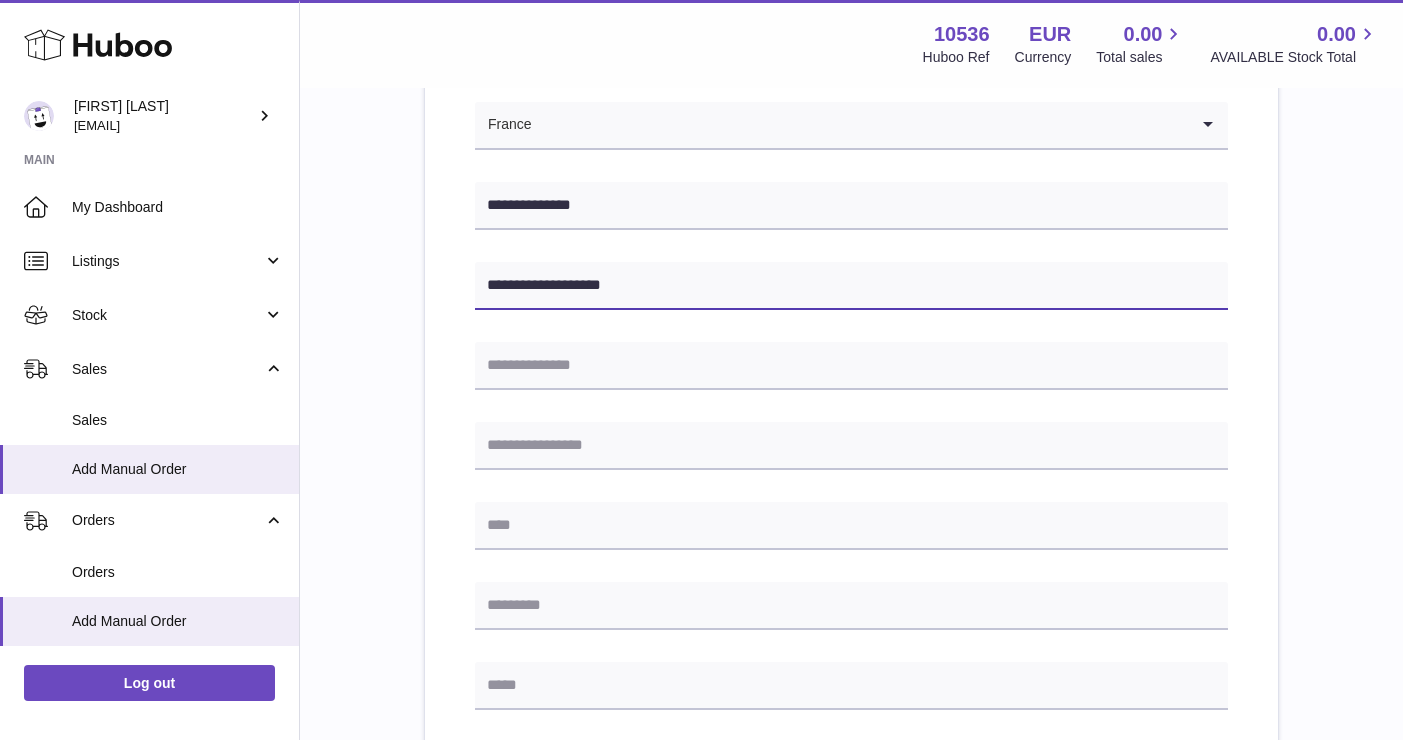 scroll, scrollTop: 355, scrollLeft: 0, axis: vertical 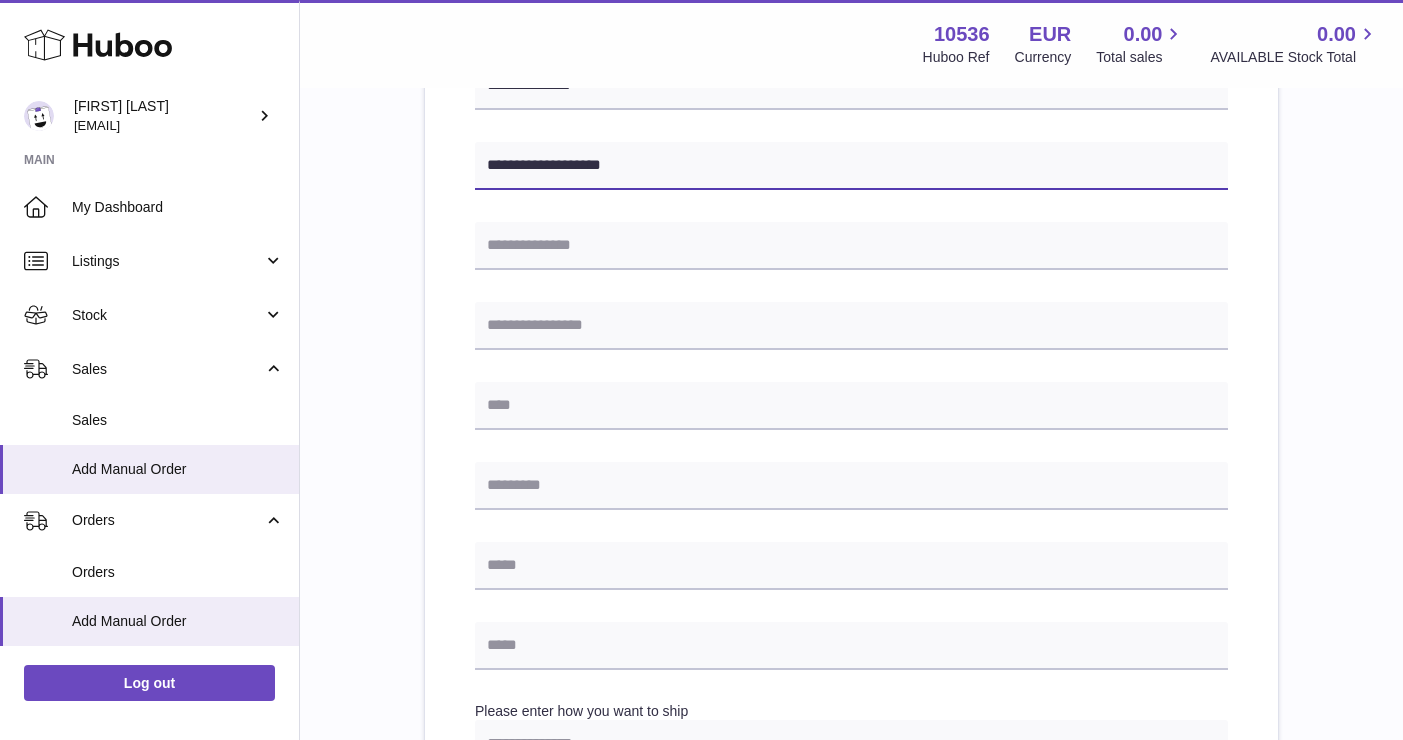 type on "**********" 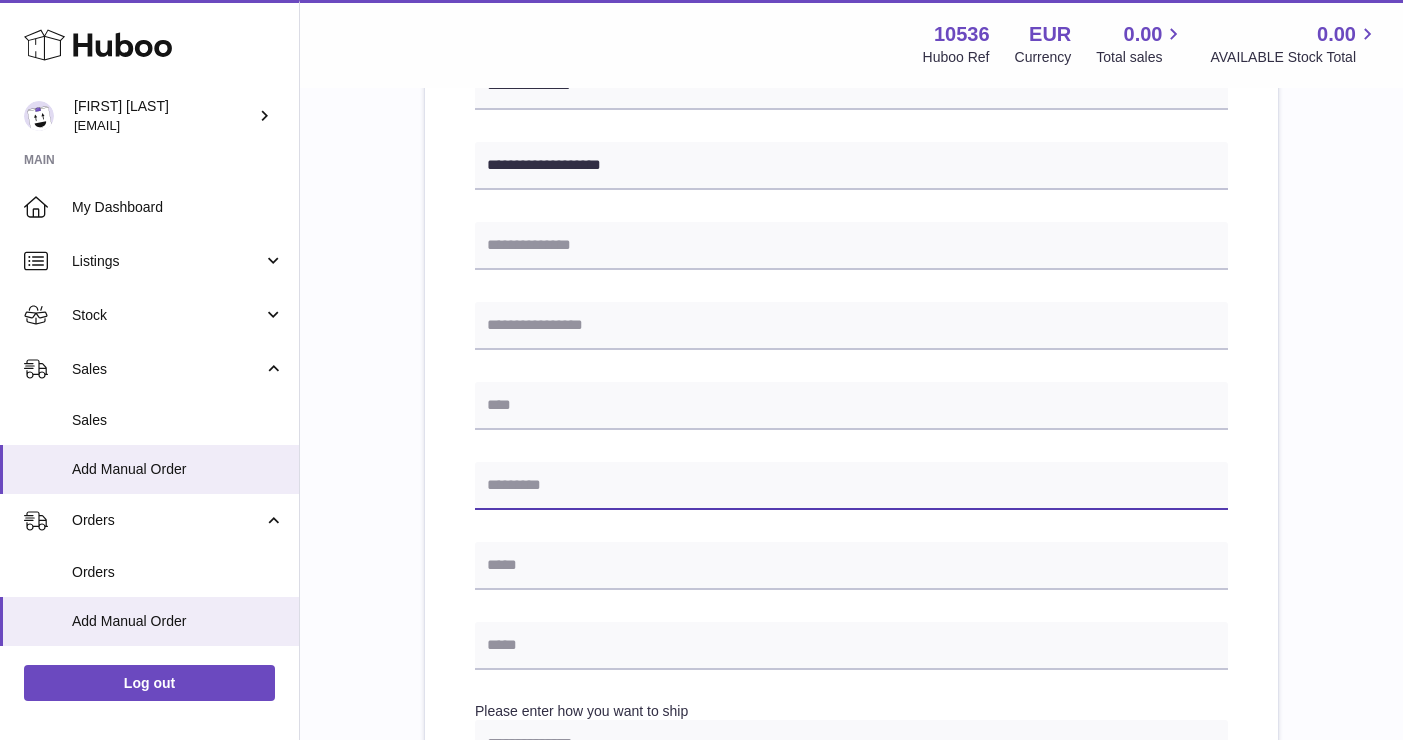 click at bounding box center (851, 486) 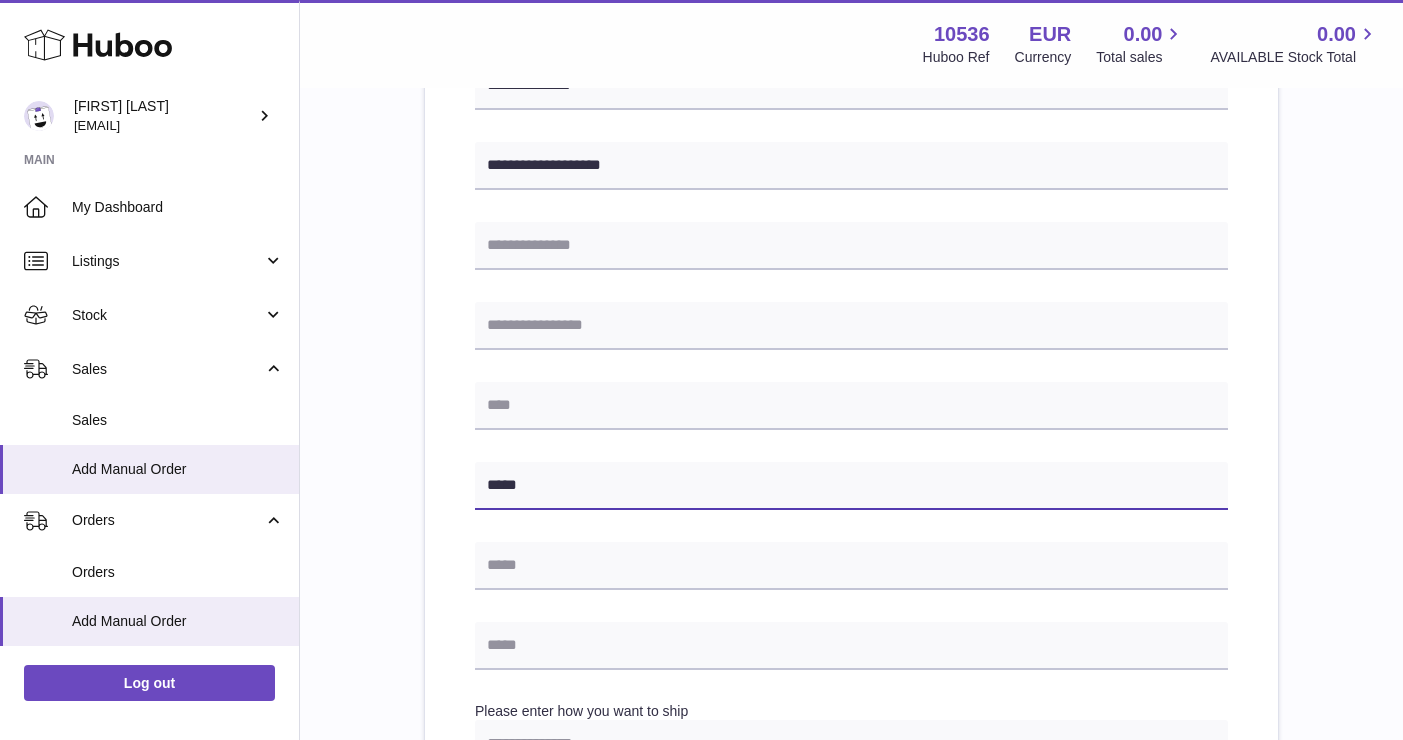 type on "*****" 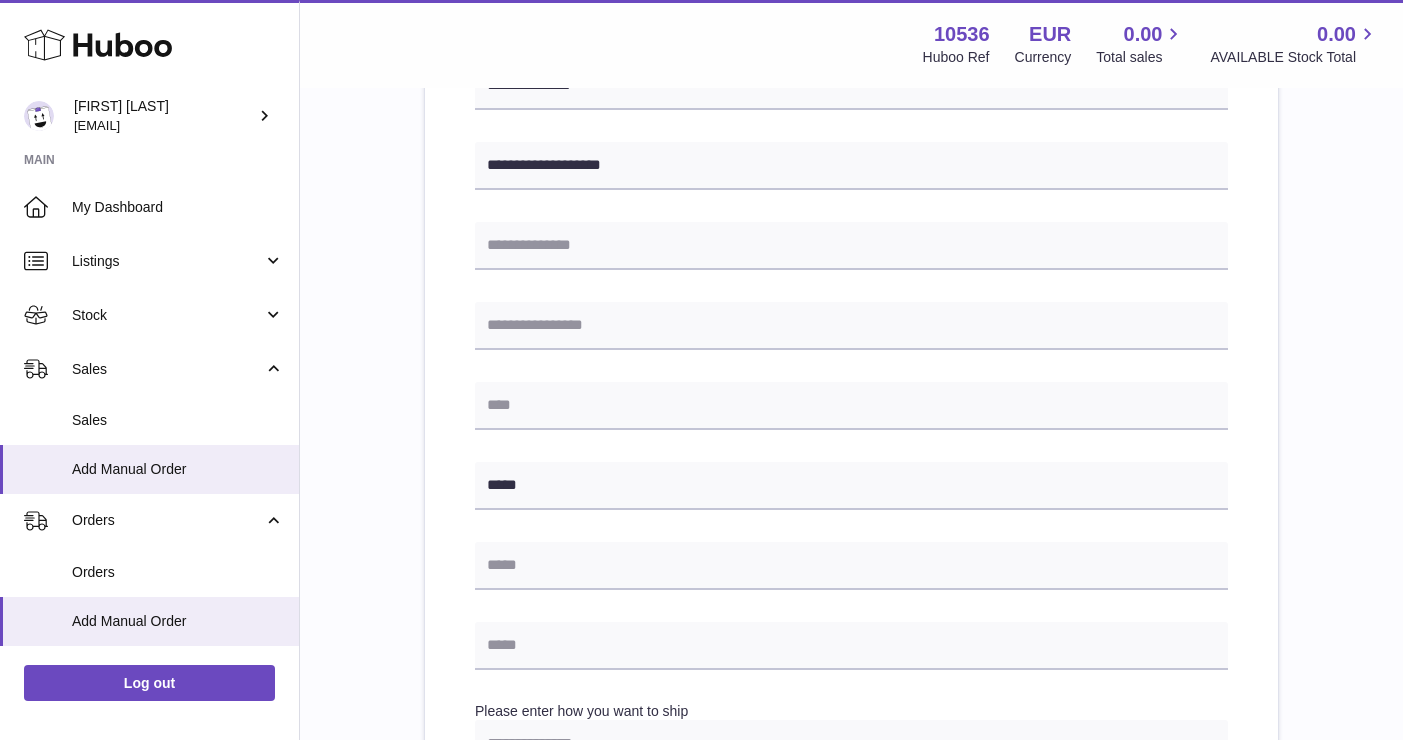 click on "**********" at bounding box center [851, 470] 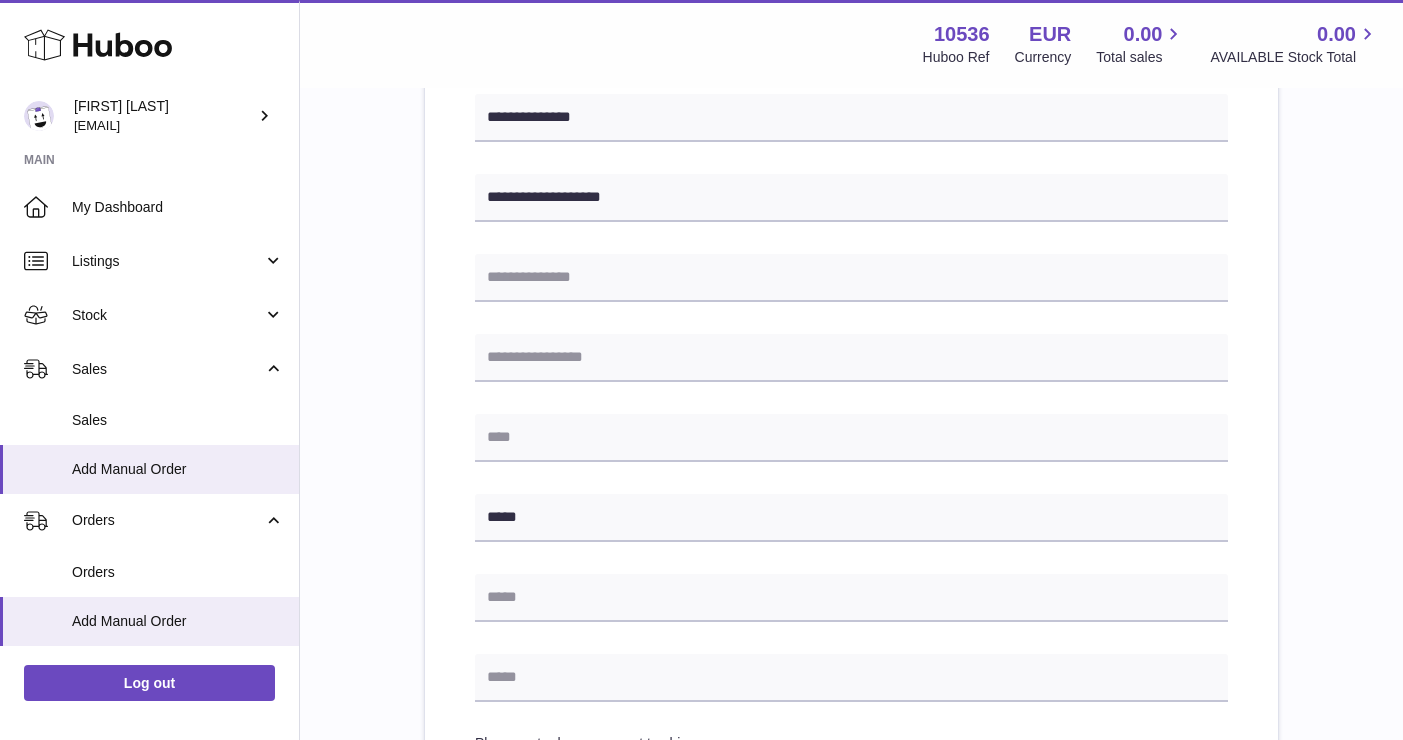 scroll, scrollTop: 449, scrollLeft: 0, axis: vertical 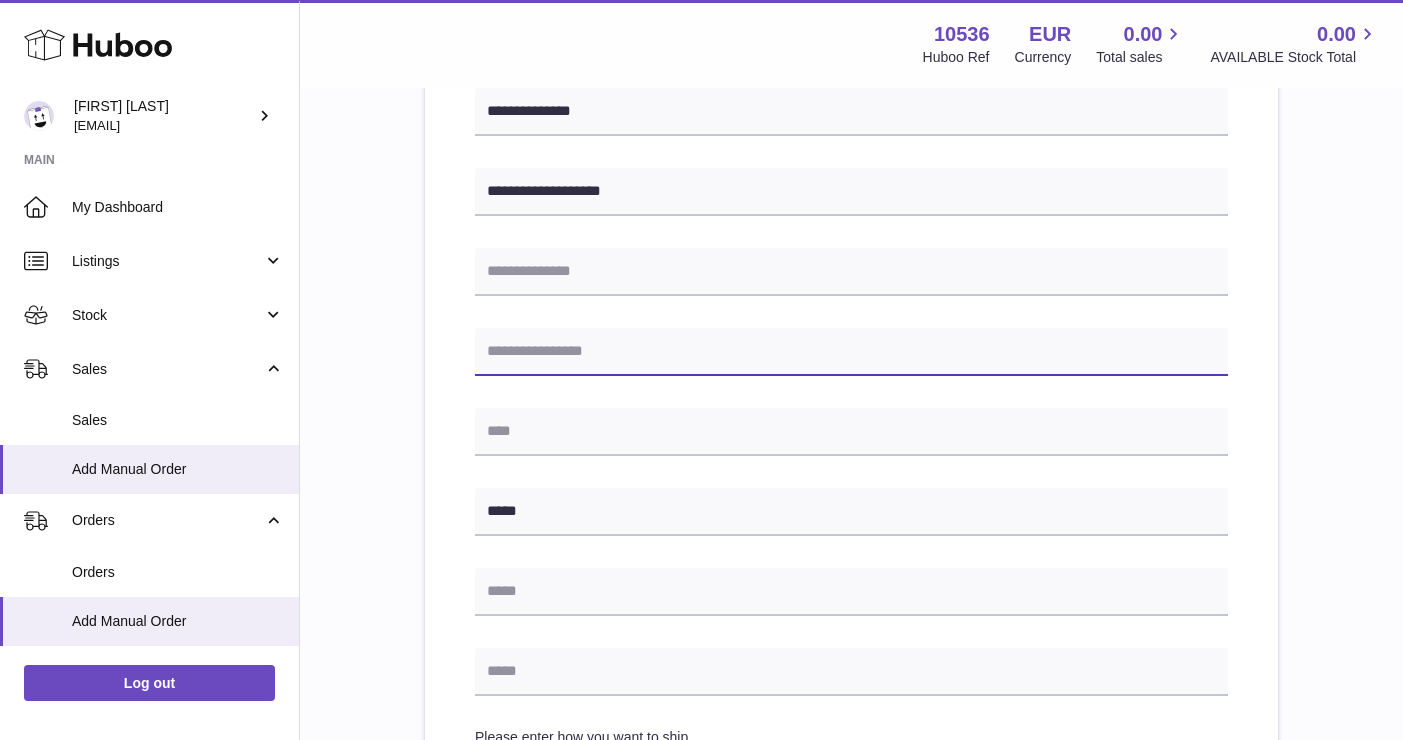 click at bounding box center (851, 352) 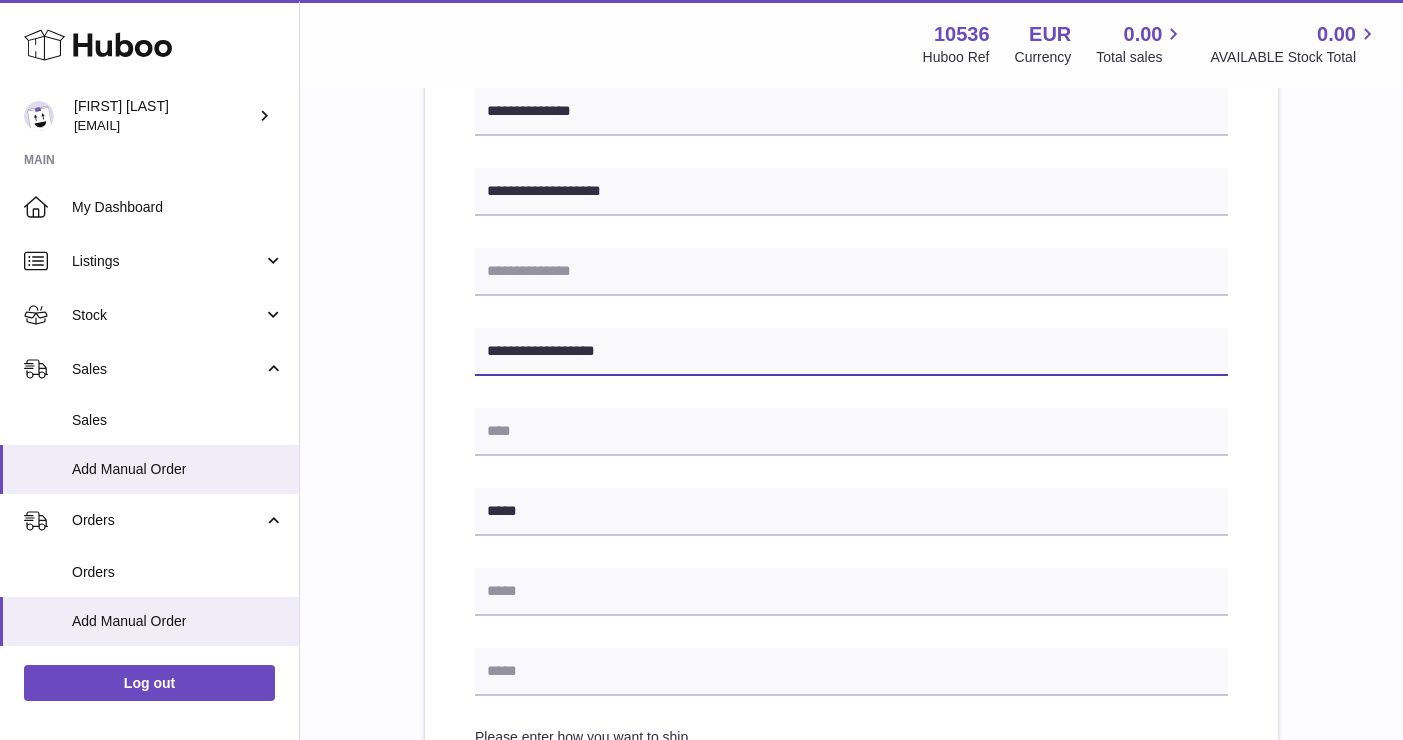 type on "**********" 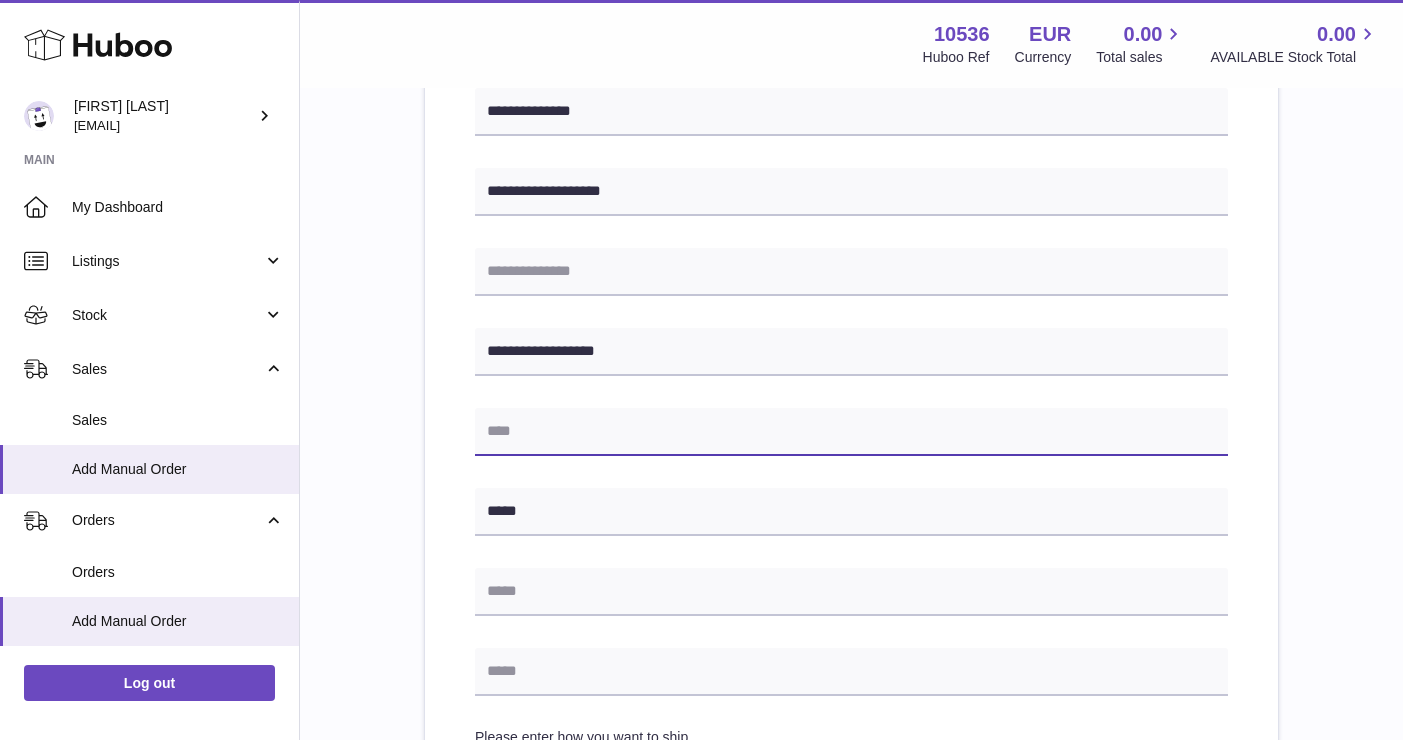 click at bounding box center [851, 432] 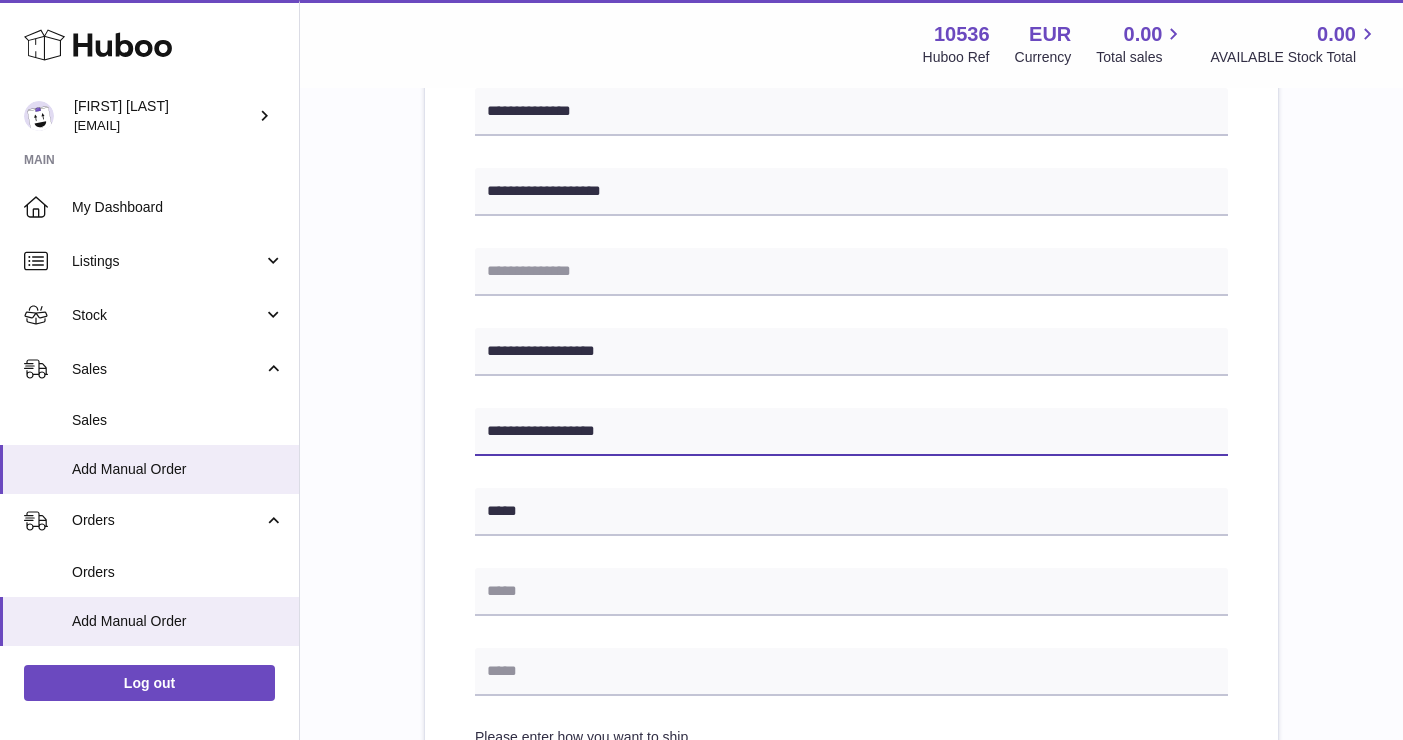 type on "**********" 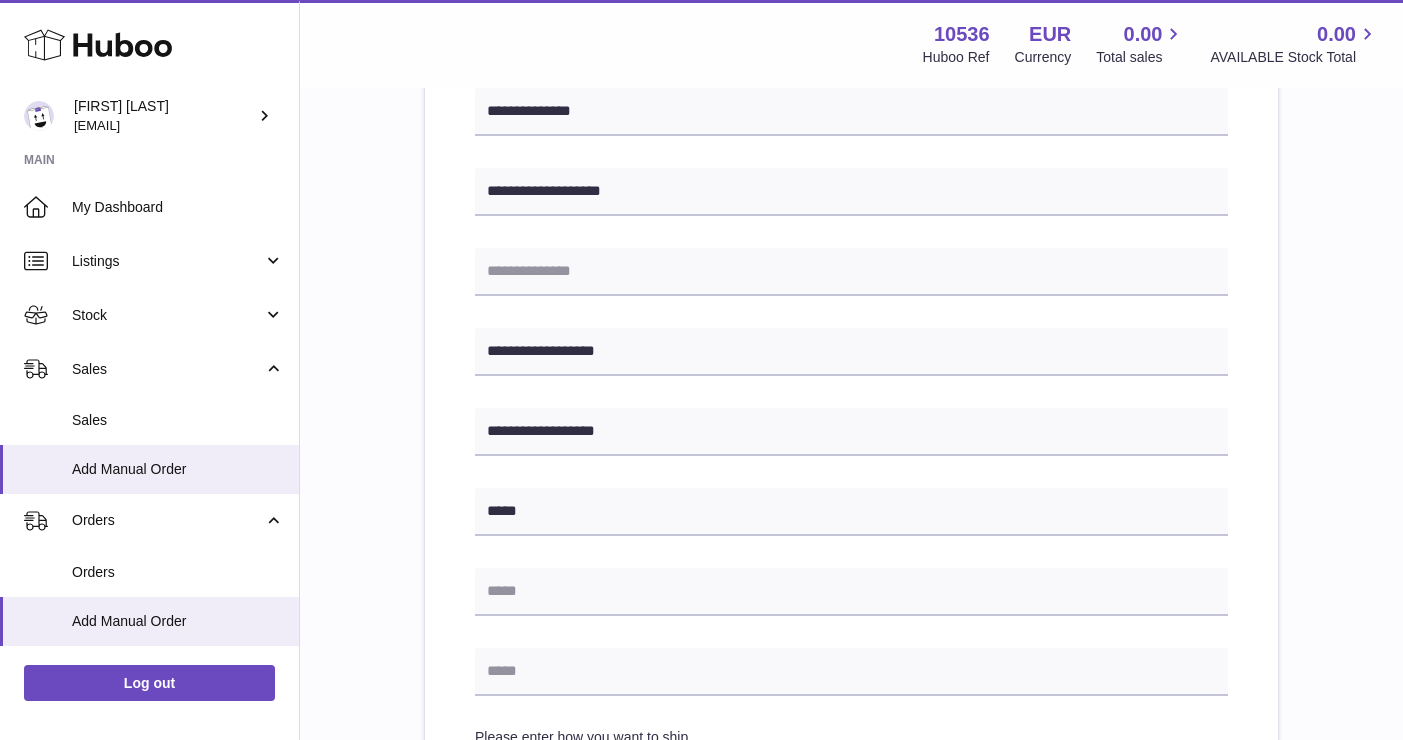 click on "**********" at bounding box center [851, 496] 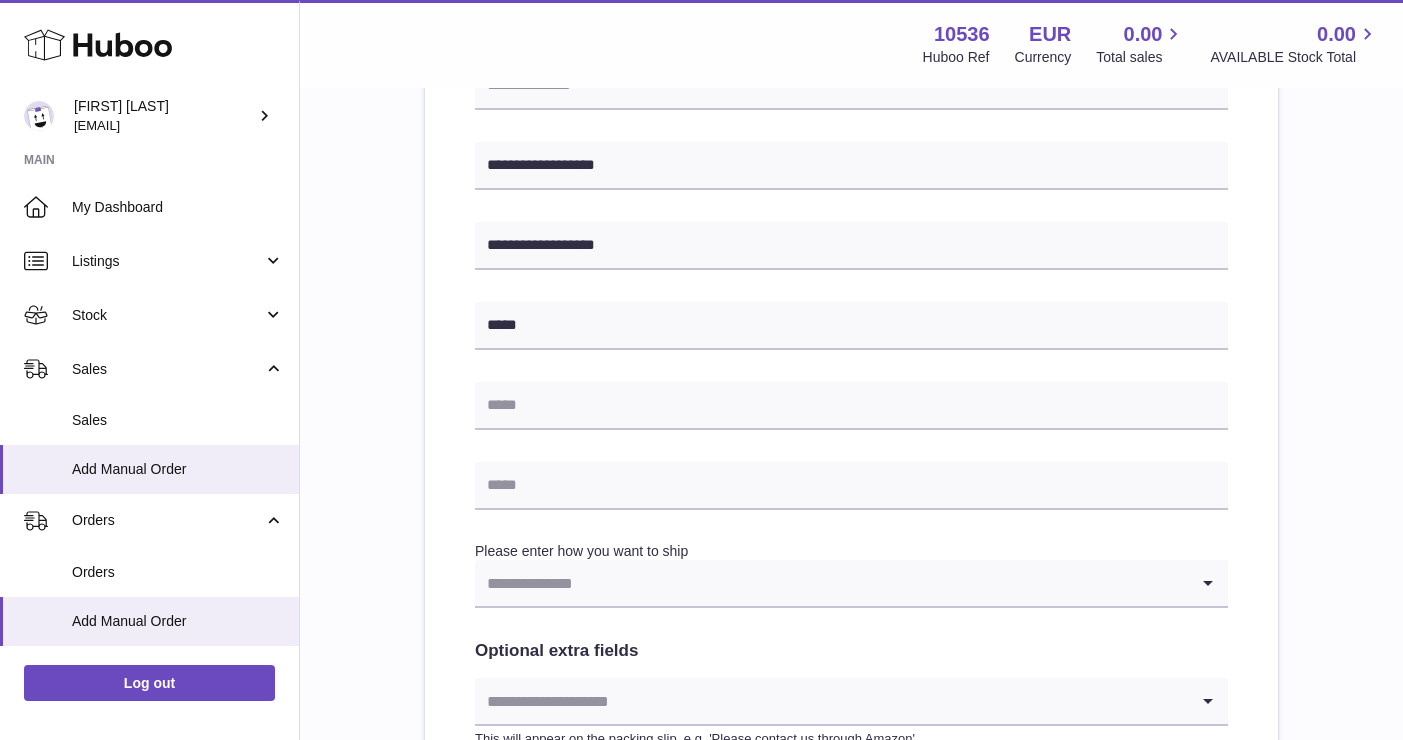scroll, scrollTop: 651, scrollLeft: 0, axis: vertical 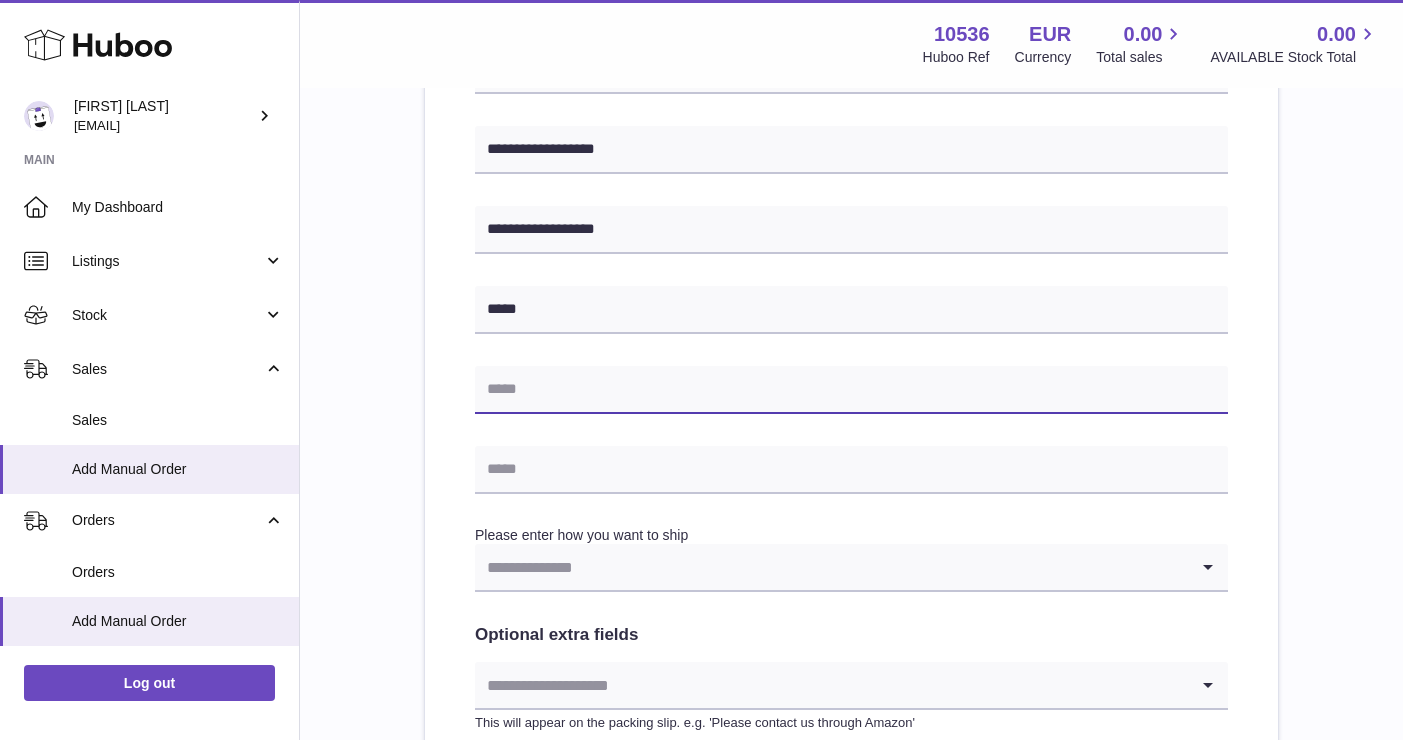 click at bounding box center [851, 390] 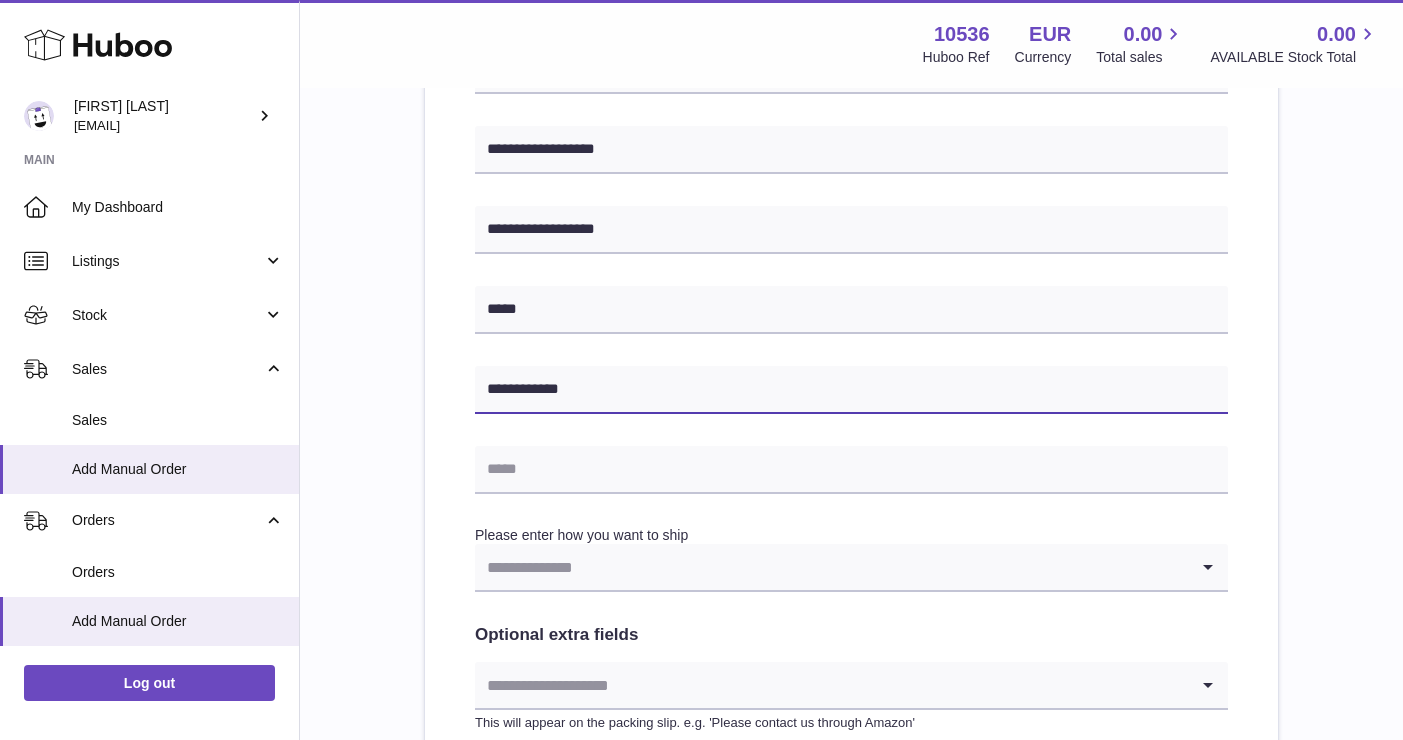 type on "**********" 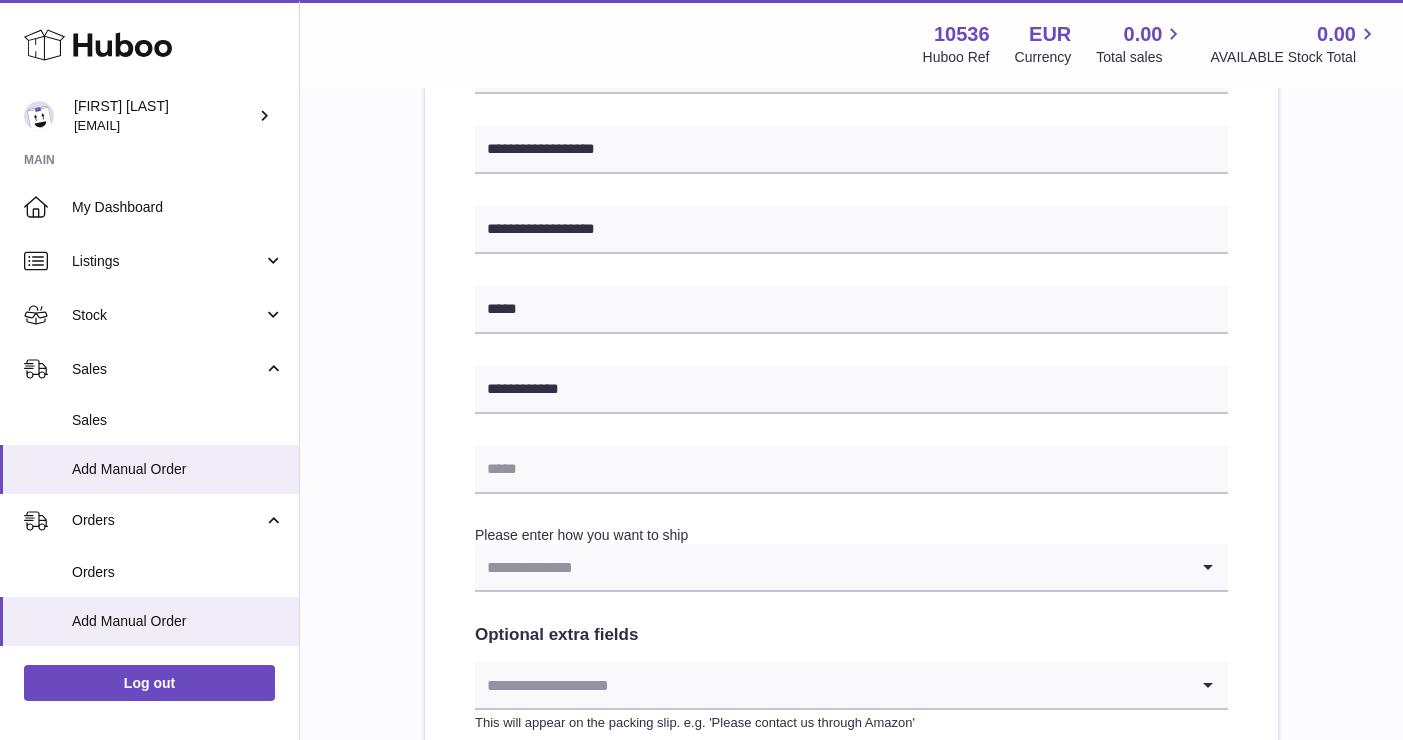 click on "**********" at bounding box center [851, 294] 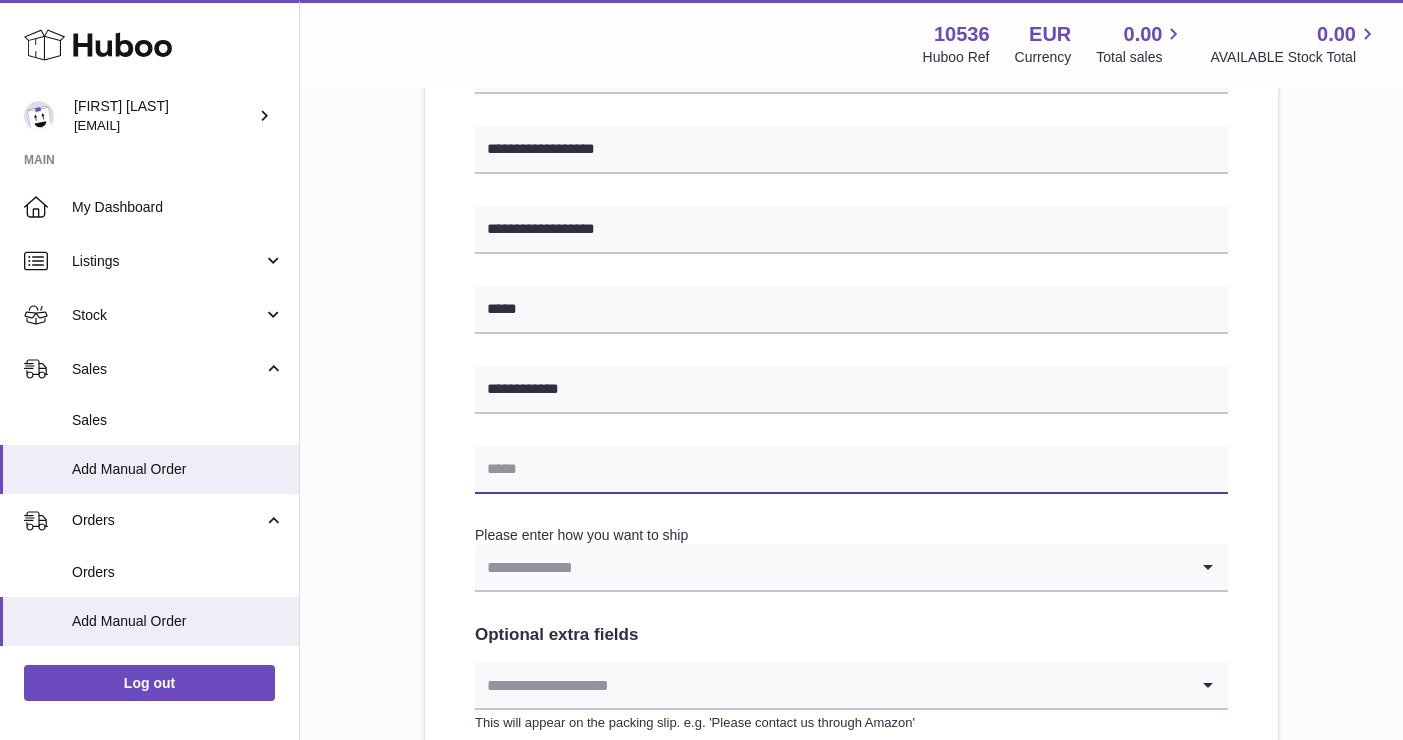 click at bounding box center (851, 470) 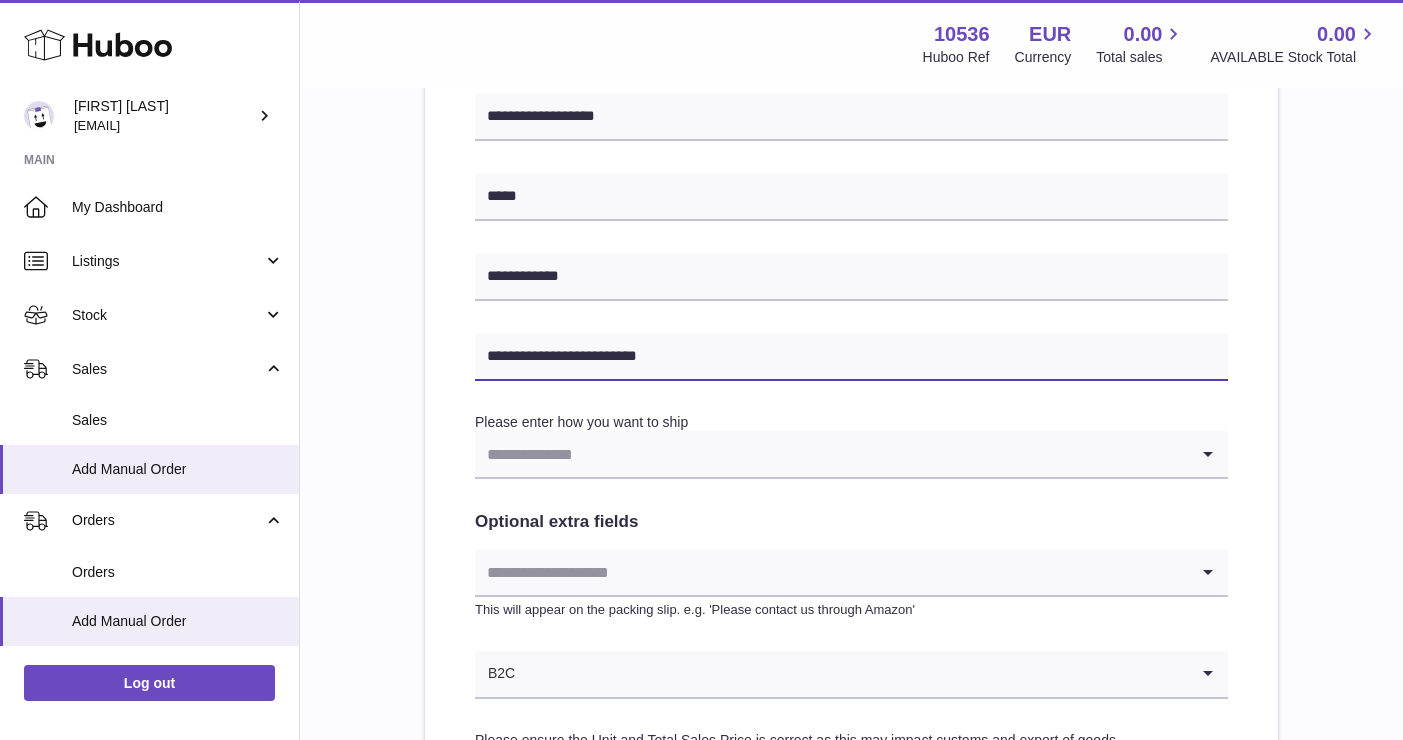scroll, scrollTop: 940, scrollLeft: 0, axis: vertical 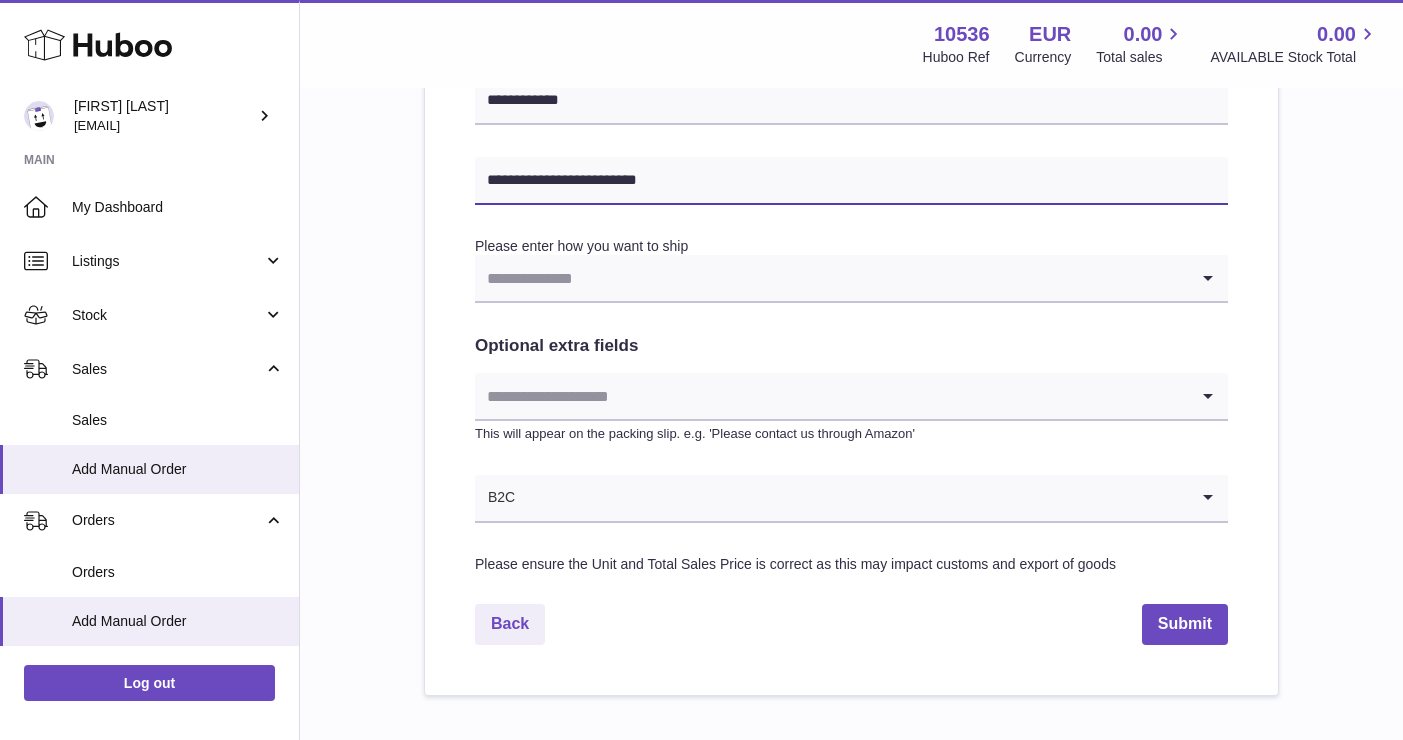 type on "**********" 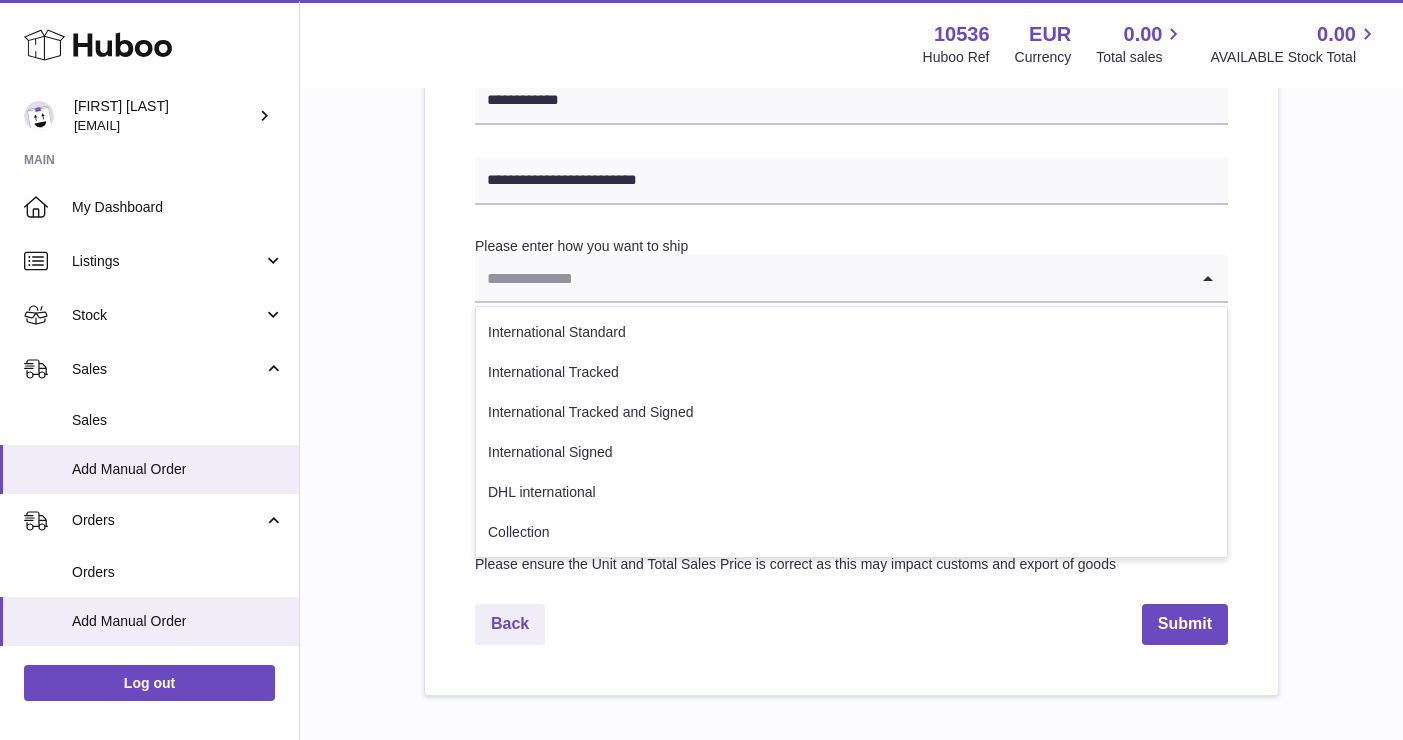 click at bounding box center (831, 278) 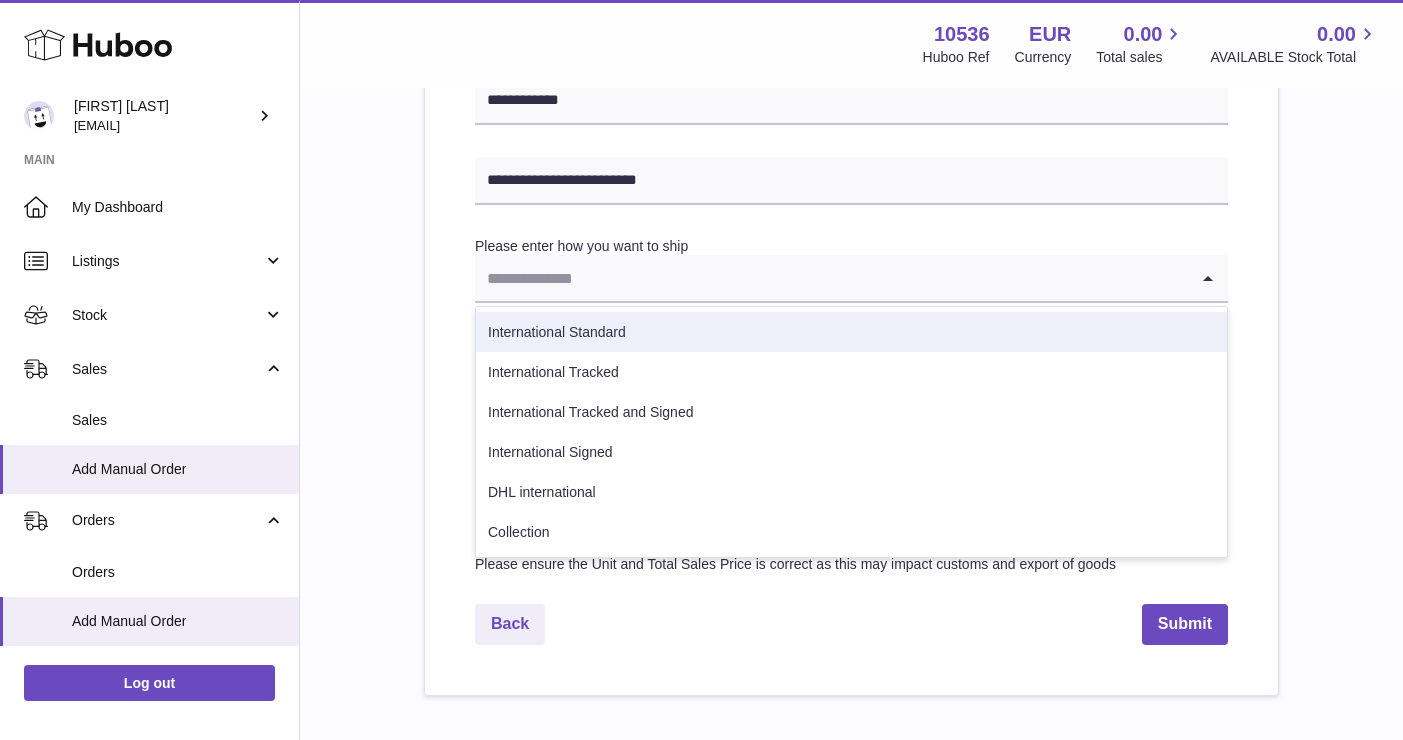 click on "International Standard" at bounding box center [851, 332] 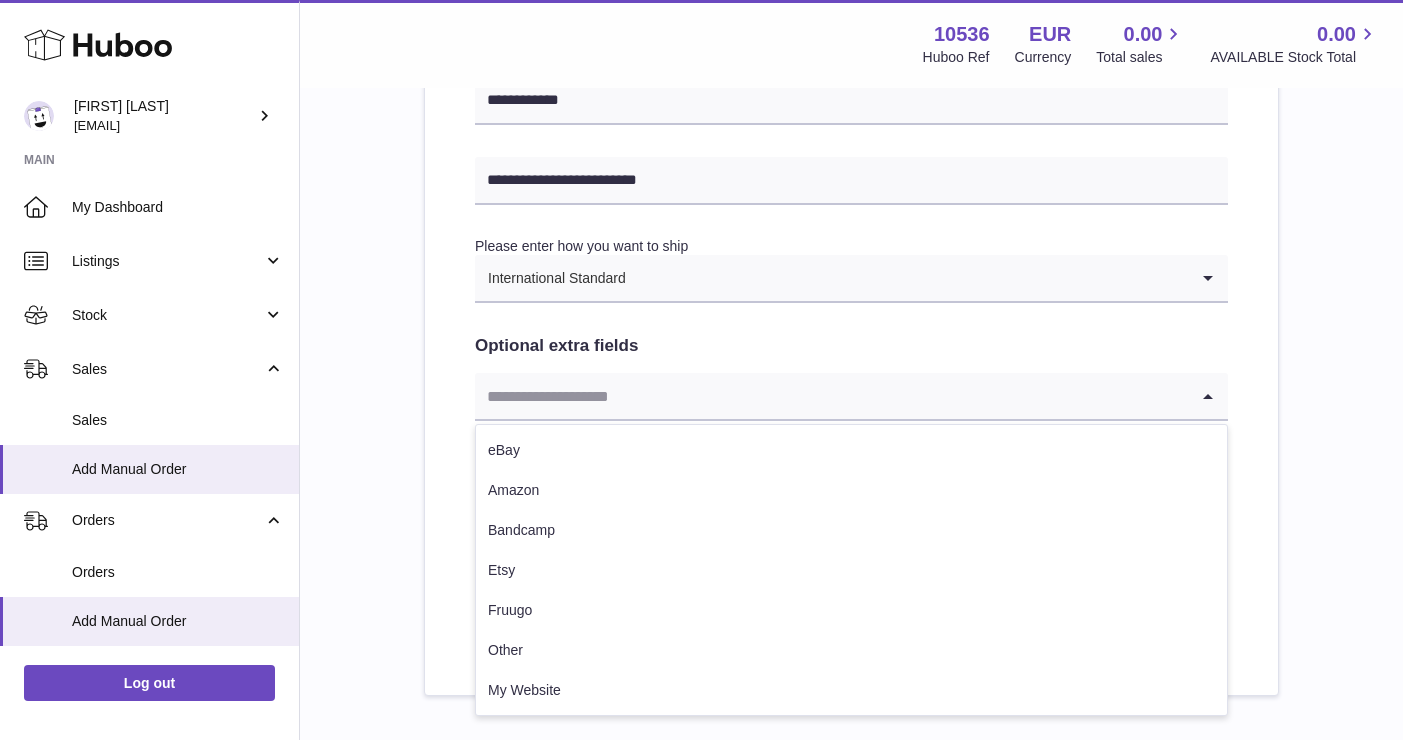 click at bounding box center (831, 396) 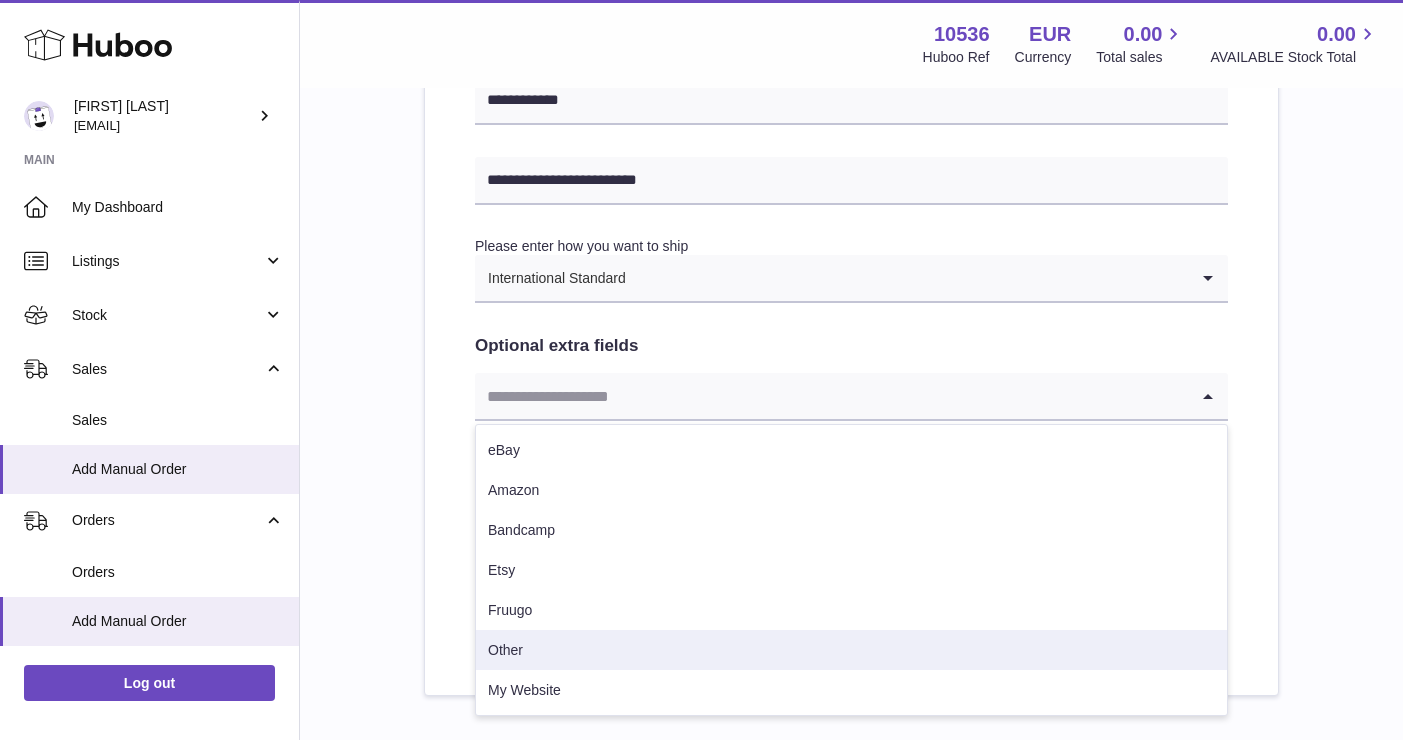click on "Other" at bounding box center (851, 650) 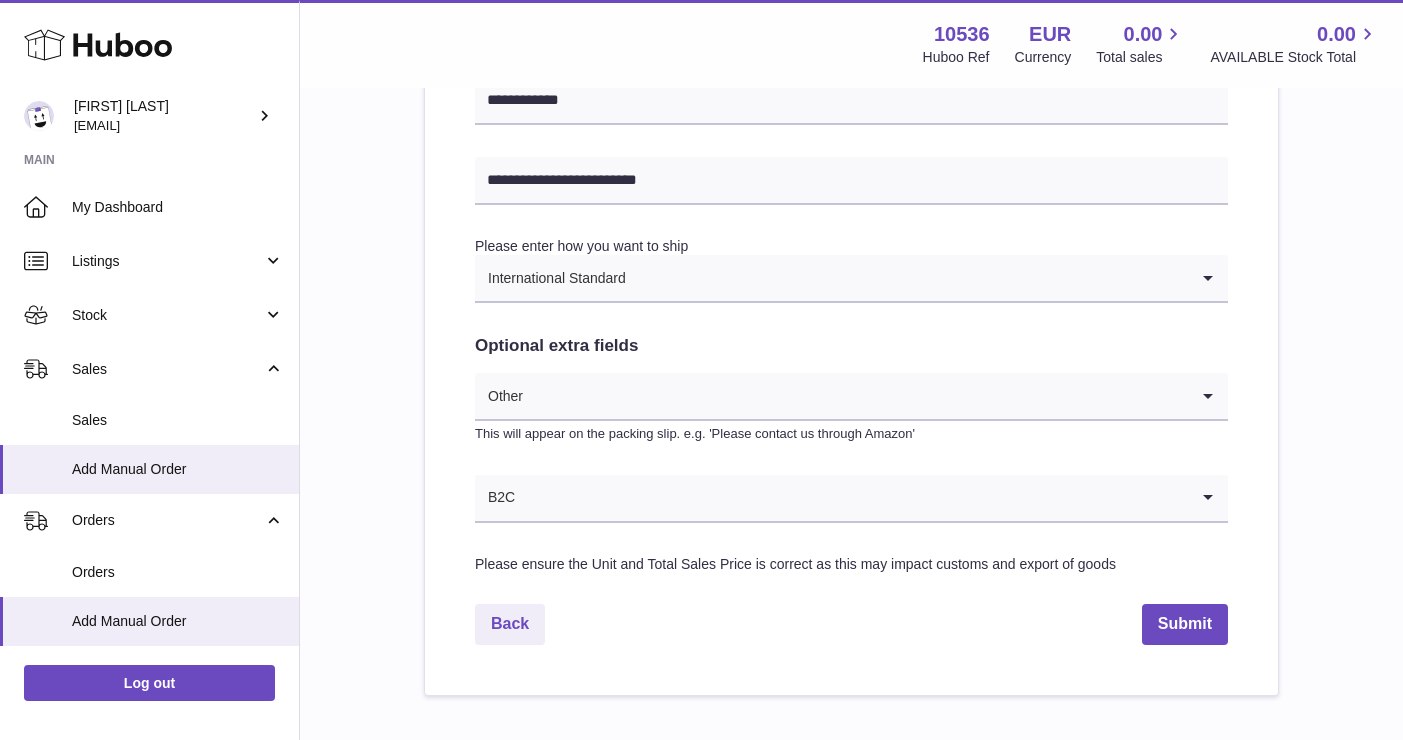 click at bounding box center [852, 498] 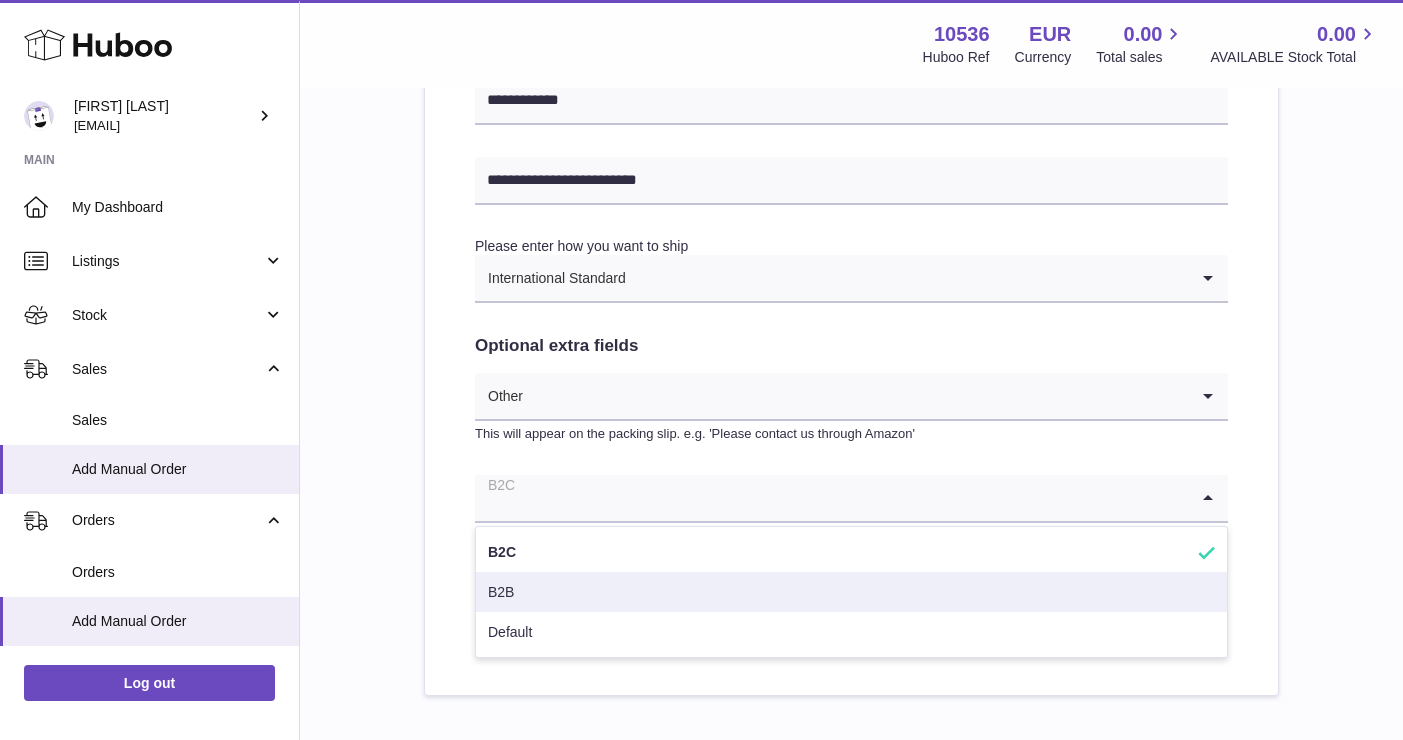 click on "B2B" at bounding box center [851, 592] 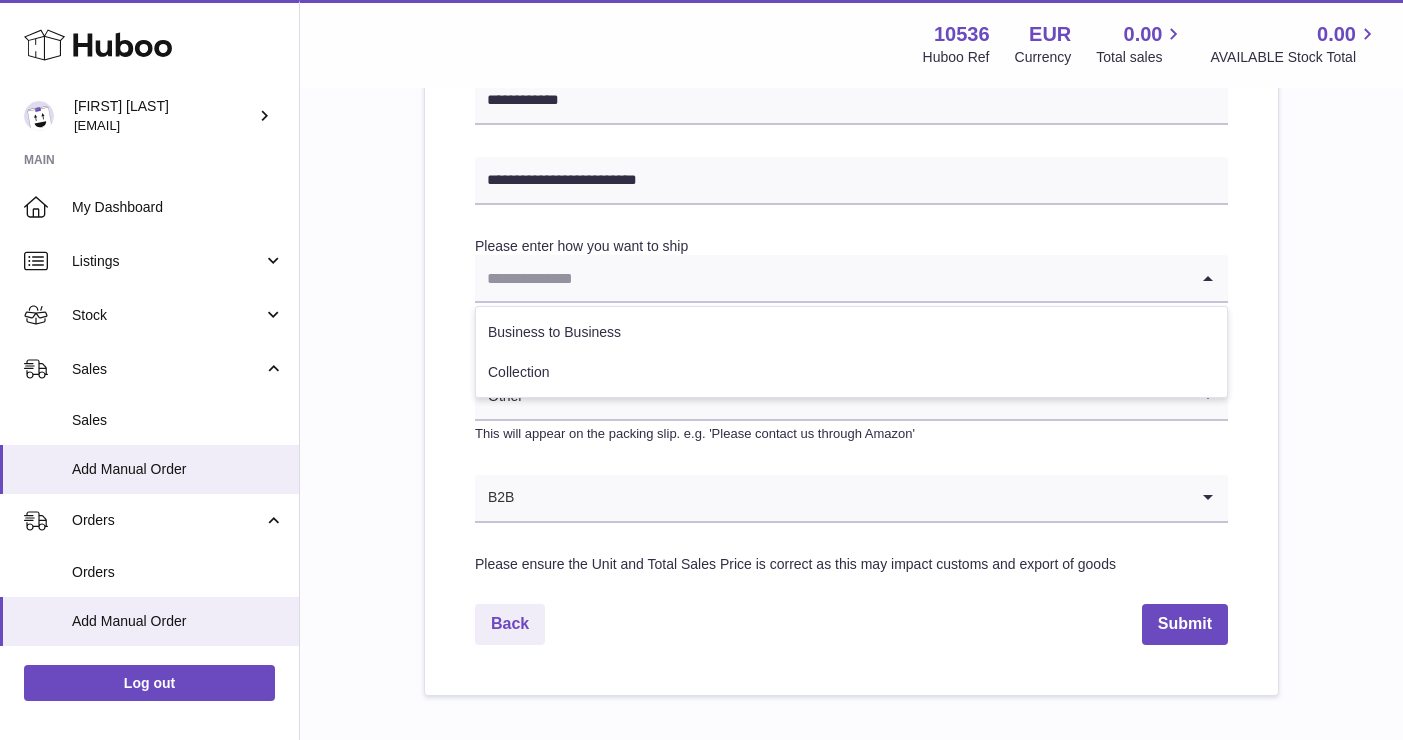 click at bounding box center [831, 278] 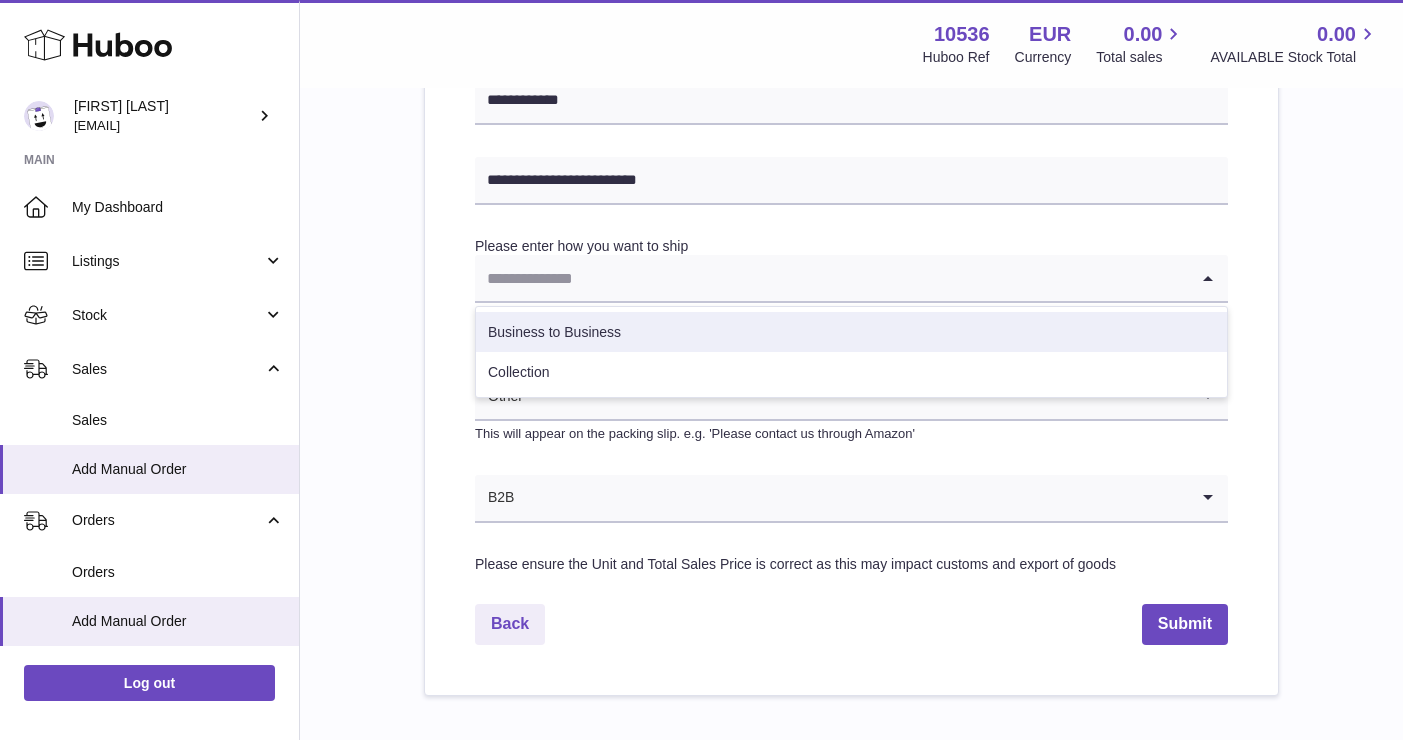 click on "Business to Business" at bounding box center (851, 332) 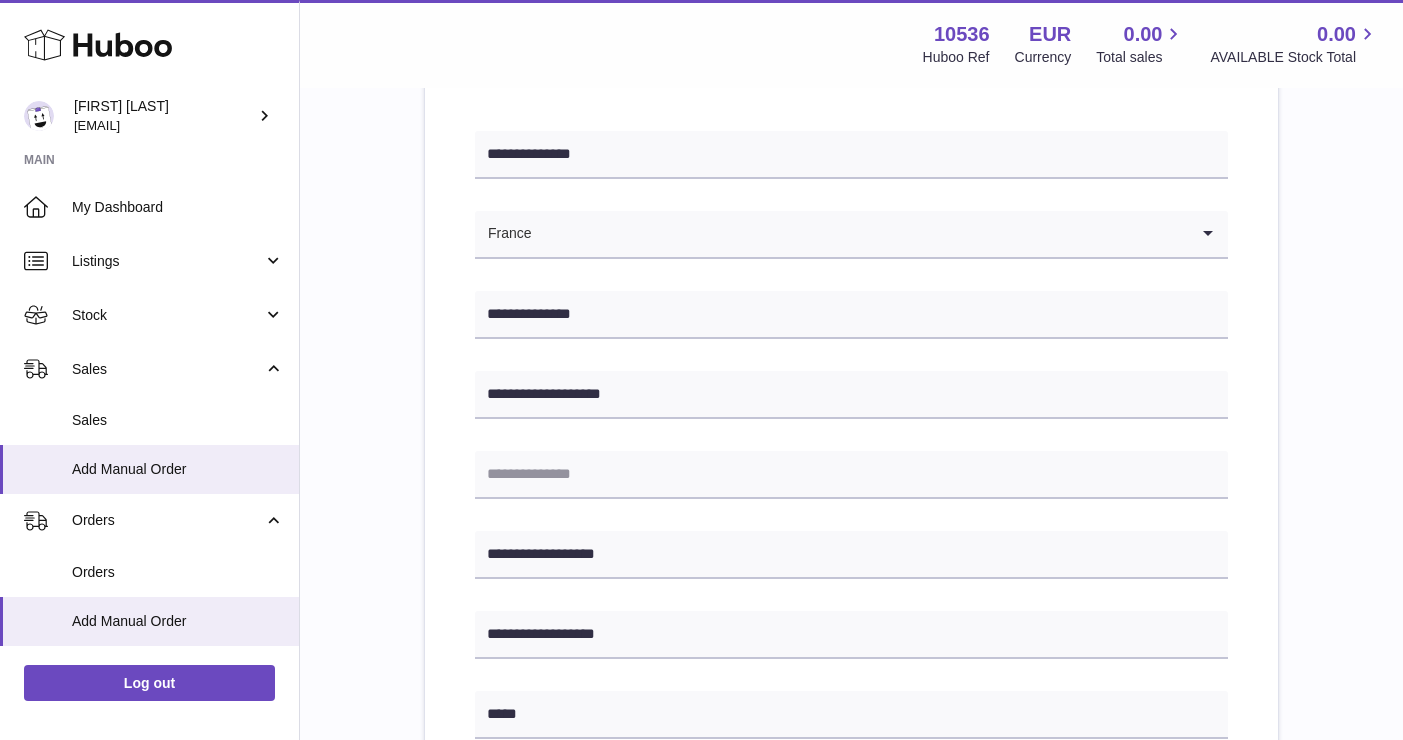 scroll, scrollTop: 281, scrollLeft: 0, axis: vertical 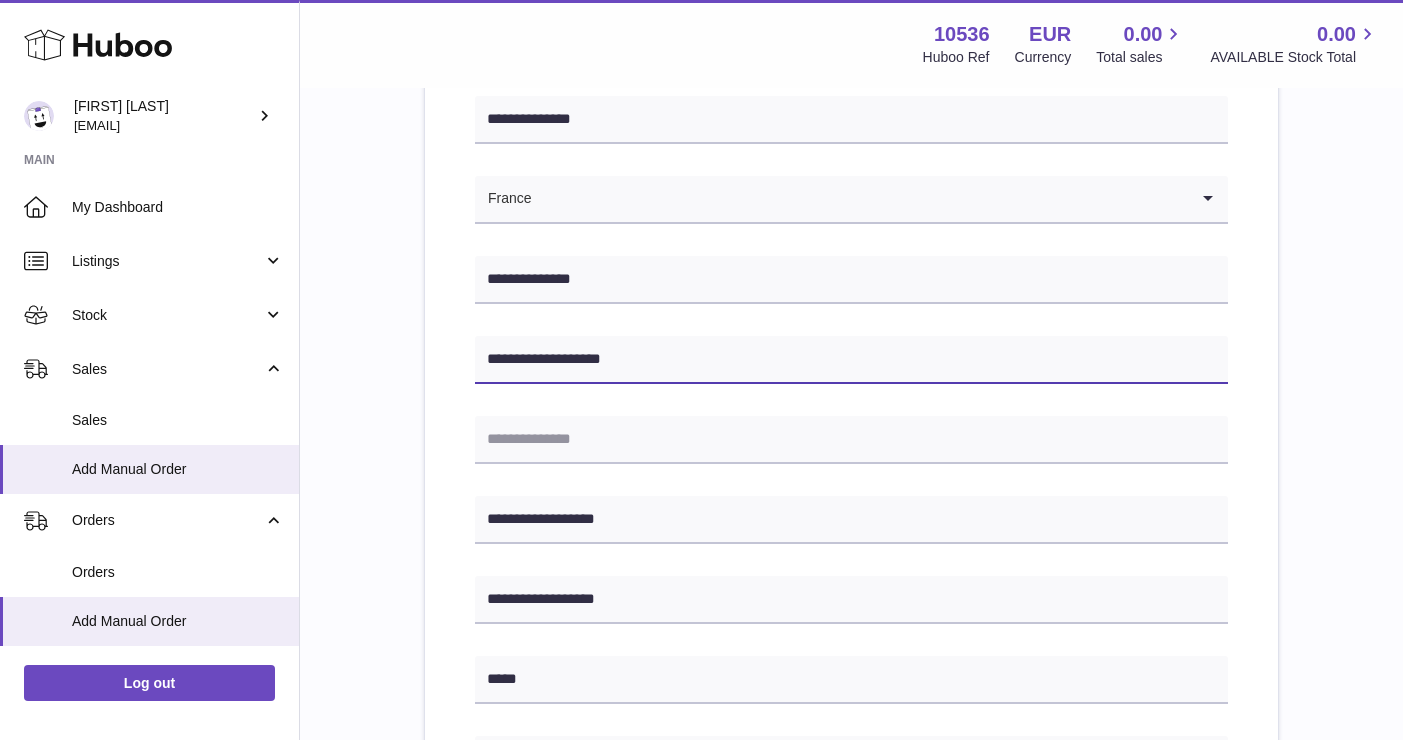 drag, startPoint x: 614, startPoint y: 357, endPoint x: 478, endPoint y: 357, distance: 136 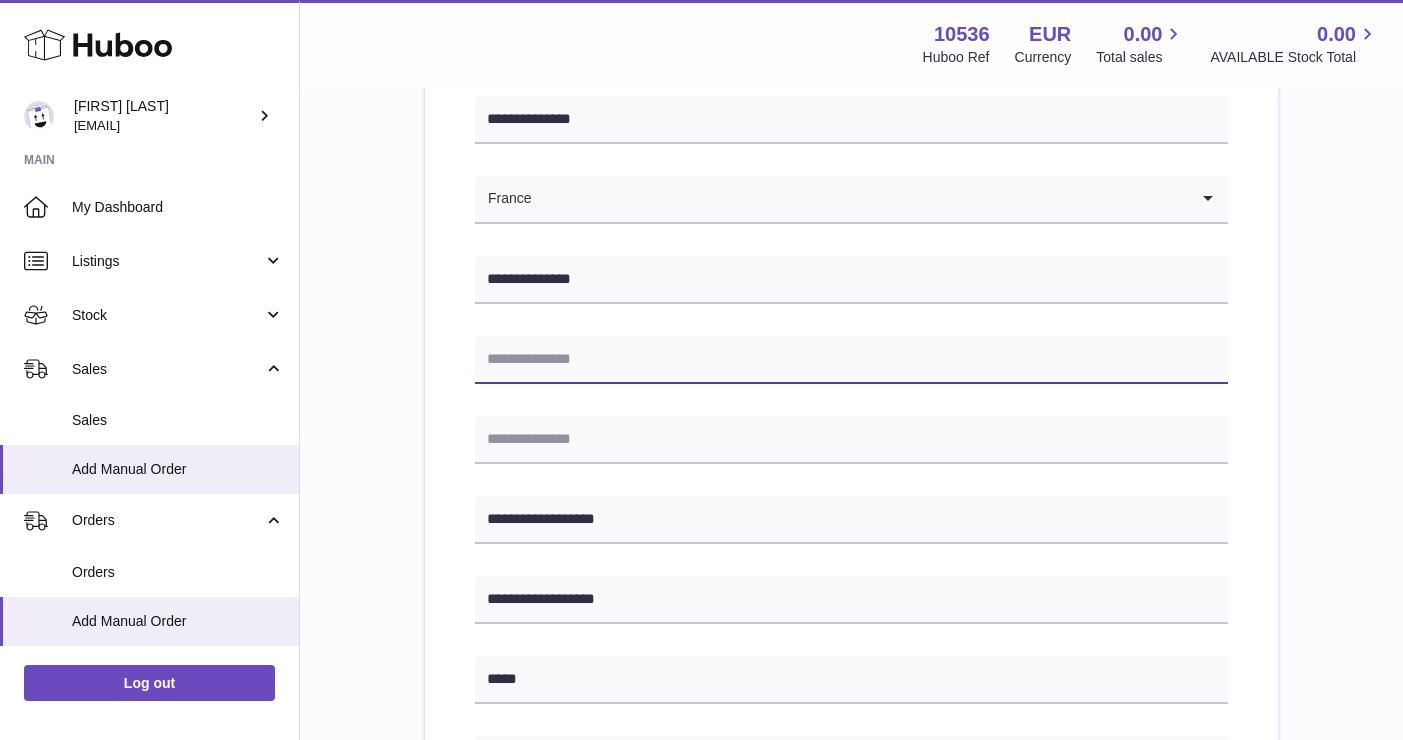 paste on "**********" 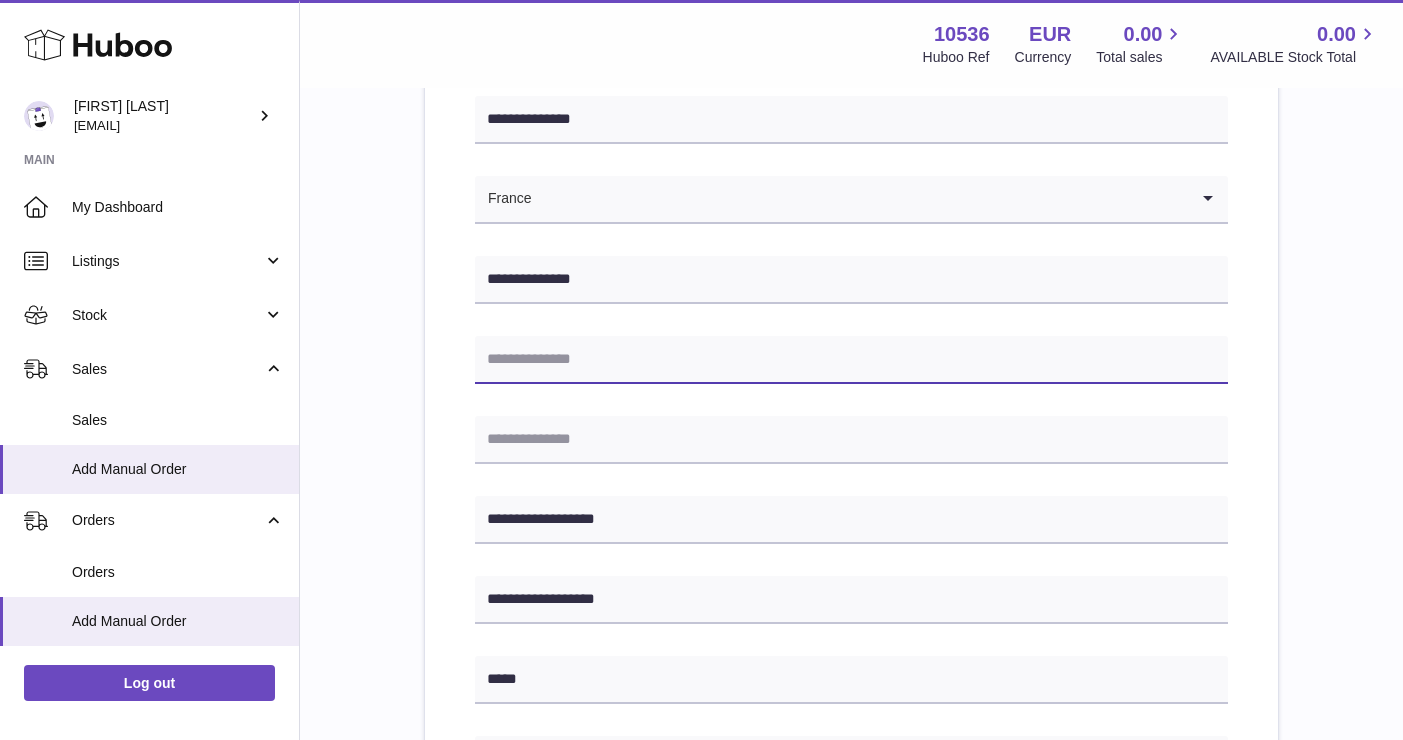 type on "**********" 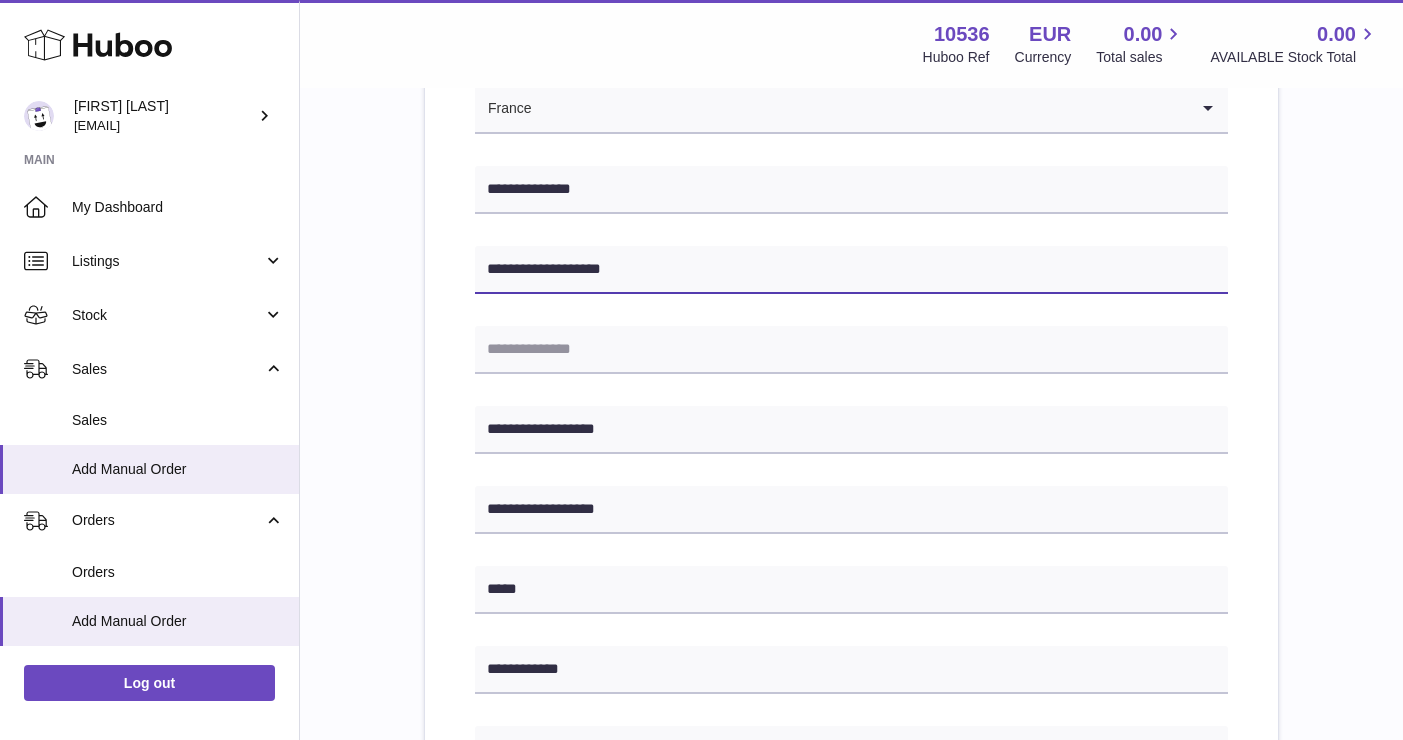 scroll, scrollTop: 384, scrollLeft: 0, axis: vertical 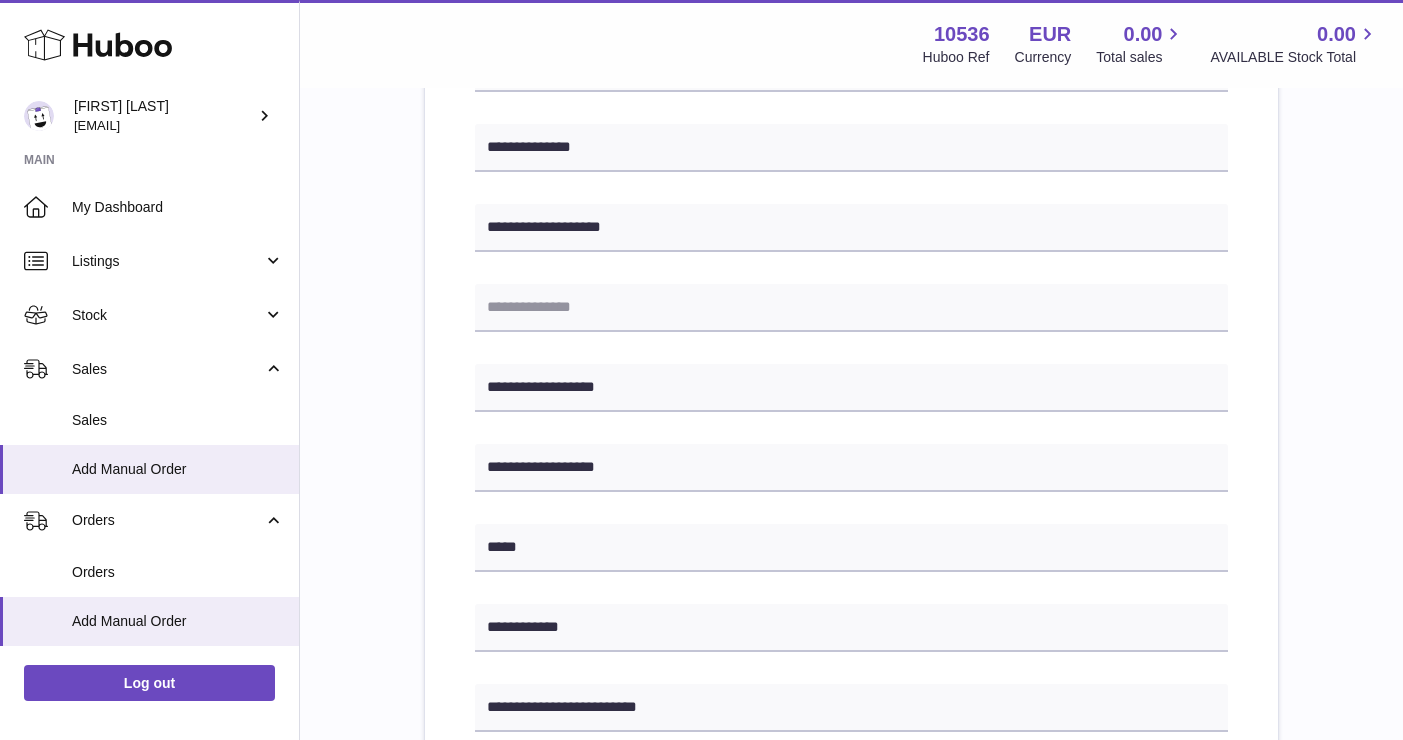click on "**********" at bounding box center (851, 568) 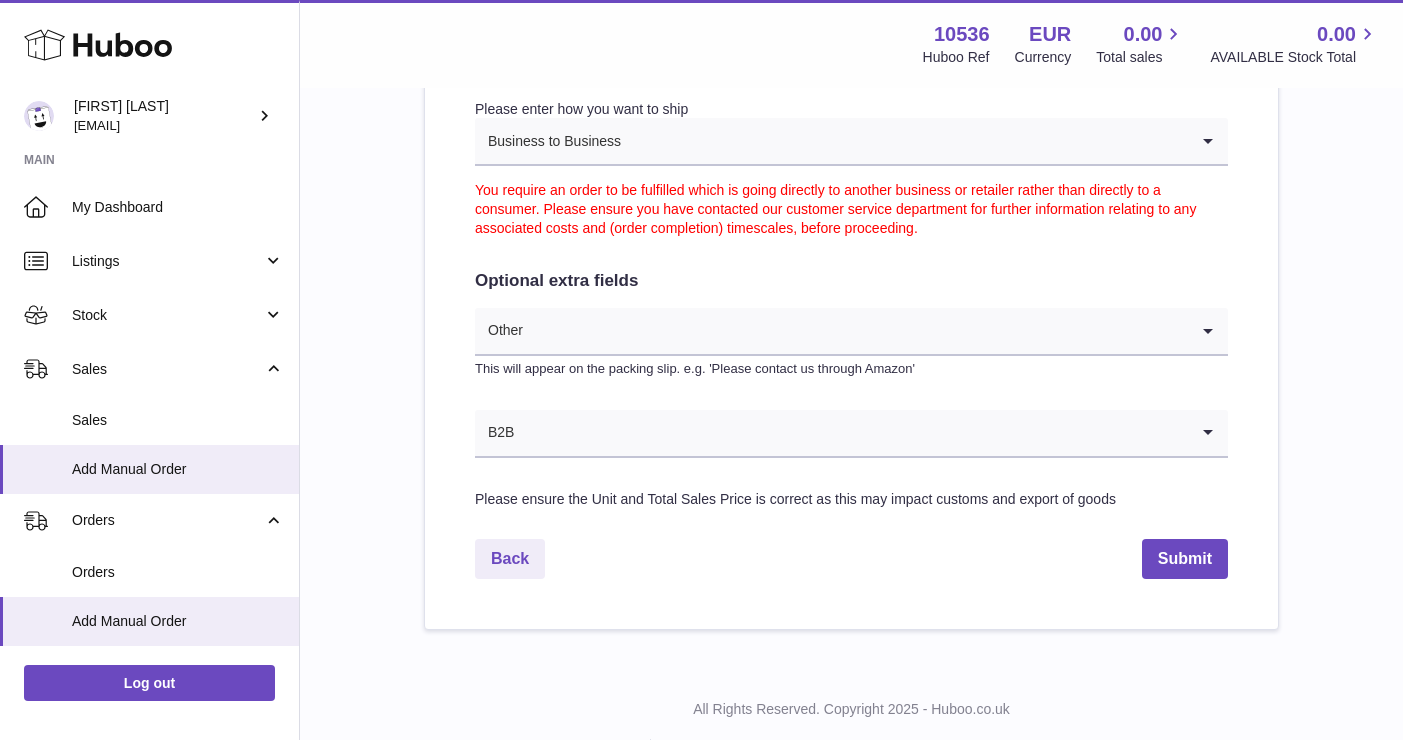 scroll, scrollTop: 1078, scrollLeft: 0, axis: vertical 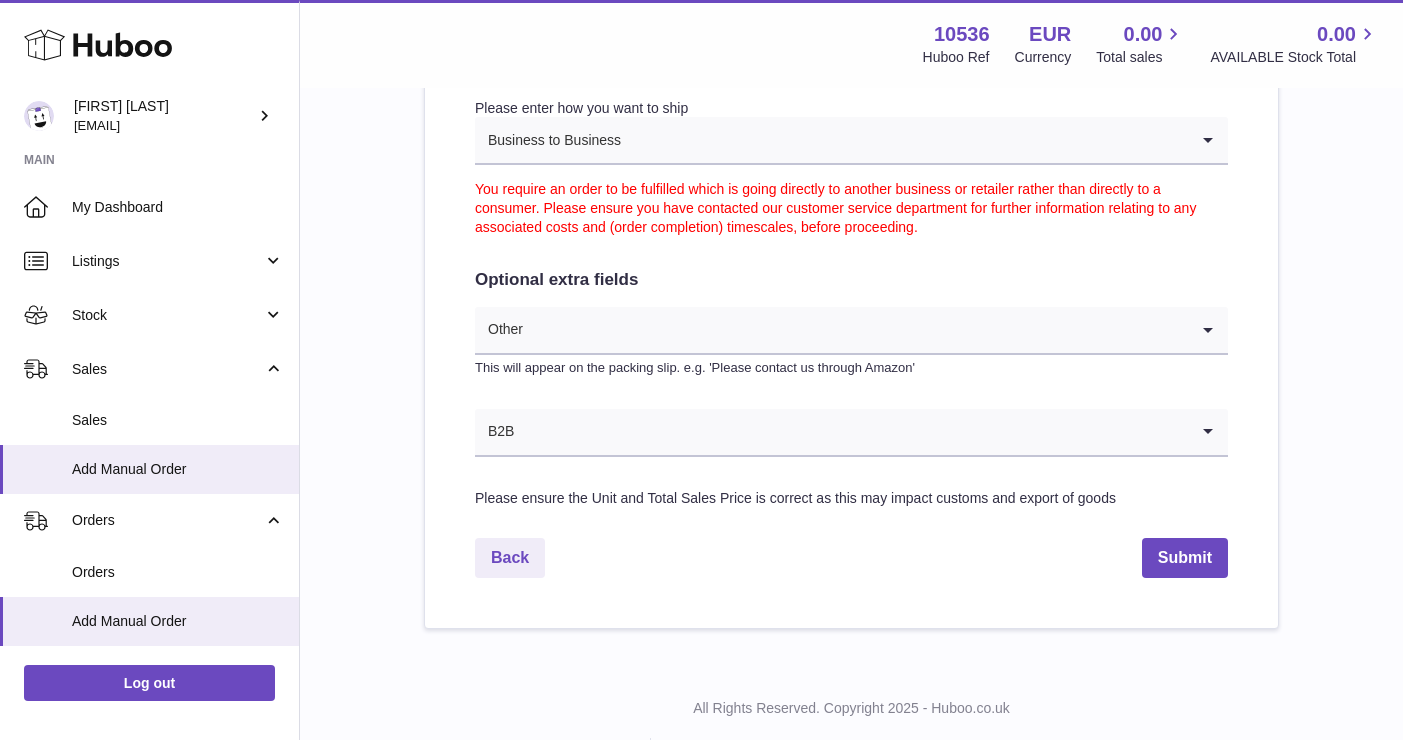 click on "Optional extra fields" at bounding box center [851, 280] 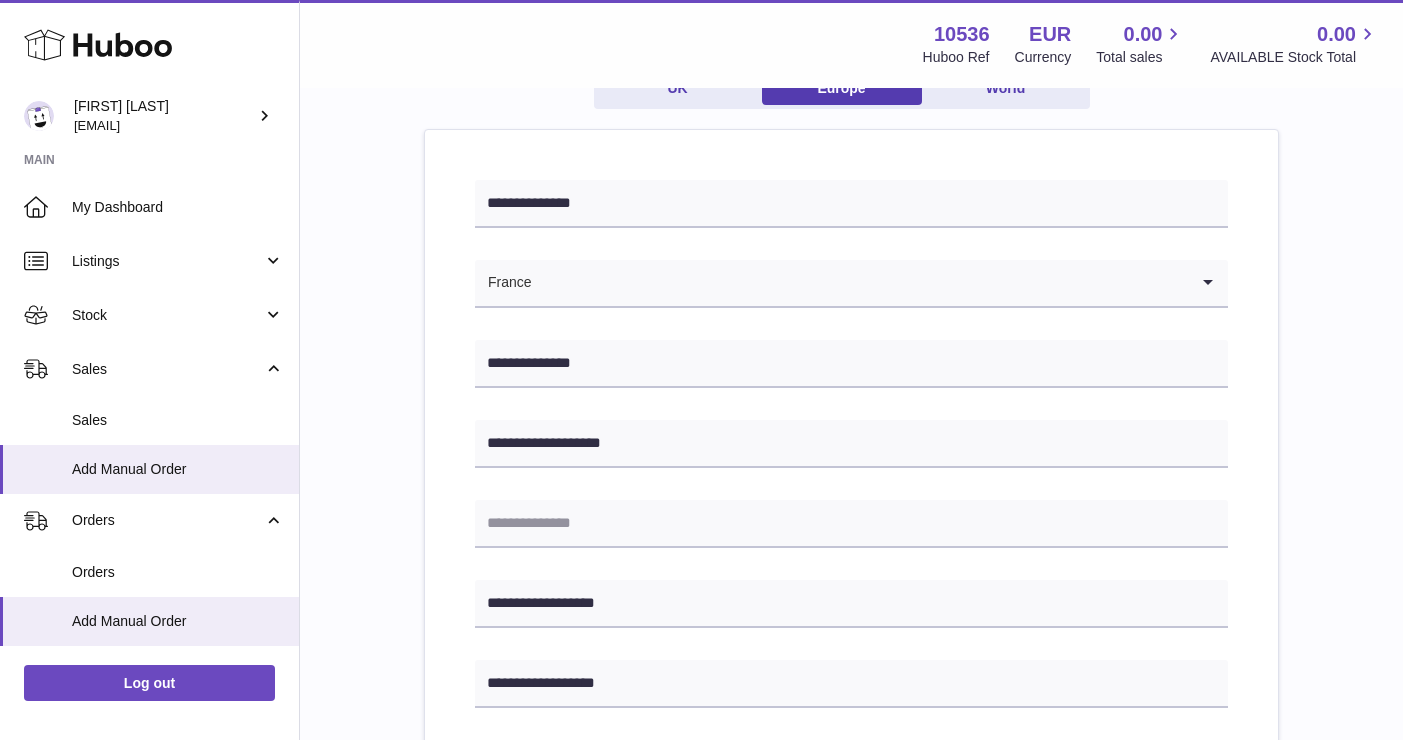 scroll, scrollTop: 73, scrollLeft: 0, axis: vertical 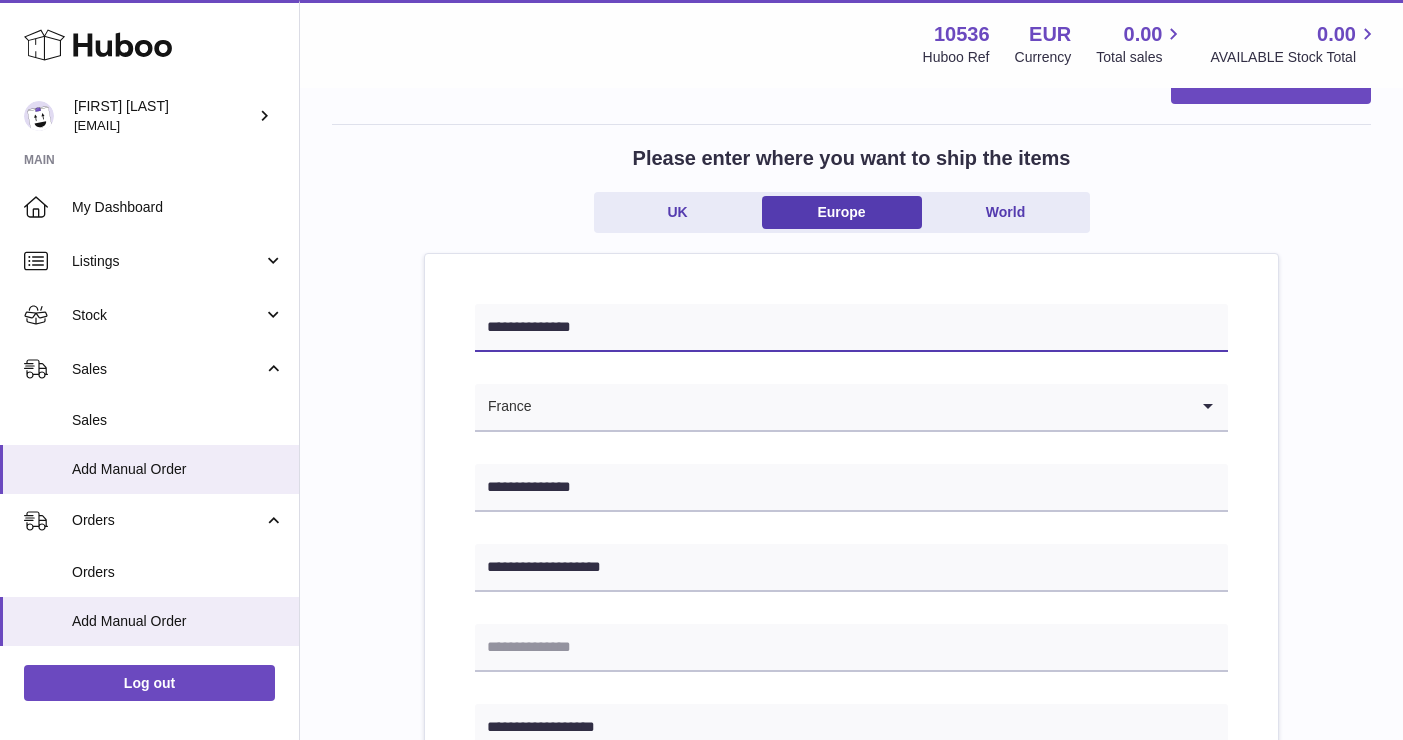 click on "**********" at bounding box center [851, 328] 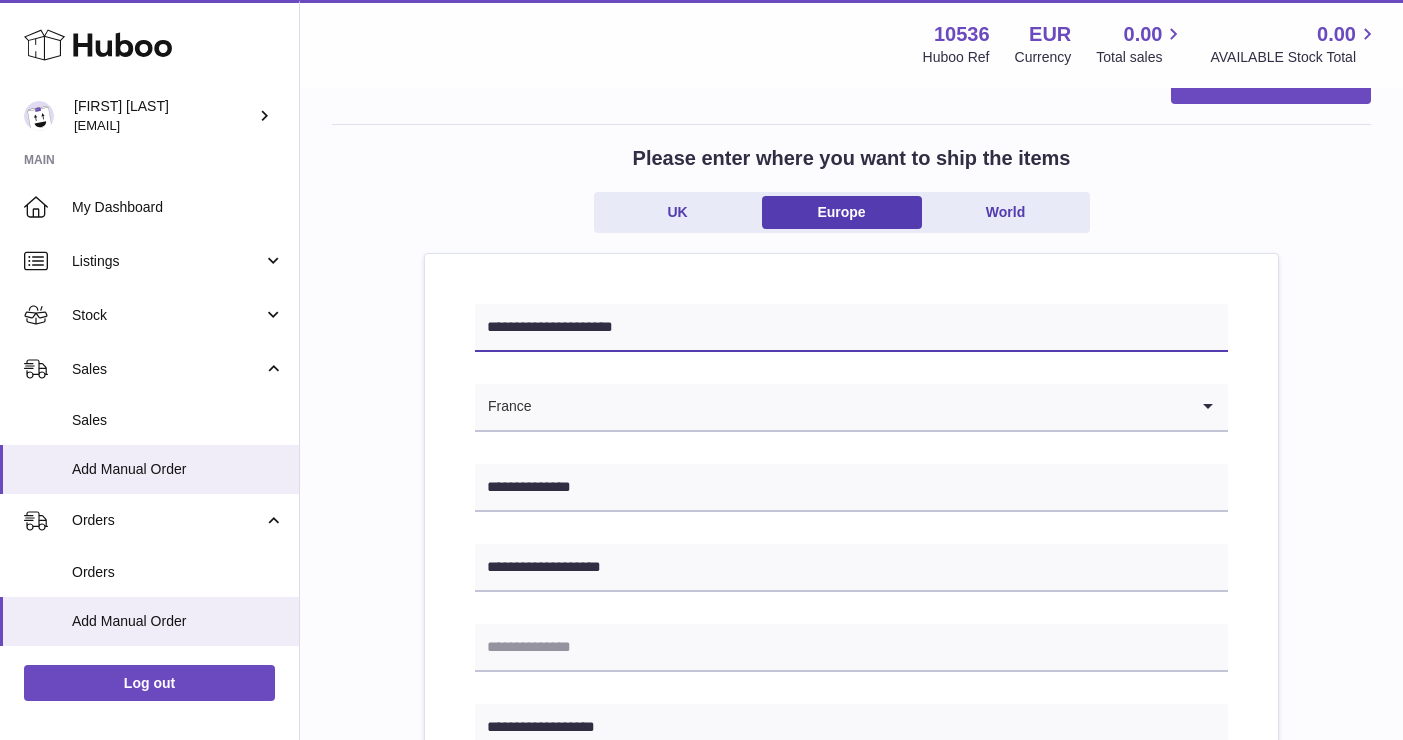 type on "**********" 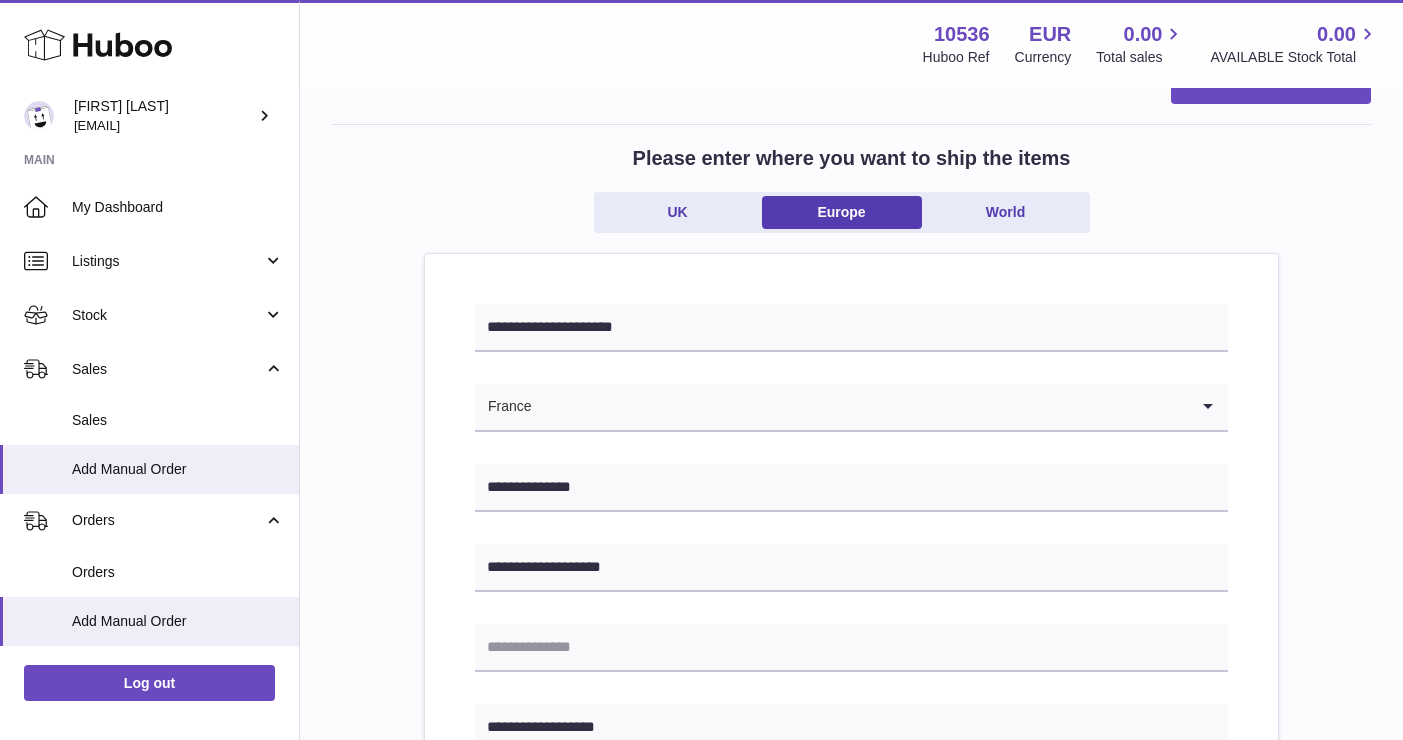 click on "**********" at bounding box center [851, 944] 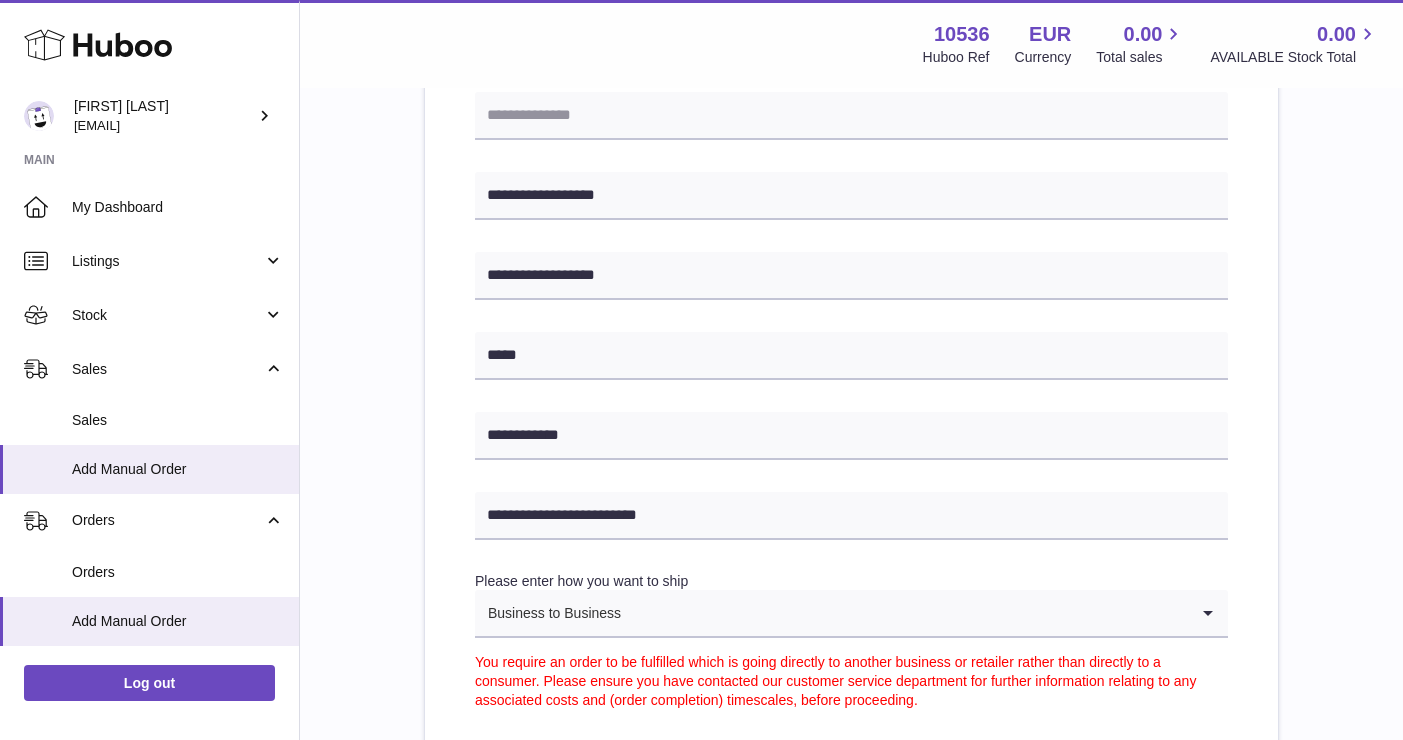 scroll, scrollTop: 502, scrollLeft: 0, axis: vertical 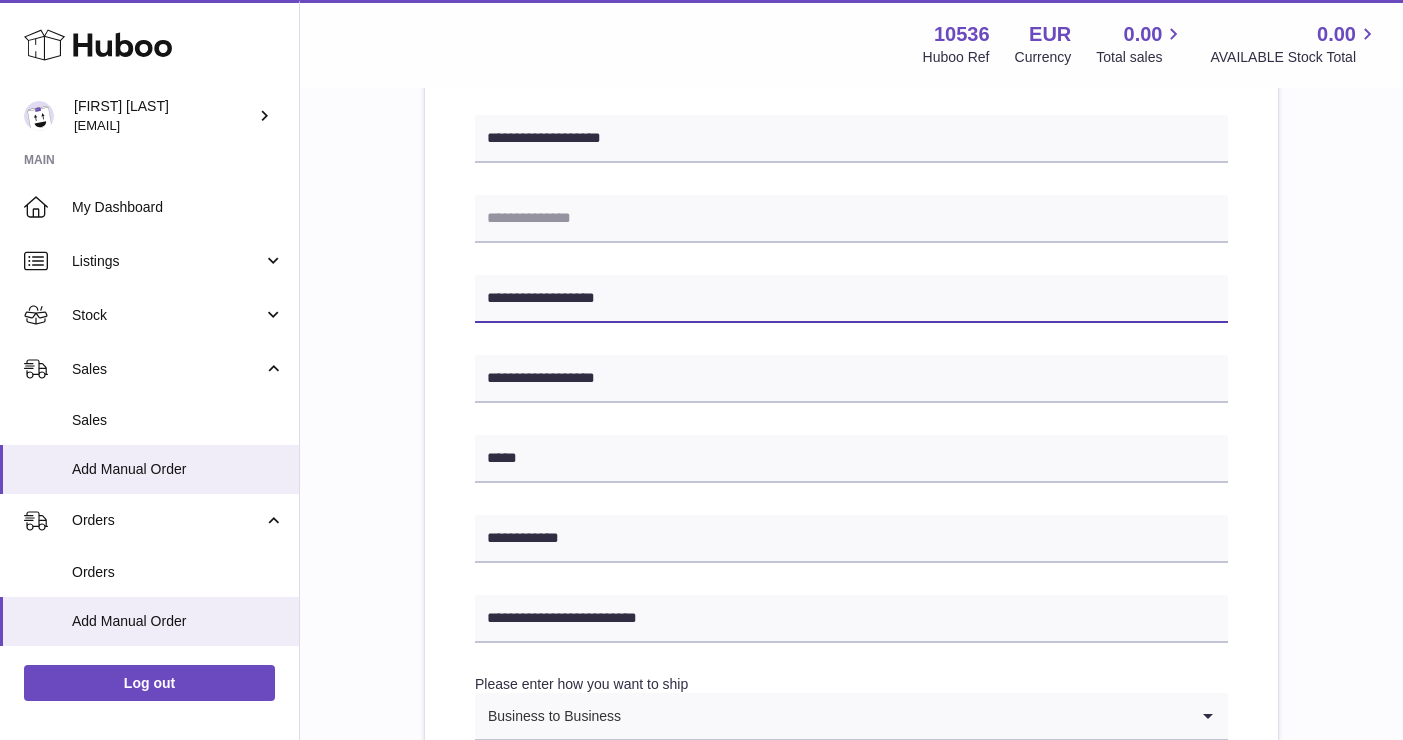 drag, startPoint x: 621, startPoint y: 294, endPoint x: 439, endPoint y: 294, distance: 182 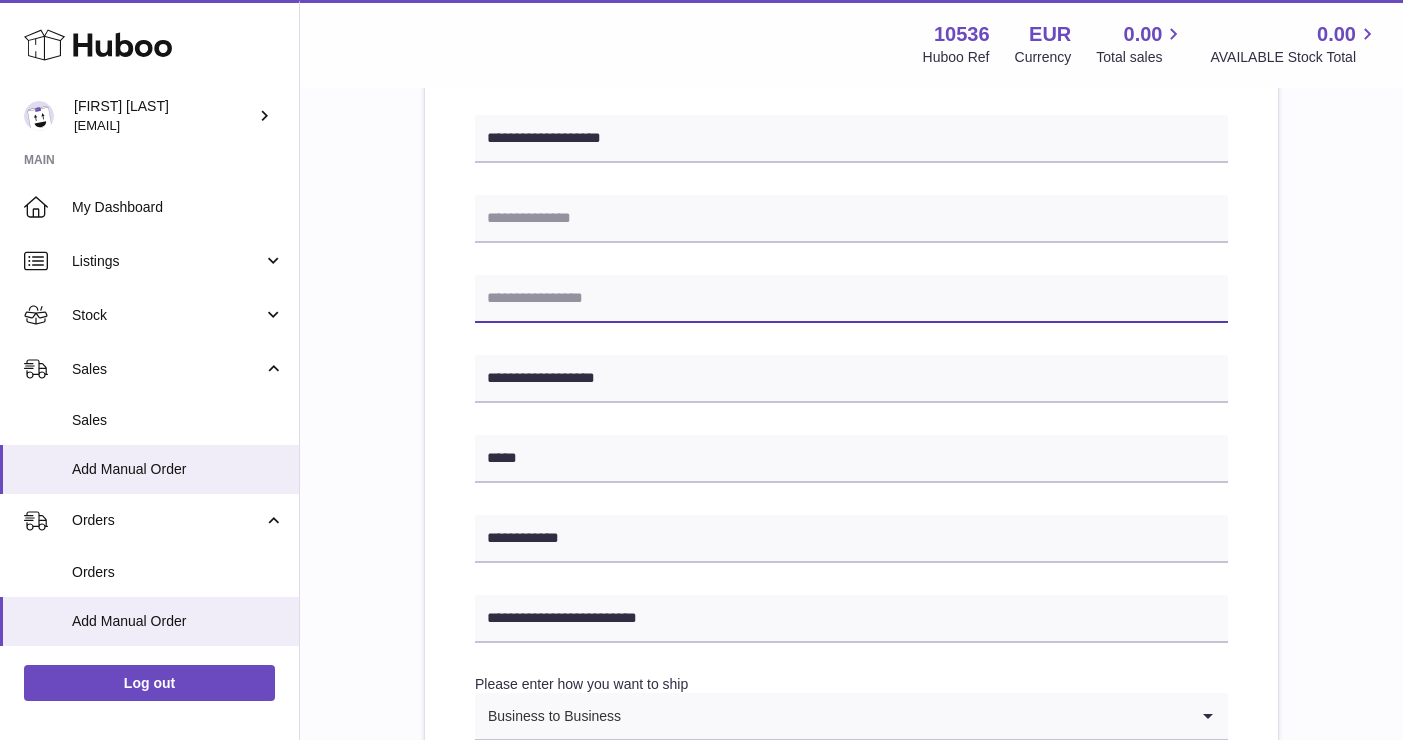 paste on "**********" 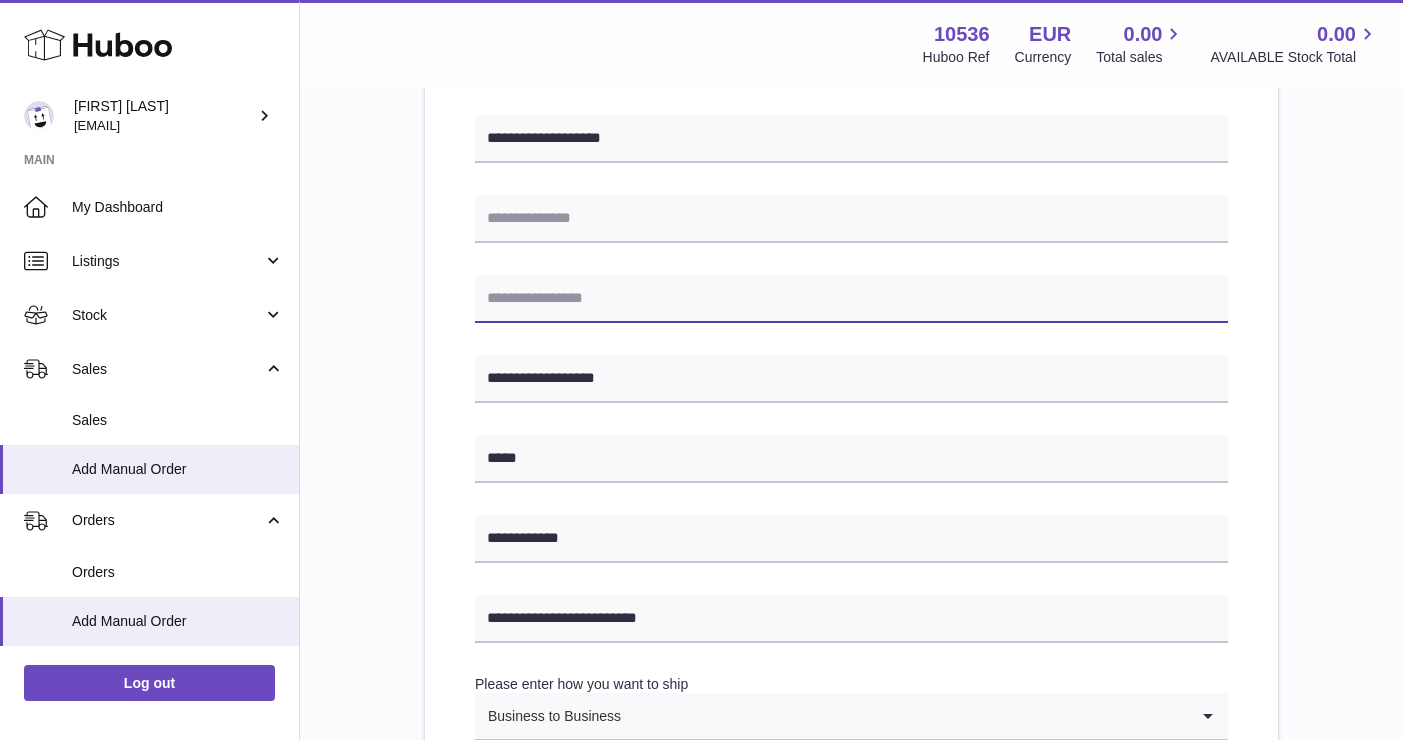 type on "**********" 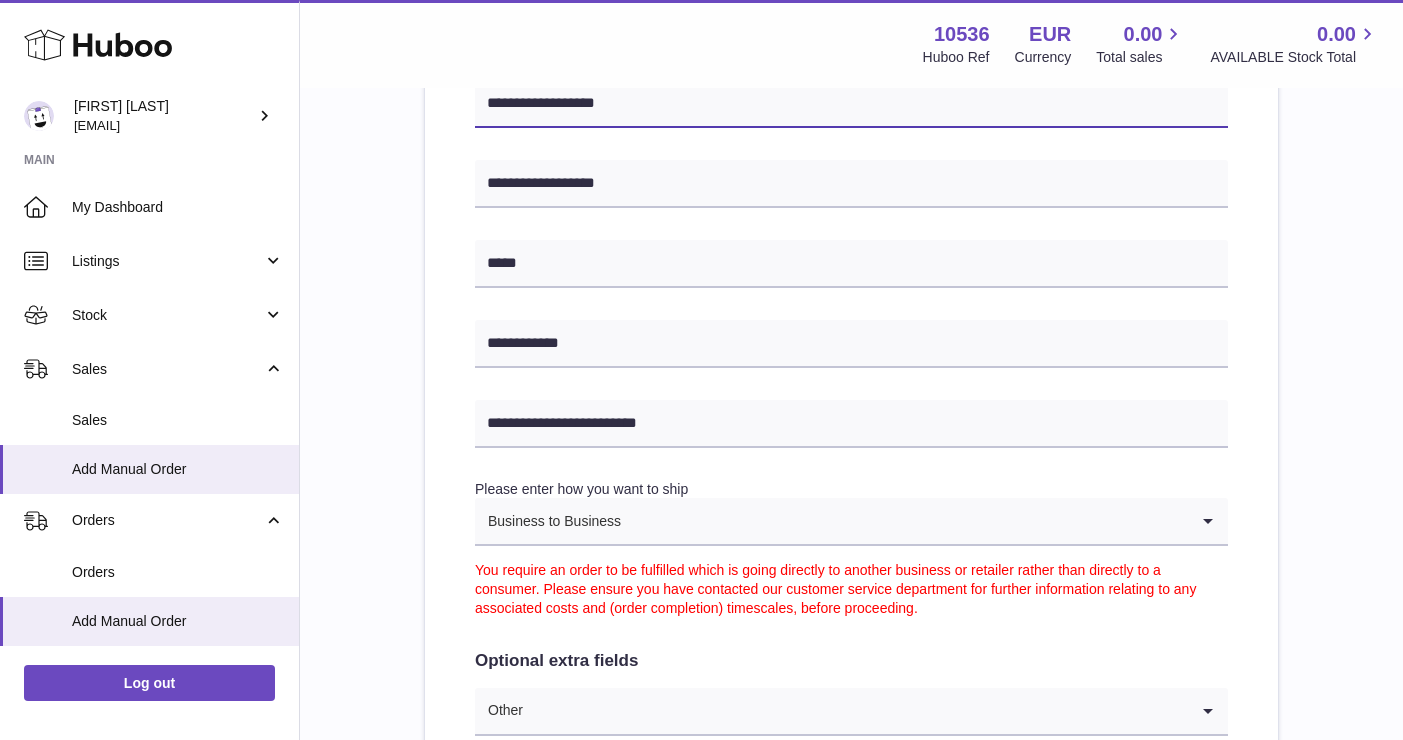 scroll, scrollTop: 842, scrollLeft: 0, axis: vertical 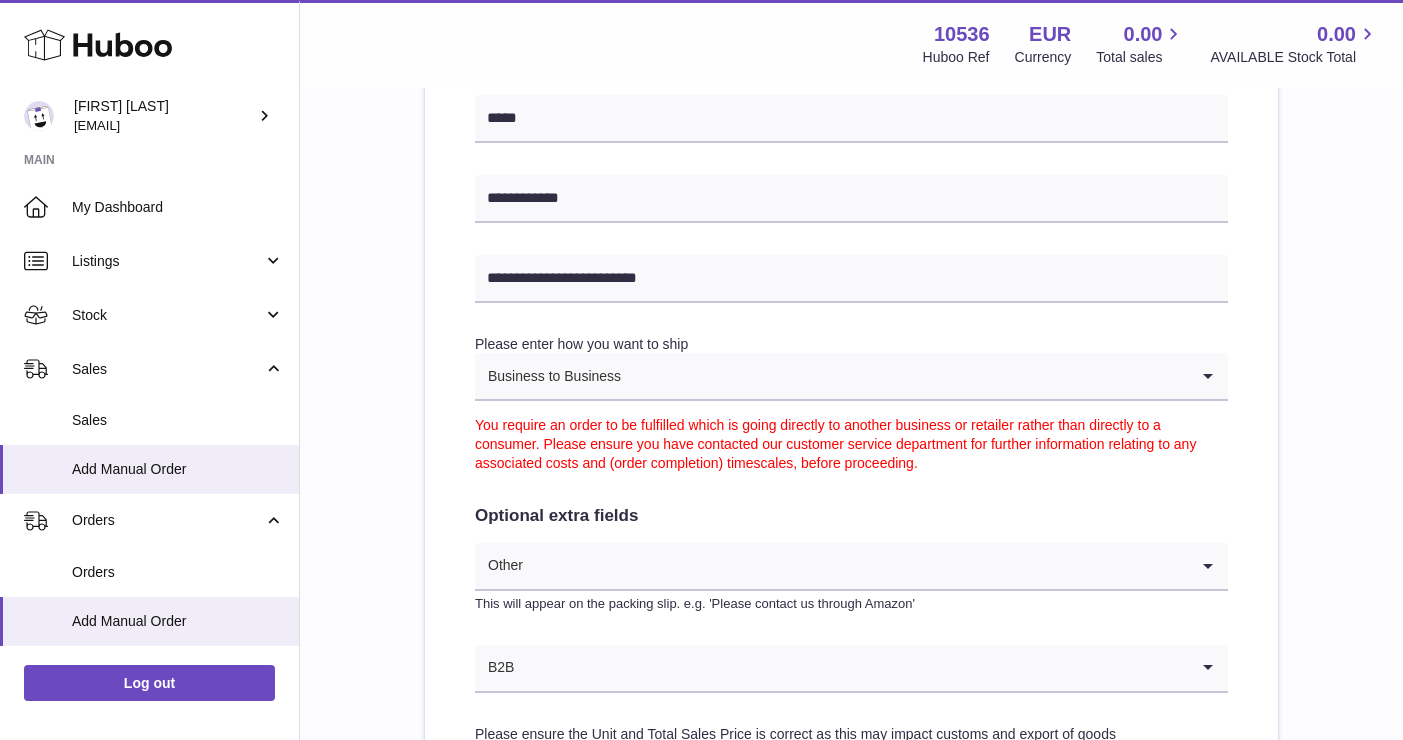 click on "**********" at bounding box center (851, 175) 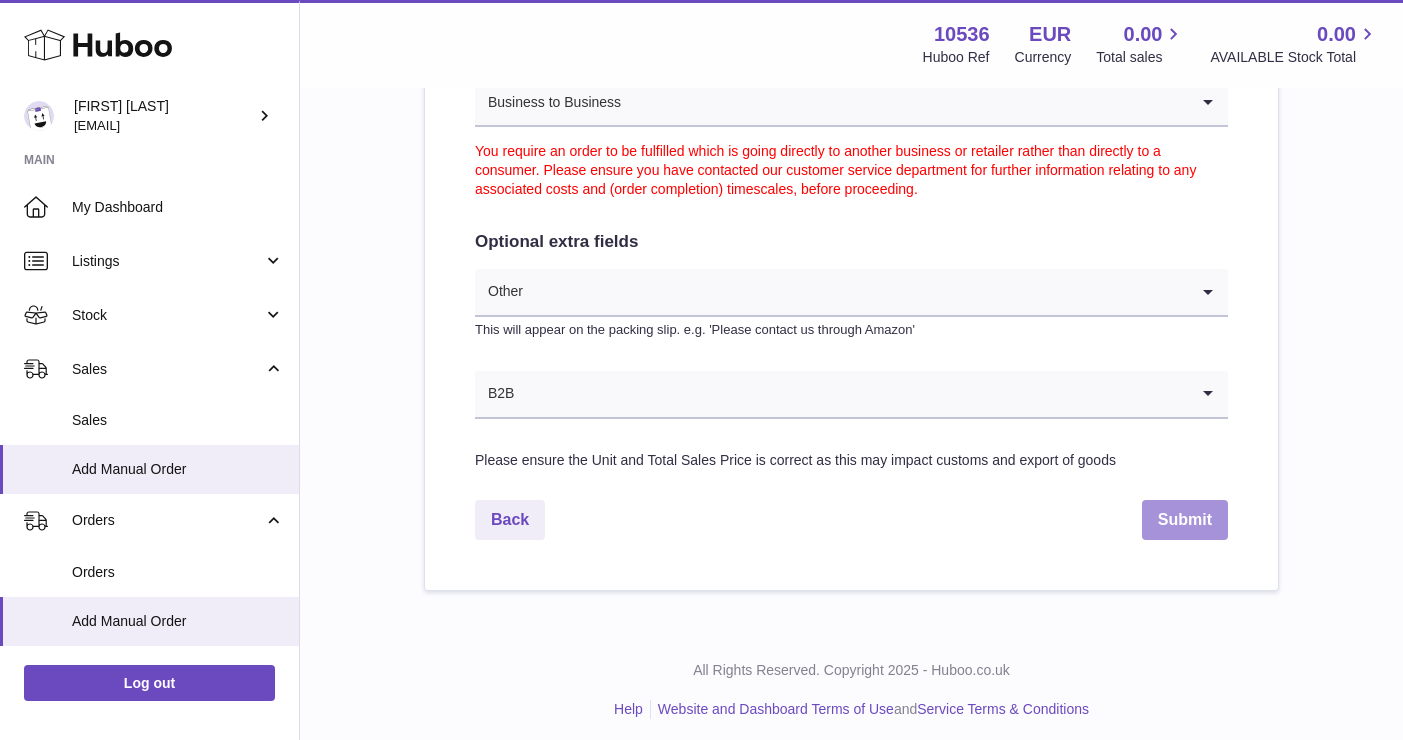 scroll, scrollTop: 1115, scrollLeft: 0, axis: vertical 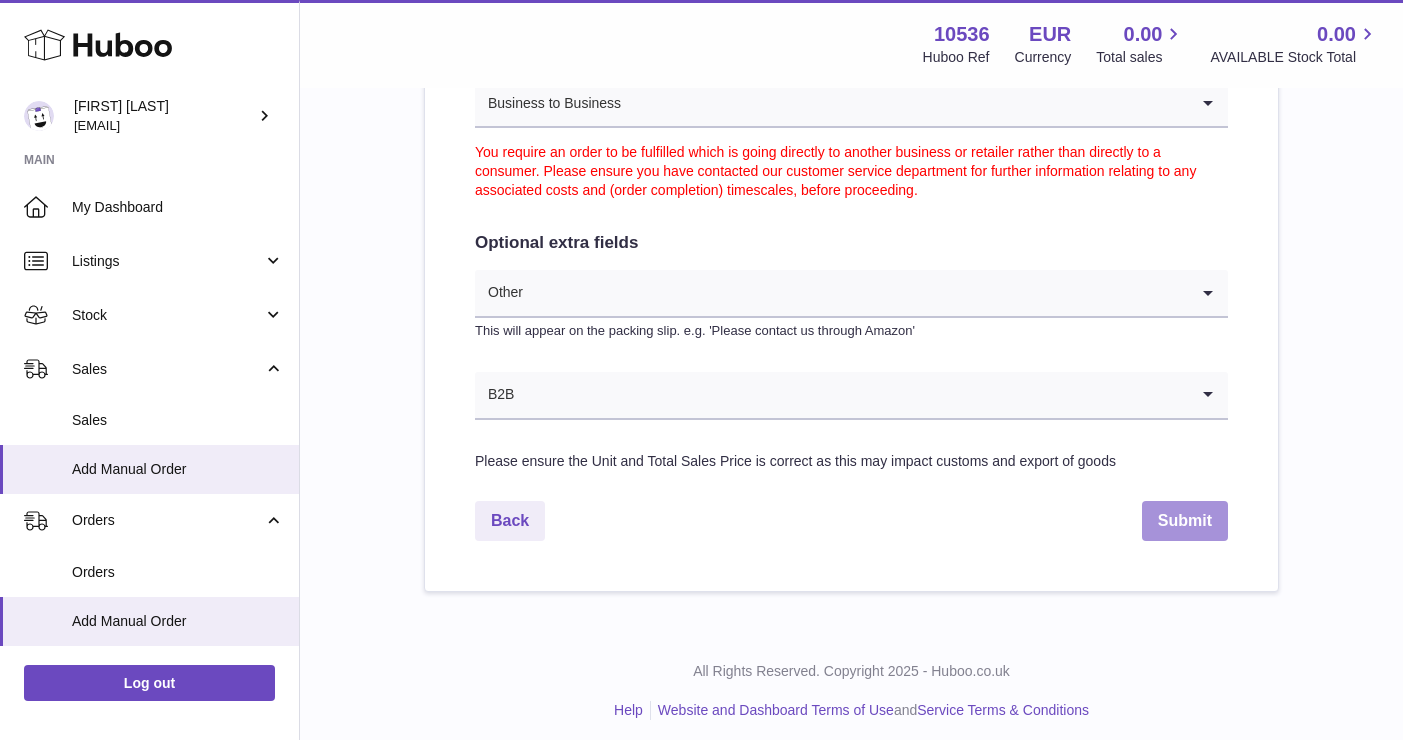 click on "Submit" at bounding box center (1185, 521) 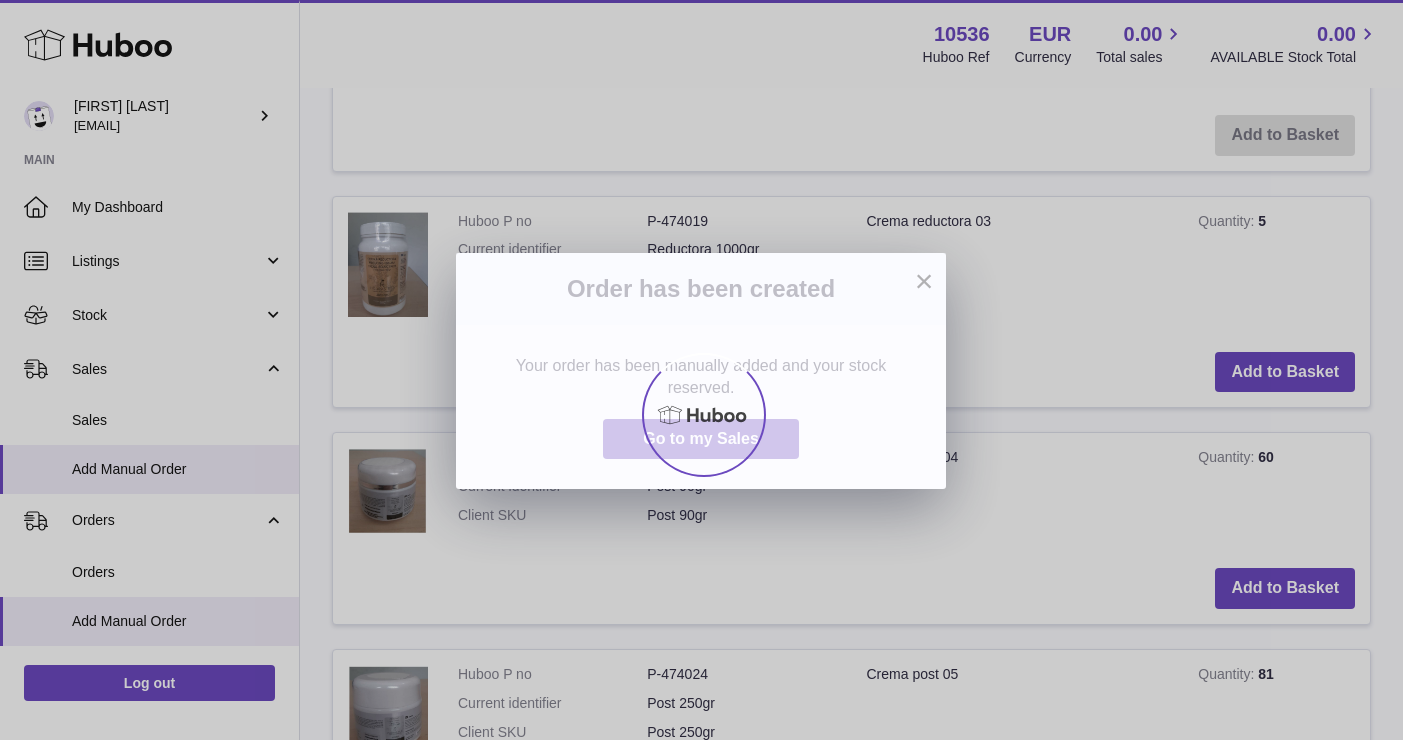 scroll, scrollTop: 0, scrollLeft: 0, axis: both 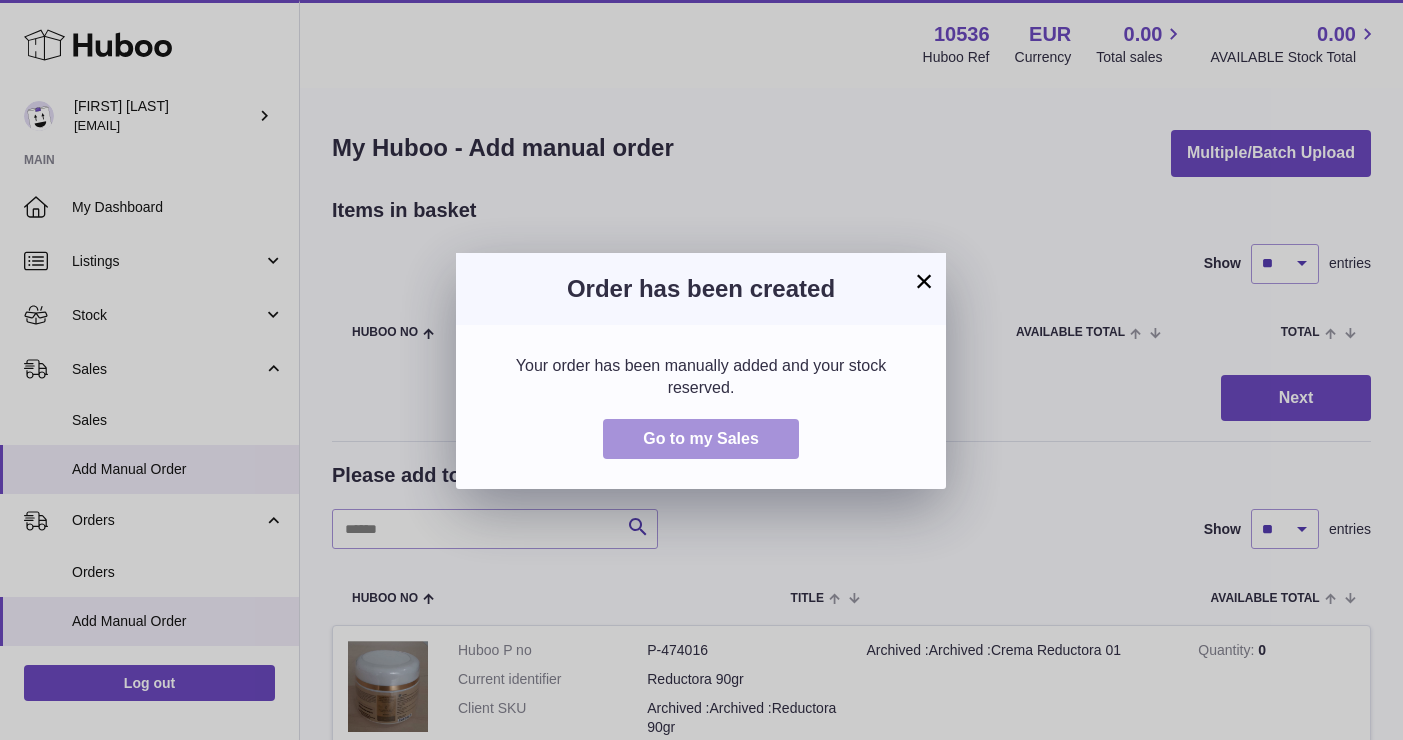 click on "Go to my Sales" at bounding box center [701, 438] 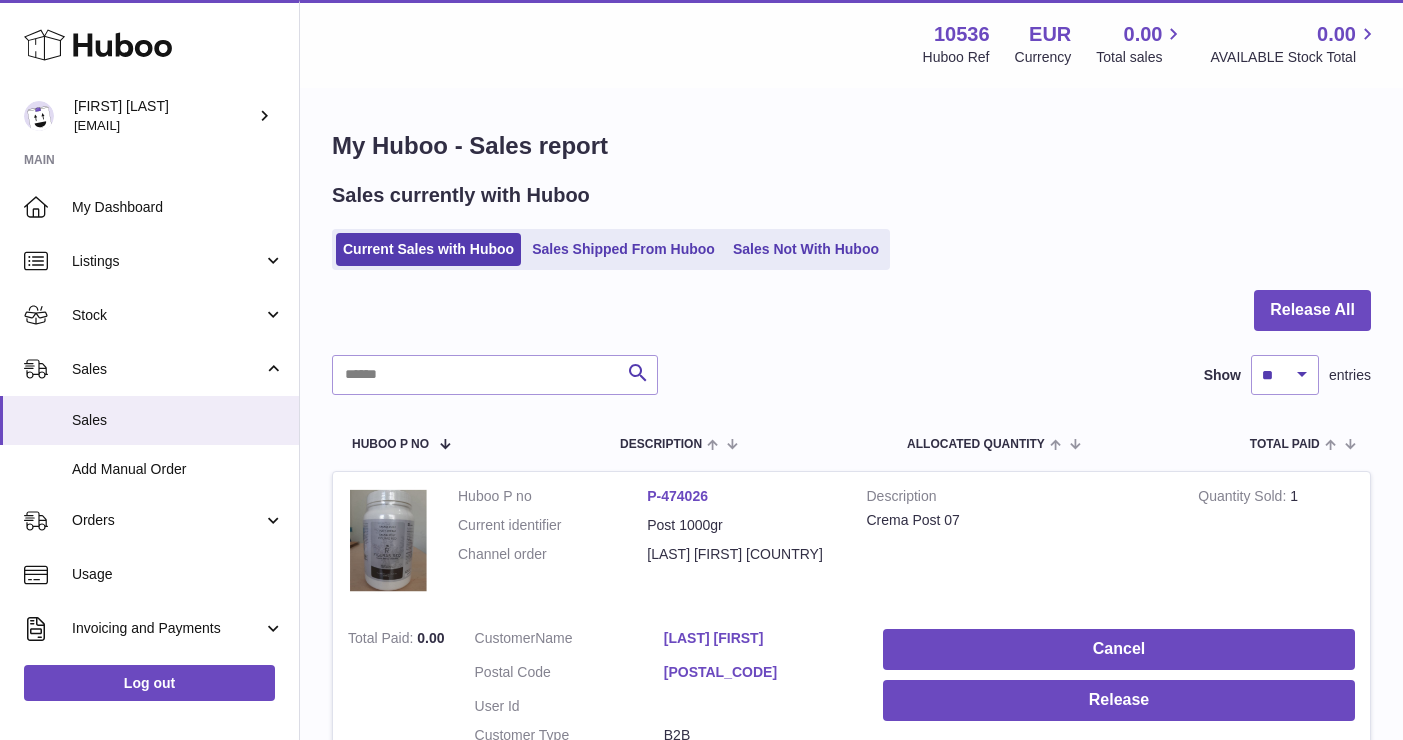 scroll, scrollTop: 0, scrollLeft: 0, axis: both 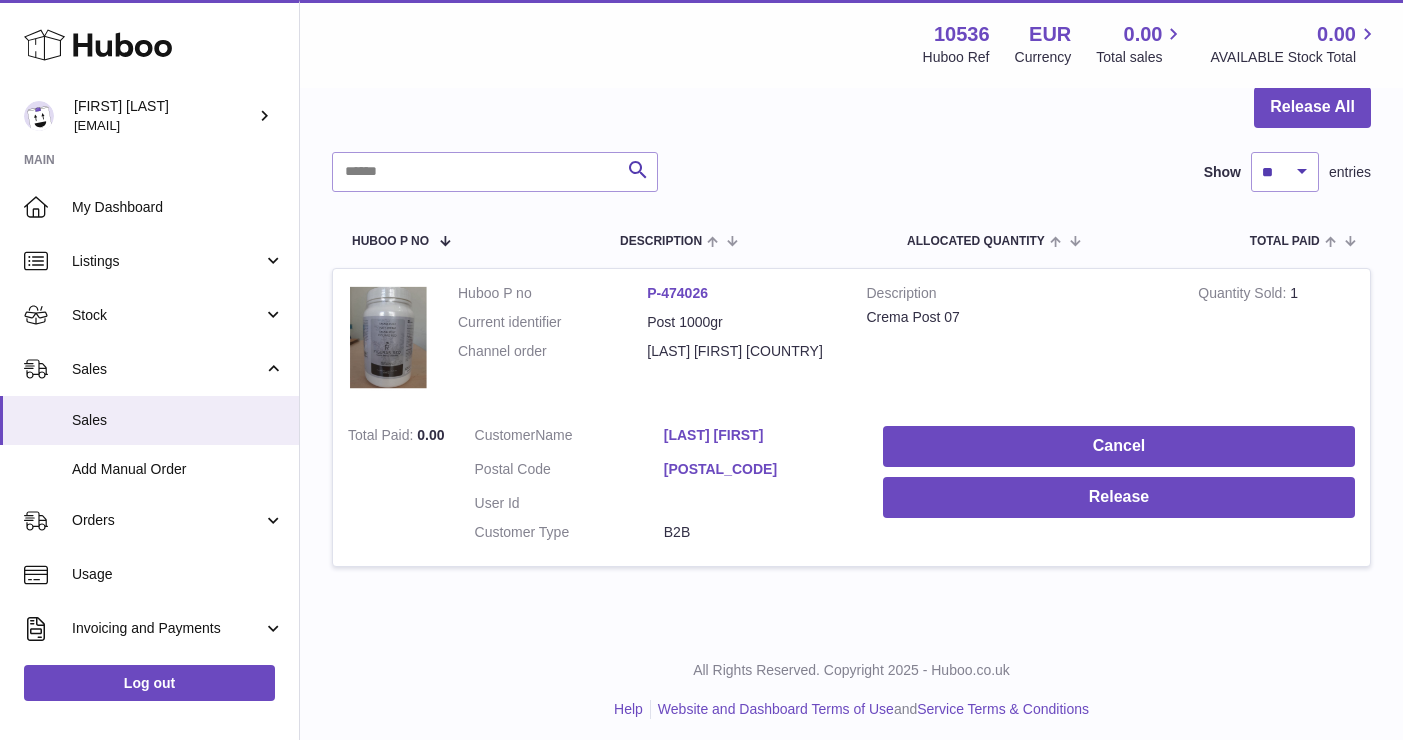 click on "[LAST] [FIRST]" at bounding box center (758, 435) 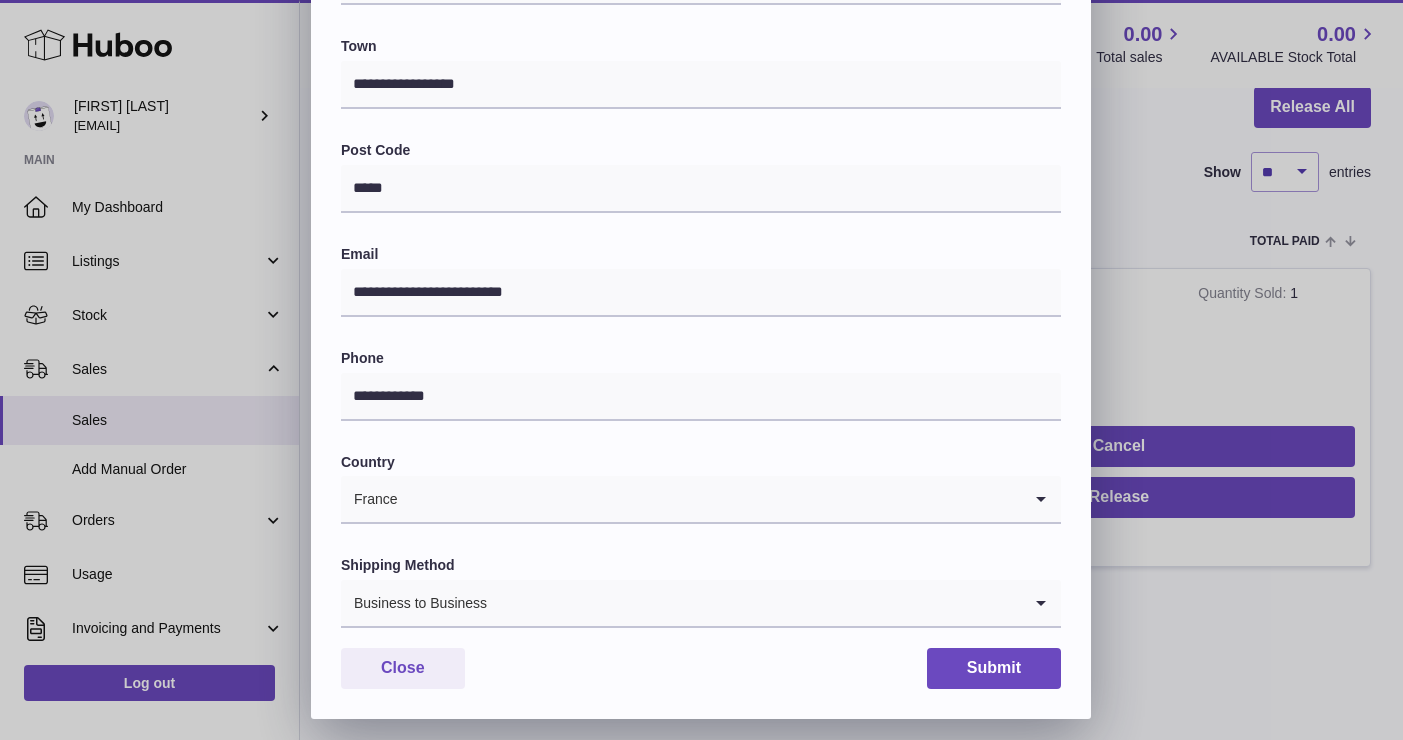 scroll, scrollTop: 510, scrollLeft: 0, axis: vertical 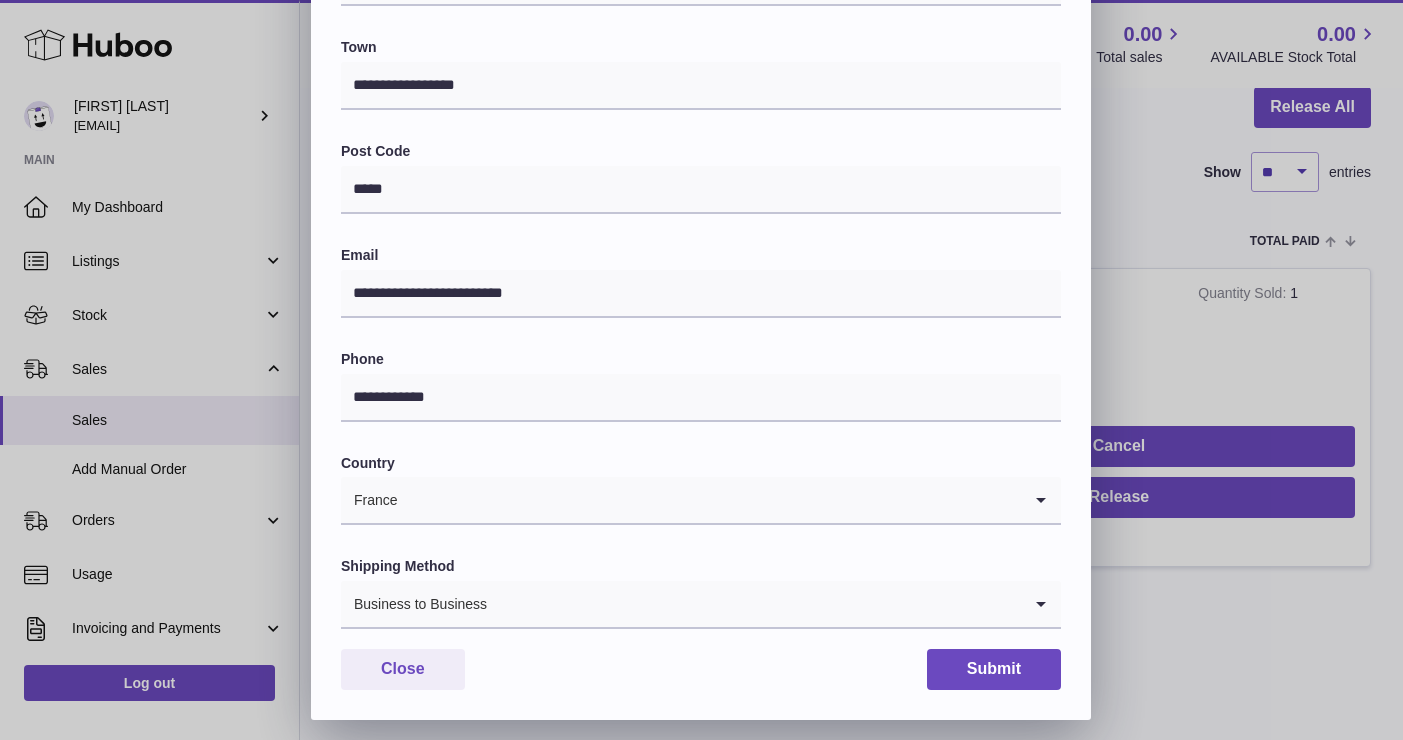 click on "×   Edit Order Address   Name   [NAME]
Address line 1   [ADDRESS]
Address line 2
Address line 3   [ADDRESS]
Town   [TOWN]
Post Code   [POSTAL_CODE]
Email   [EMAIL]
Phone   [PHONE]
Country
[COUNTRY]
Loading...
Shipping Method
Business to Business
Loading...
Close
Submit" at bounding box center [701, 120] 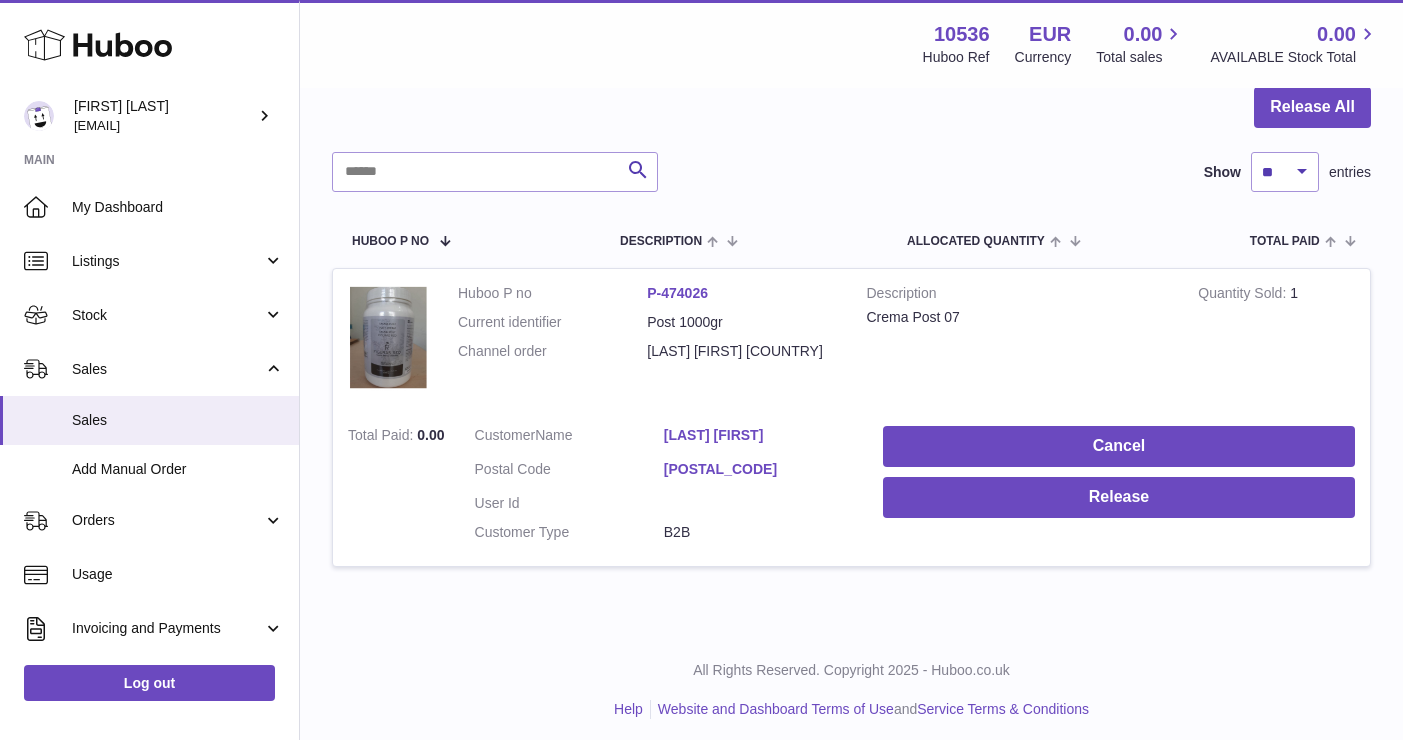 scroll, scrollTop: 0, scrollLeft: 0, axis: both 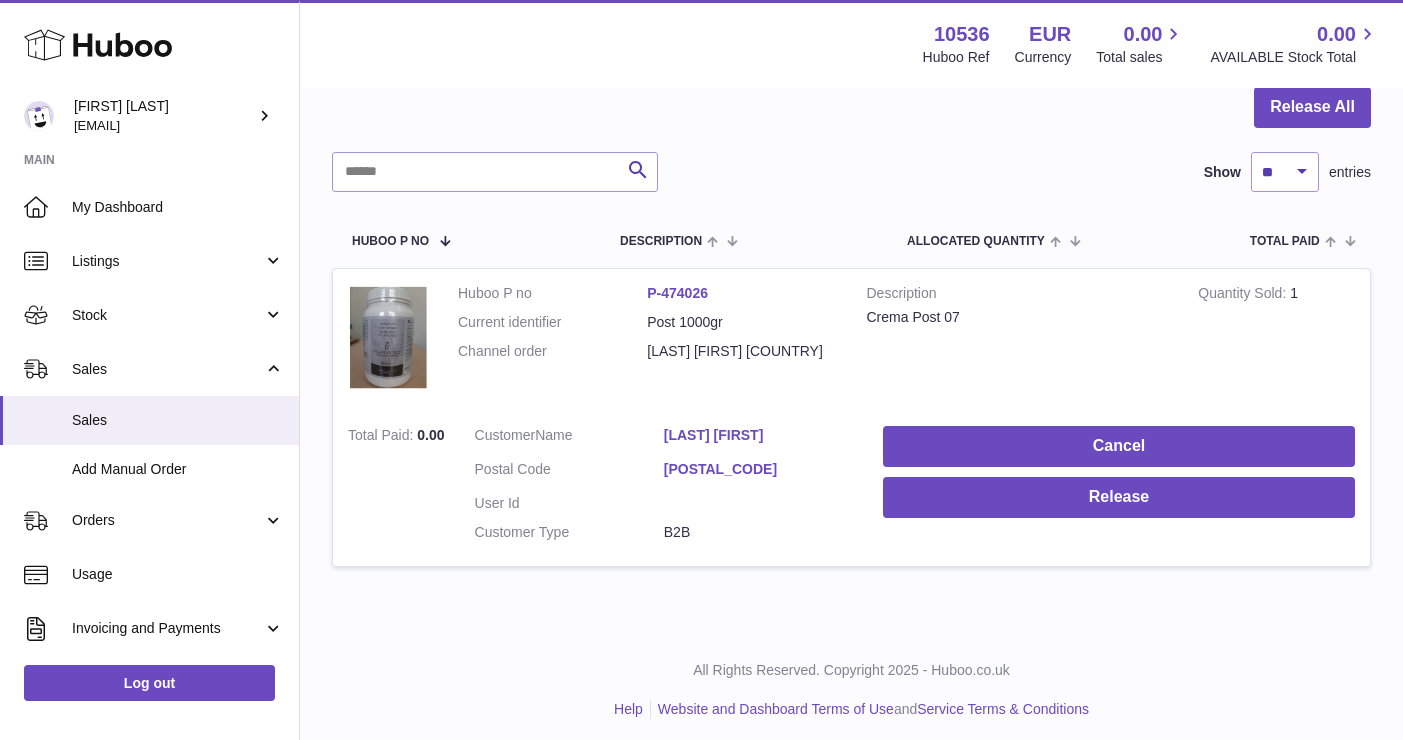 click on "Customer  Name" at bounding box center (569, 438) 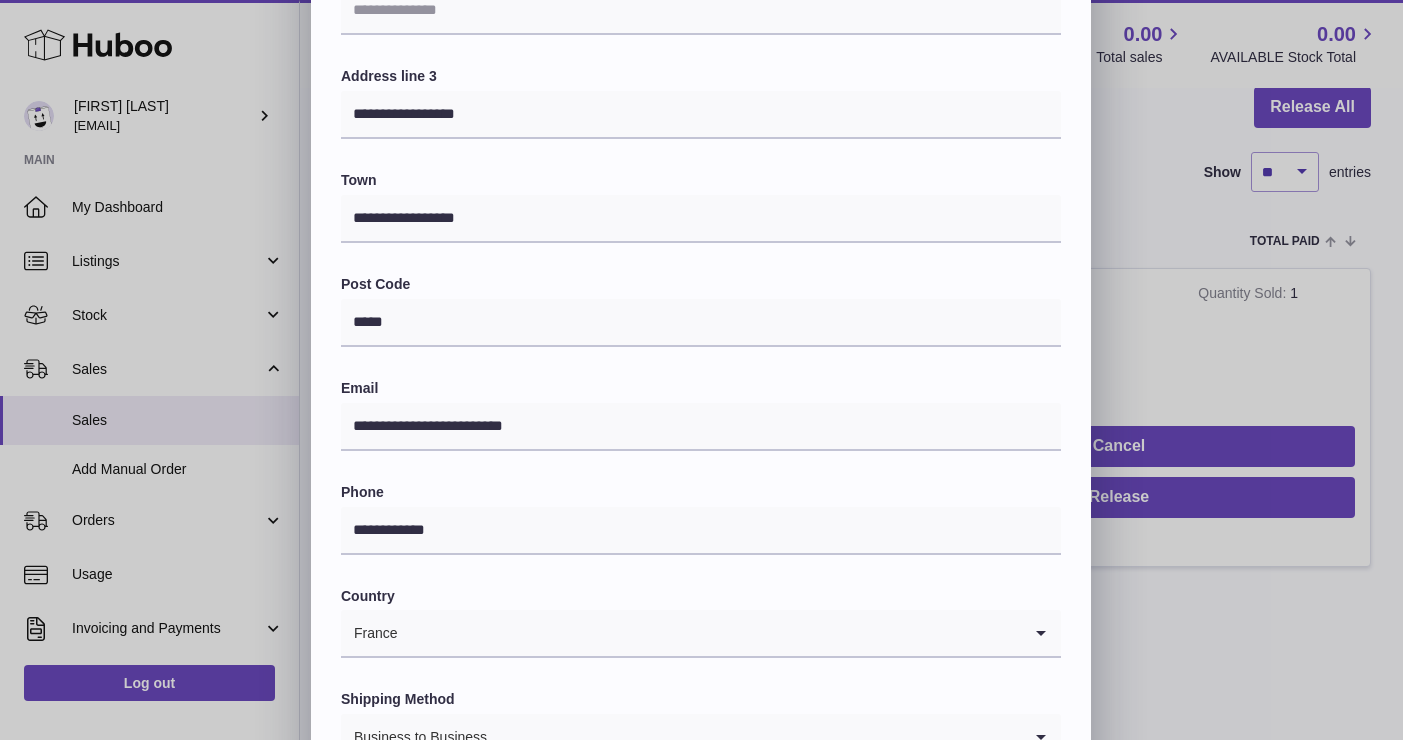 scroll, scrollTop: 250, scrollLeft: 0, axis: vertical 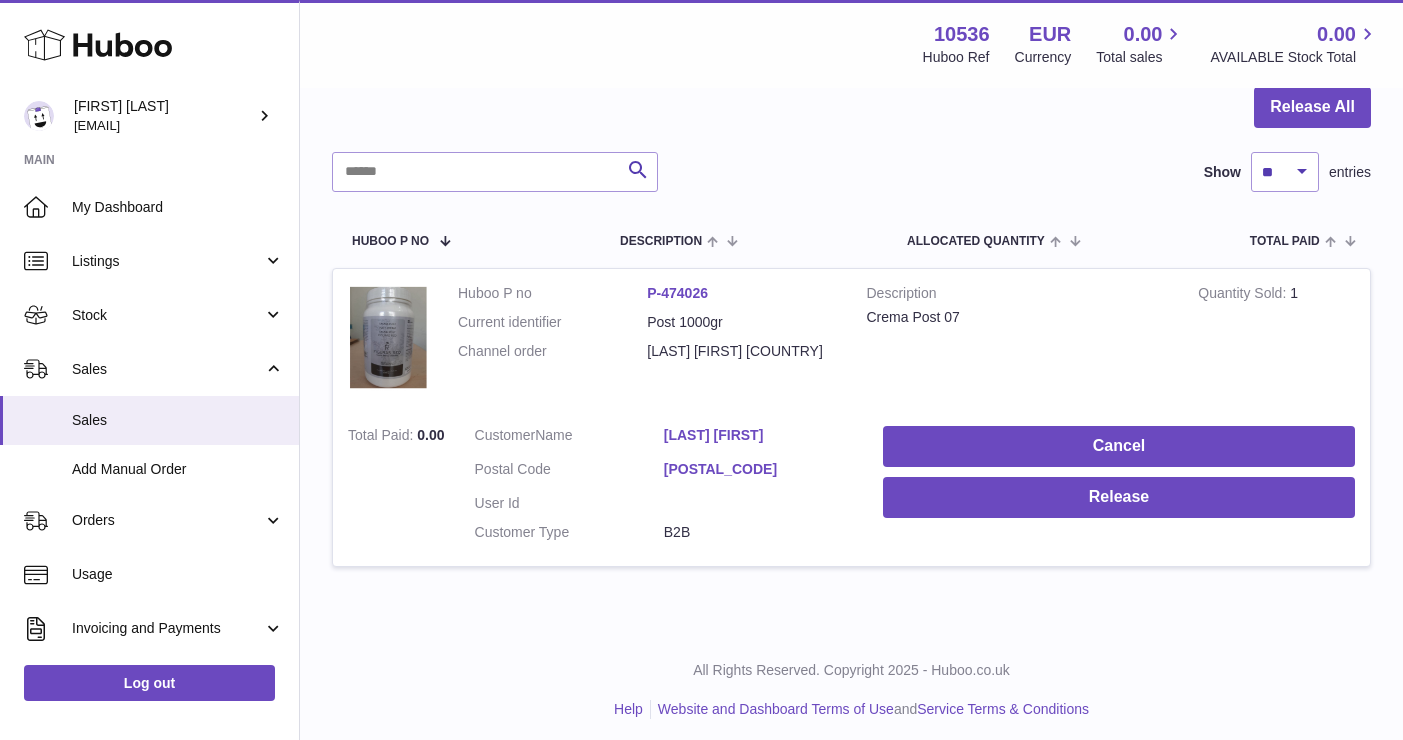 click on "×   Edit Order Address   Name   [NAME]
Address line 1   [ADDRESS]
Address line 2
Address line 3   [ADDRESS]
Town   [TOWN]
Post Code   [POSTAL_CODE]
Email   [EMAIL]
Phone   [PHONE]
Country
[COUNTRY]
Loading...
Shipping Method
Business to Business
Loading...
Close
Submit" at bounding box center (701, 380) 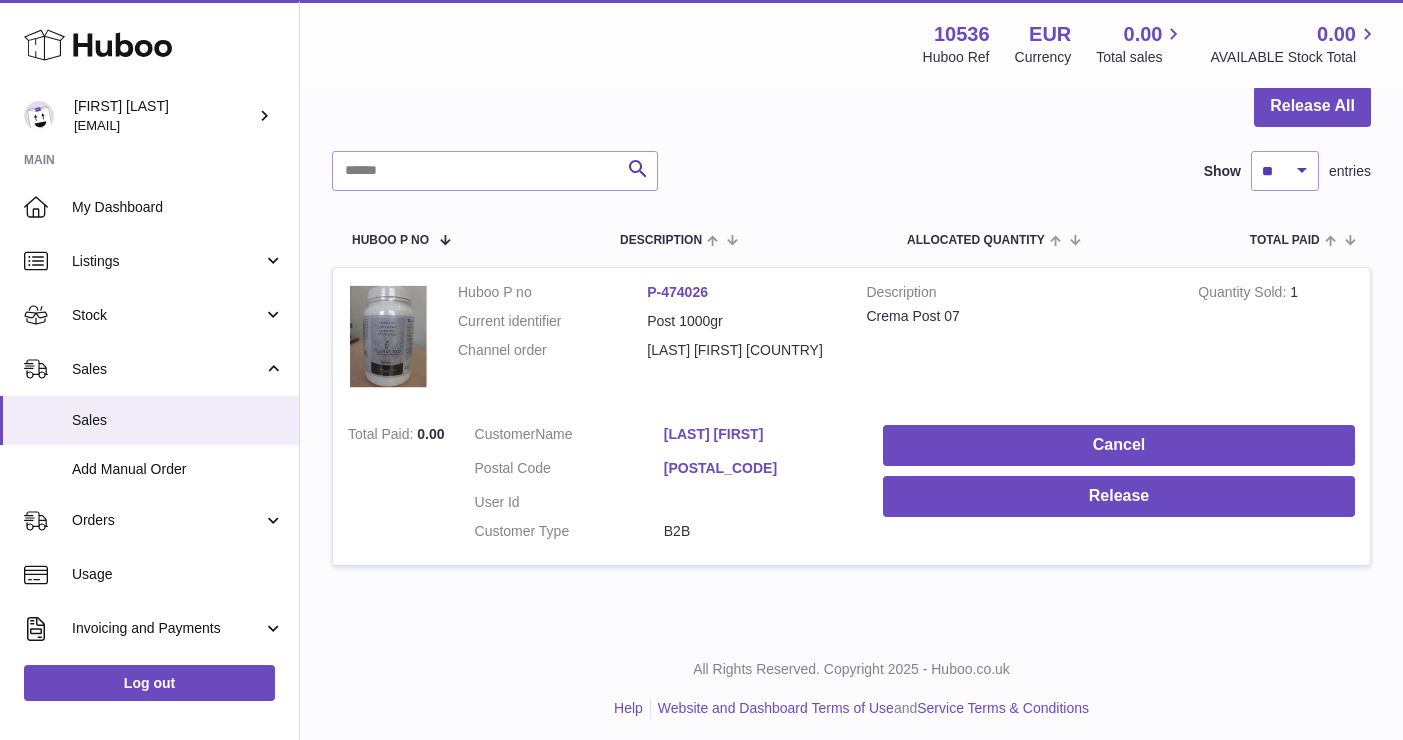 scroll, scrollTop: 203, scrollLeft: 0, axis: vertical 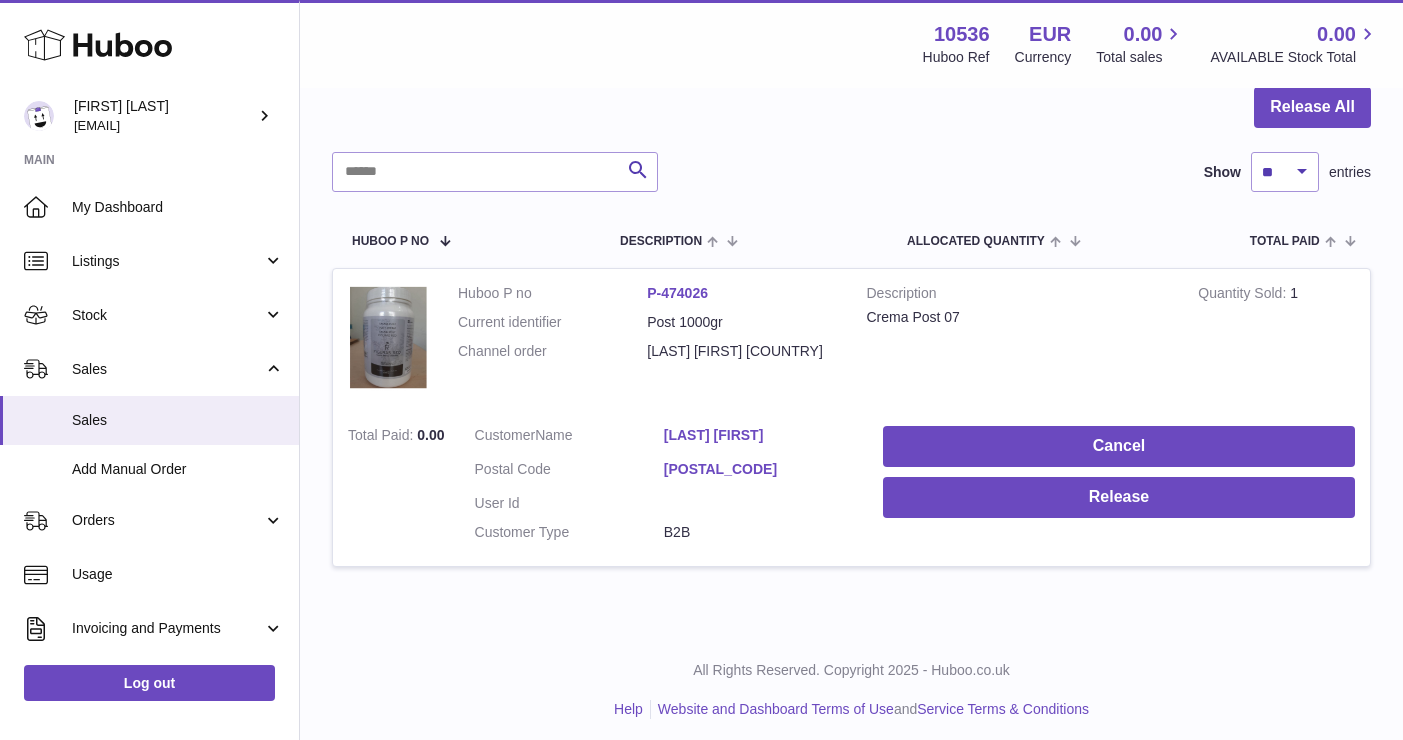 click on "[LAST] [FIRST]" at bounding box center [758, 435] 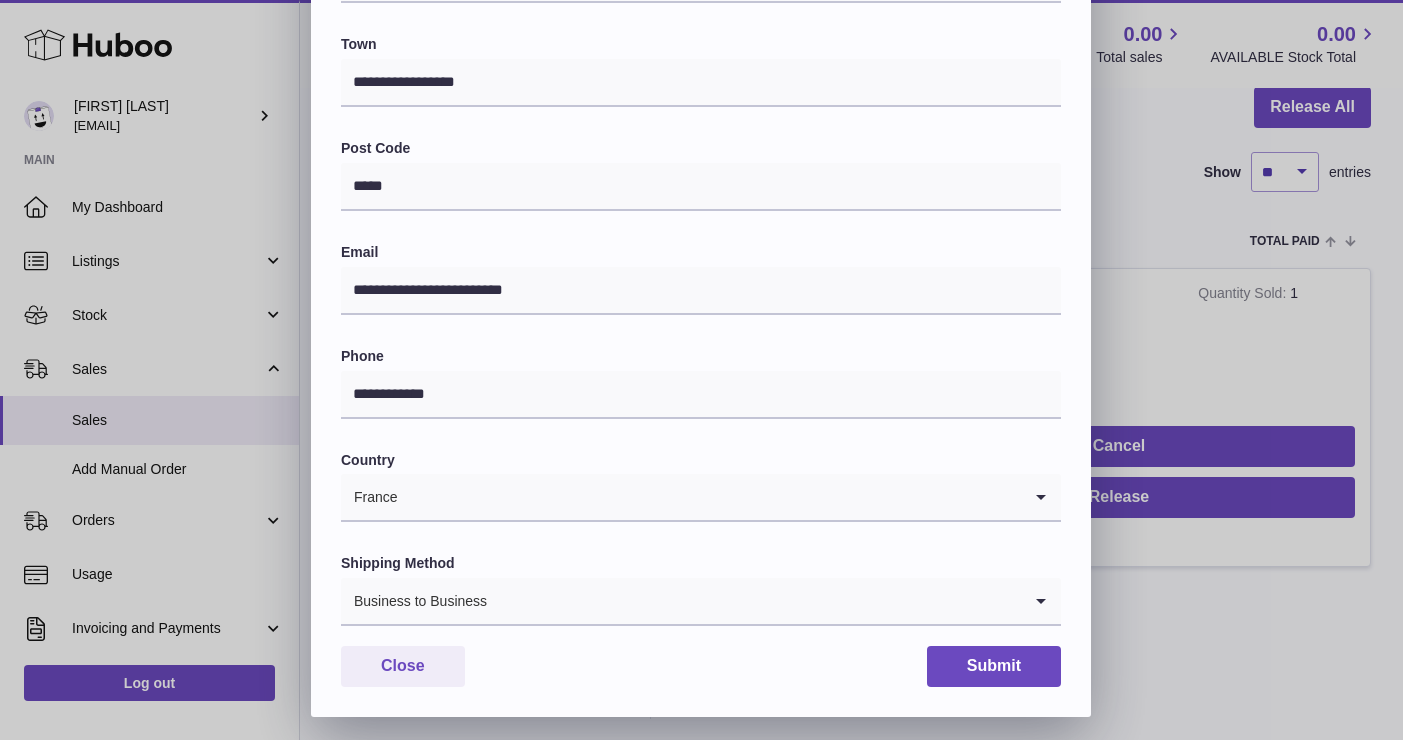 scroll, scrollTop: 511, scrollLeft: 0, axis: vertical 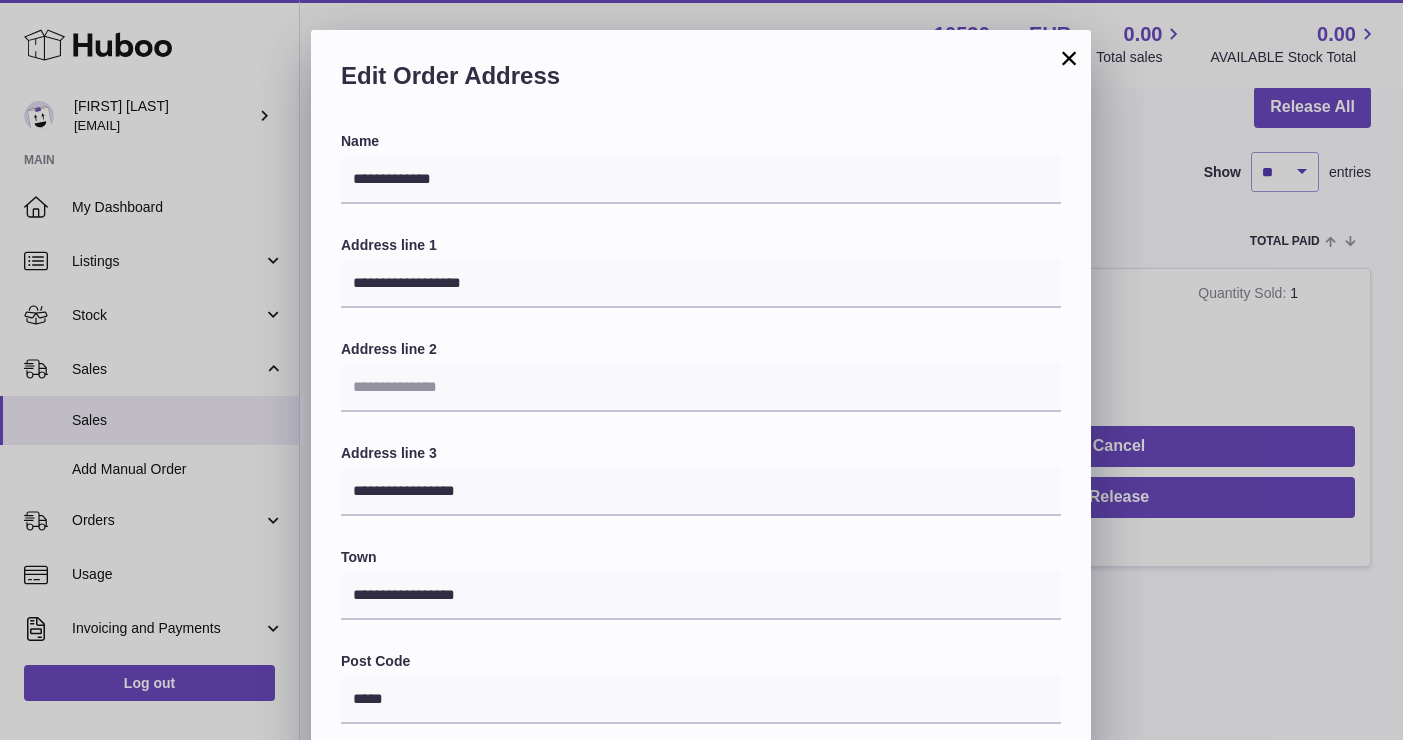 click on "×   Edit Order Address   Name   [NAME]
Address line 1   [ADDRESS]
Address line 2
Address line 3   [ADDRESS]
Town   [TOWN]
Post Code   [POSTAL_CODE]
Email   [EMAIL]
Phone   [PHONE]
Country
[COUNTRY]
Loading...
Shipping Method
Business to Business
Loading...
Close
Submit" at bounding box center [701, 630] 